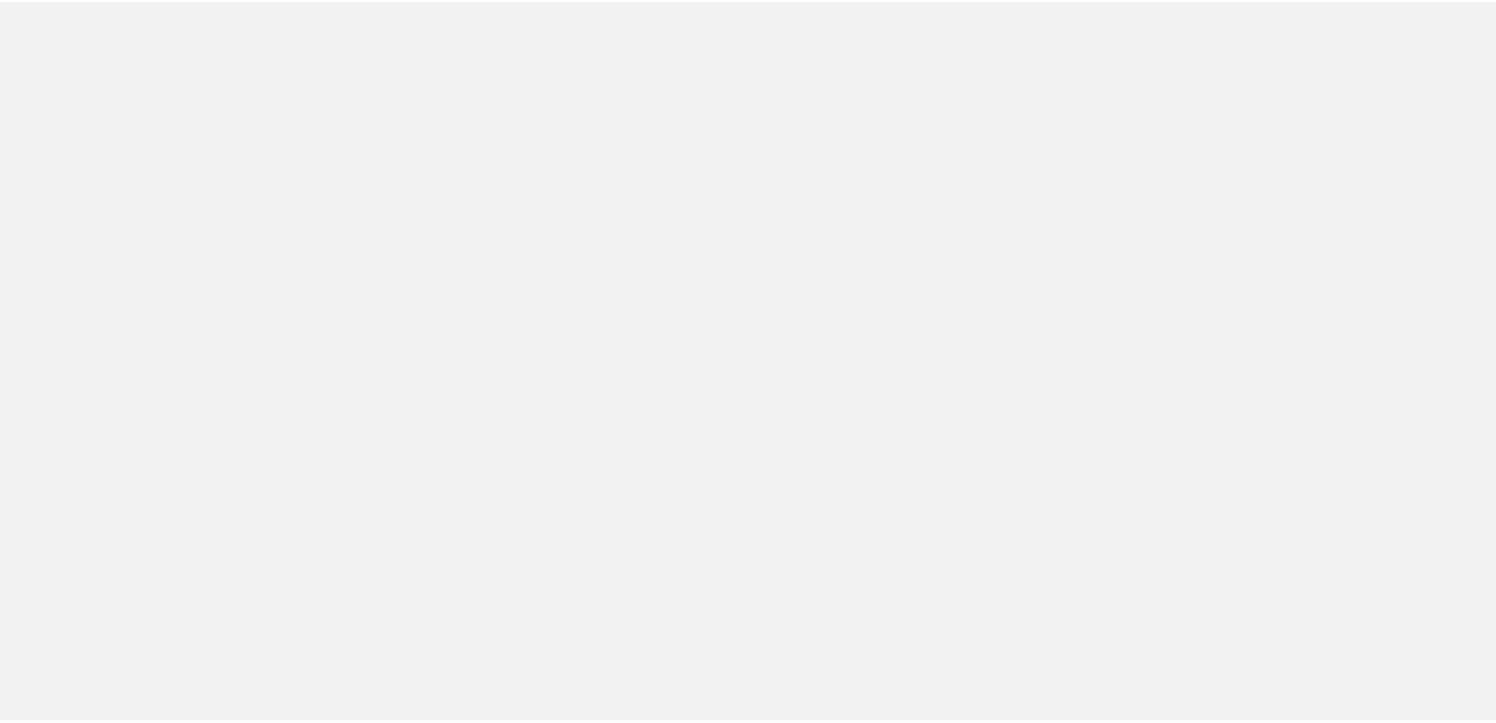 scroll, scrollTop: 0, scrollLeft: 0, axis: both 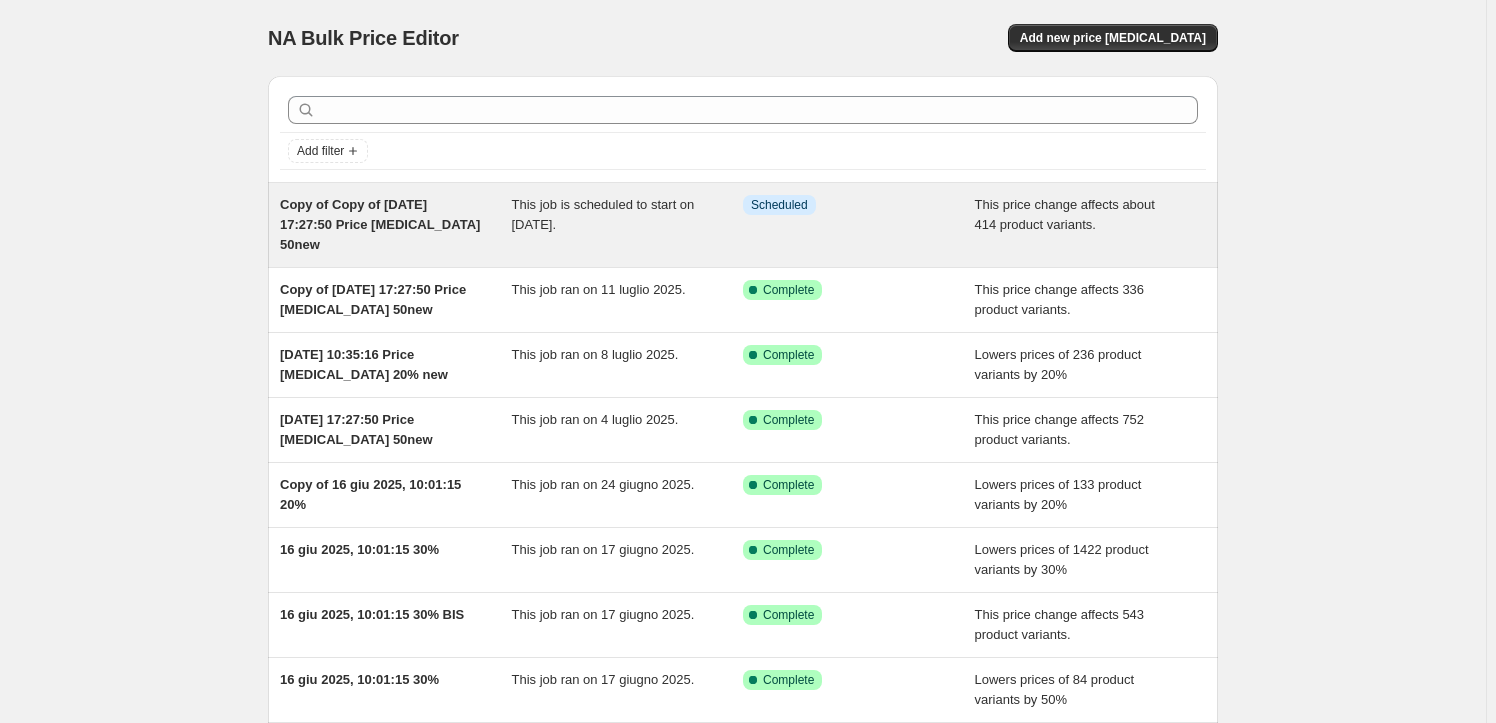 click on "This price change affects about 414 product variants." at bounding box center [1065, 214] 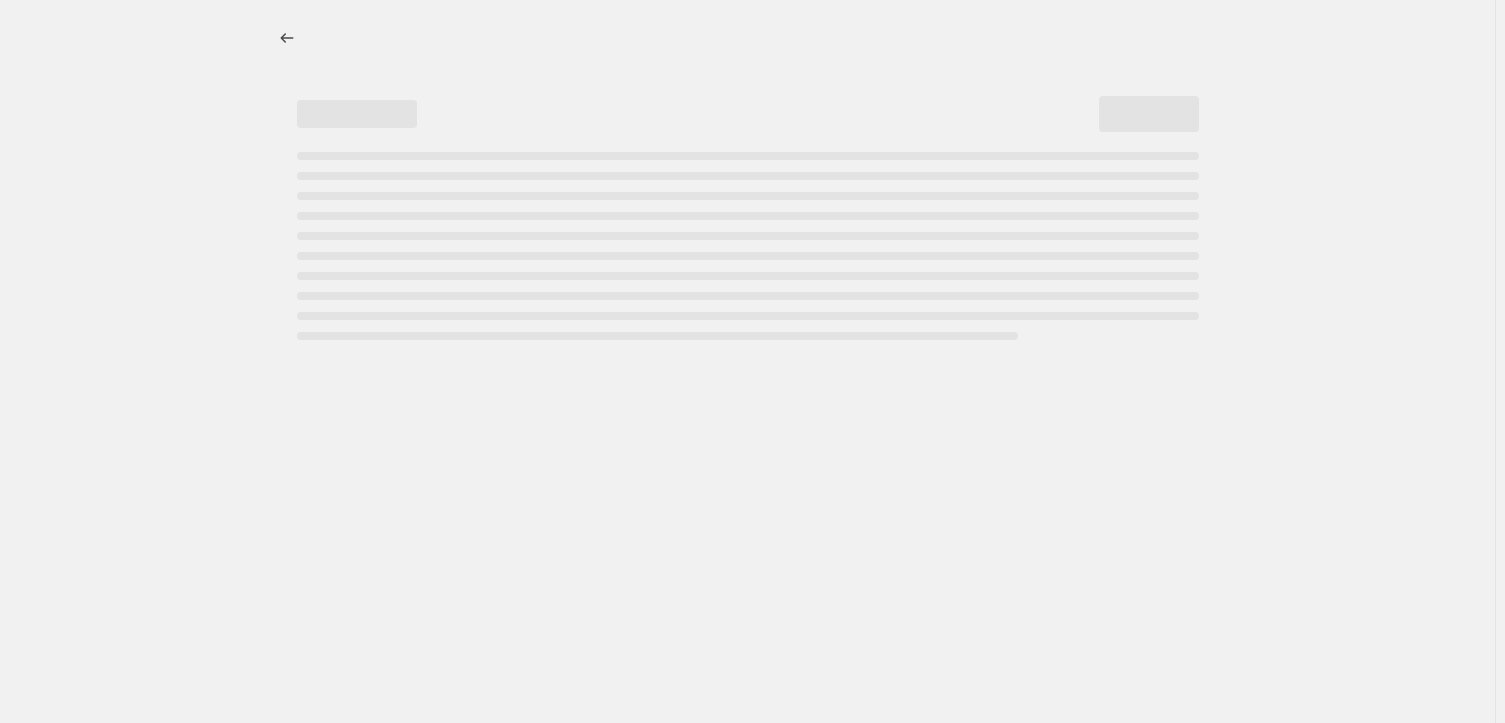 select on "pcap" 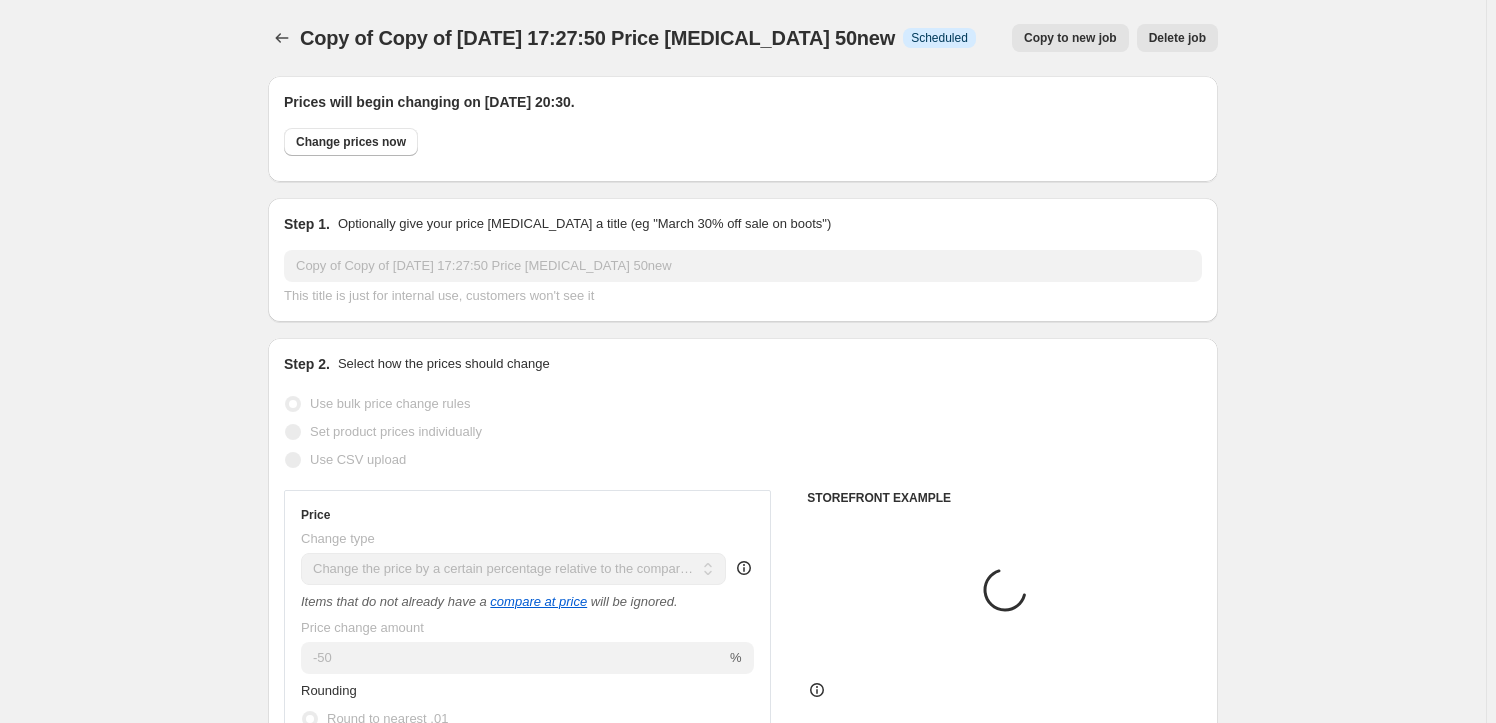 select on "tag" 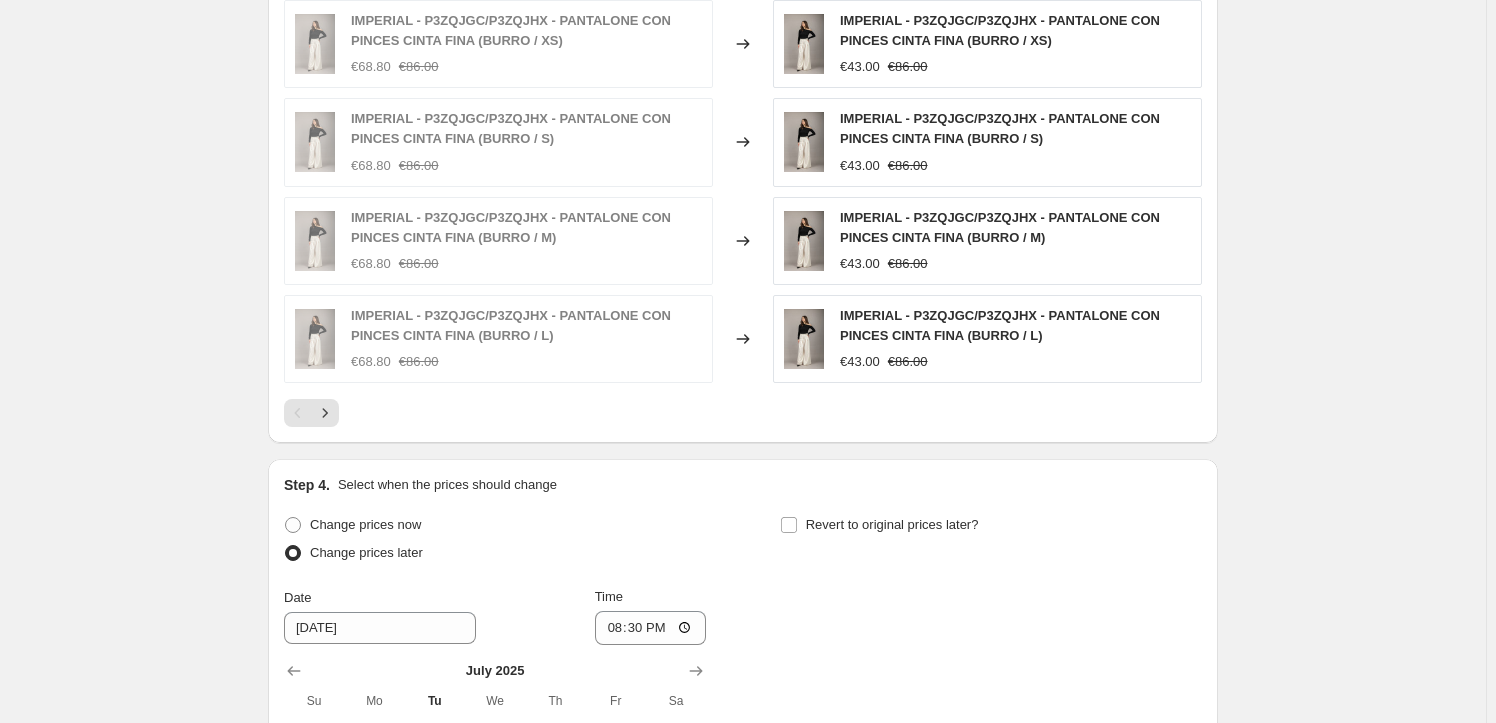 scroll, scrollTop: 2000, scrollLeft: 0, axis: vertical 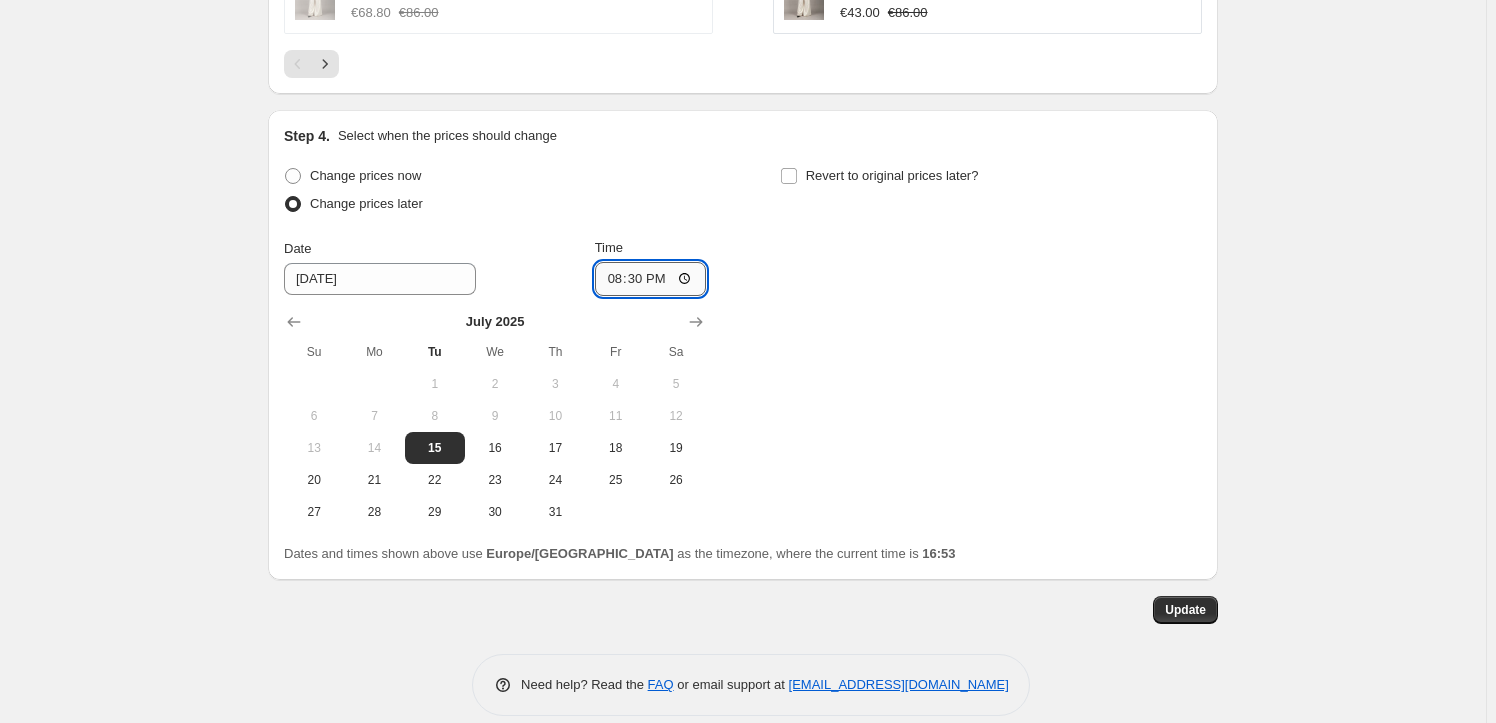 click on "20:30" at bounding box center [651, 279] 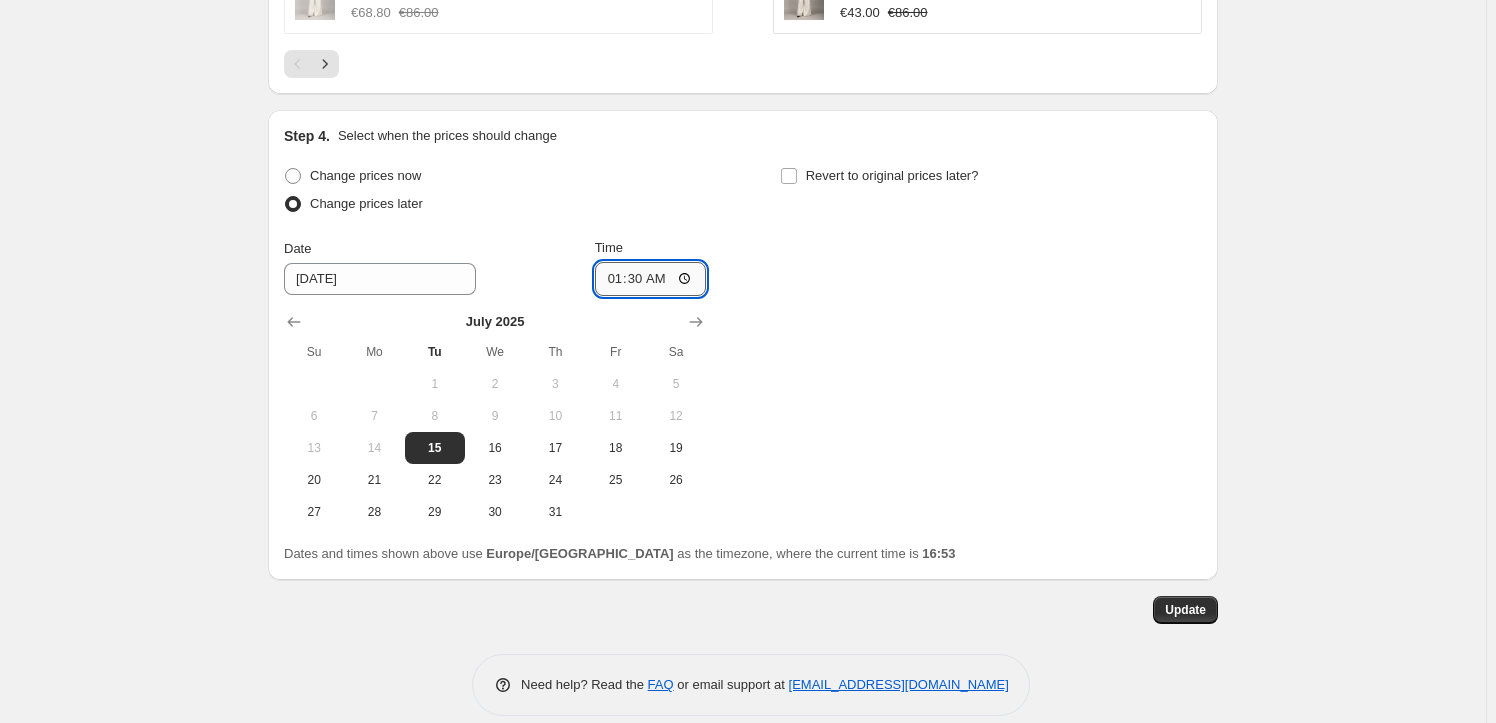 type on "18:30" 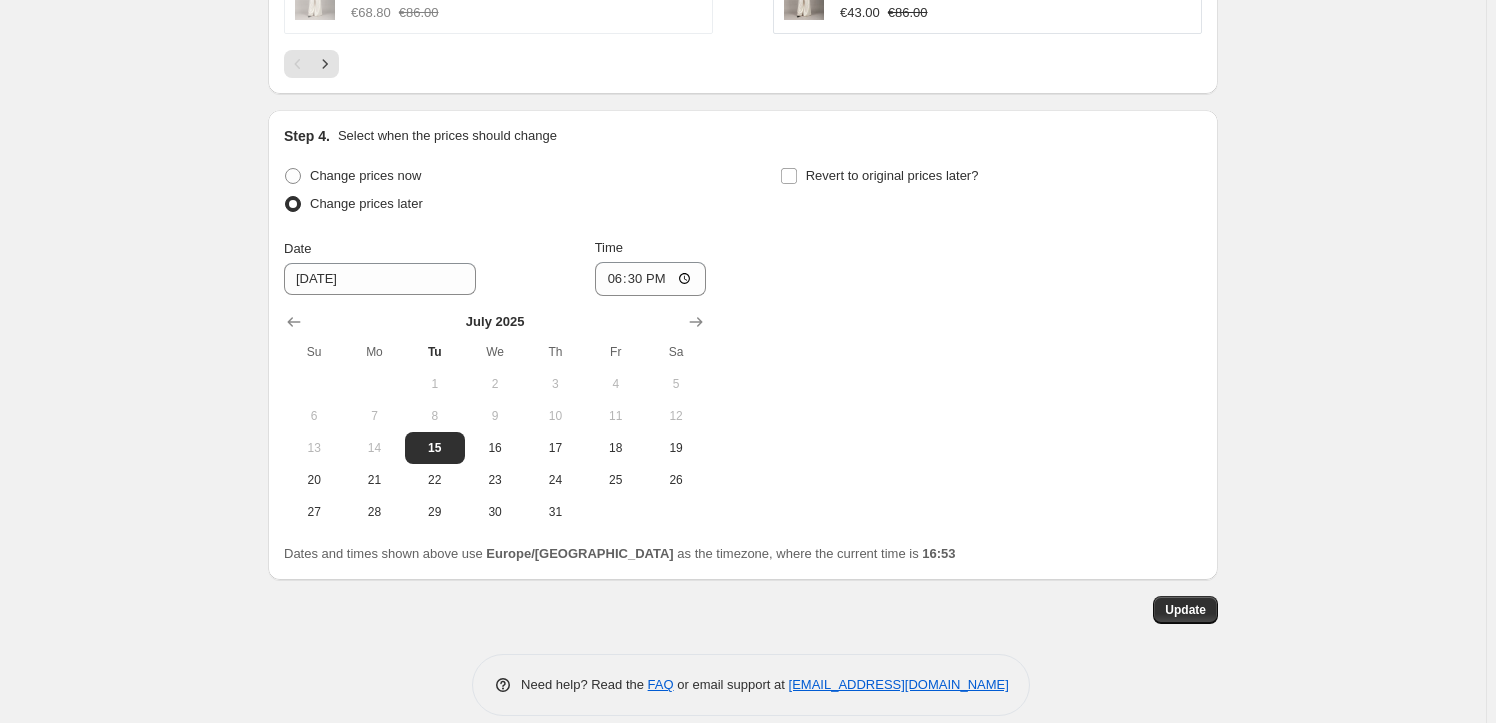 click on "Change prices now Change prices later Date [DATE] Time 18:[DATE] Mo Tu We Th Fr Sa 1 2 3 4 5 6 7 8 9 10 11 12 13 14 15 16 17 18 19 20 21 22 23 24 25 26 27 28 29 30 31 Revert to original prices later?" at bounding box center (743, 345) 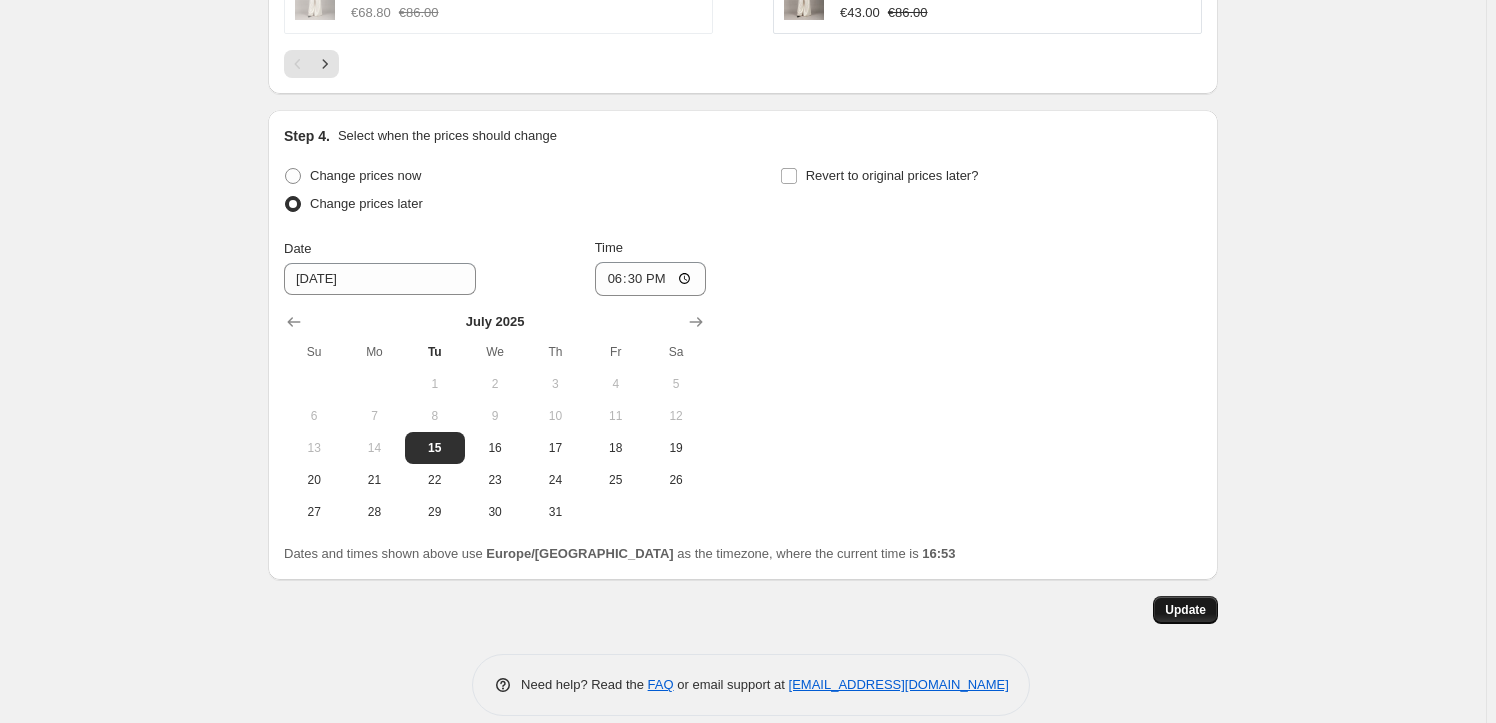 click on "Update" at bounding box center (1185, 610) 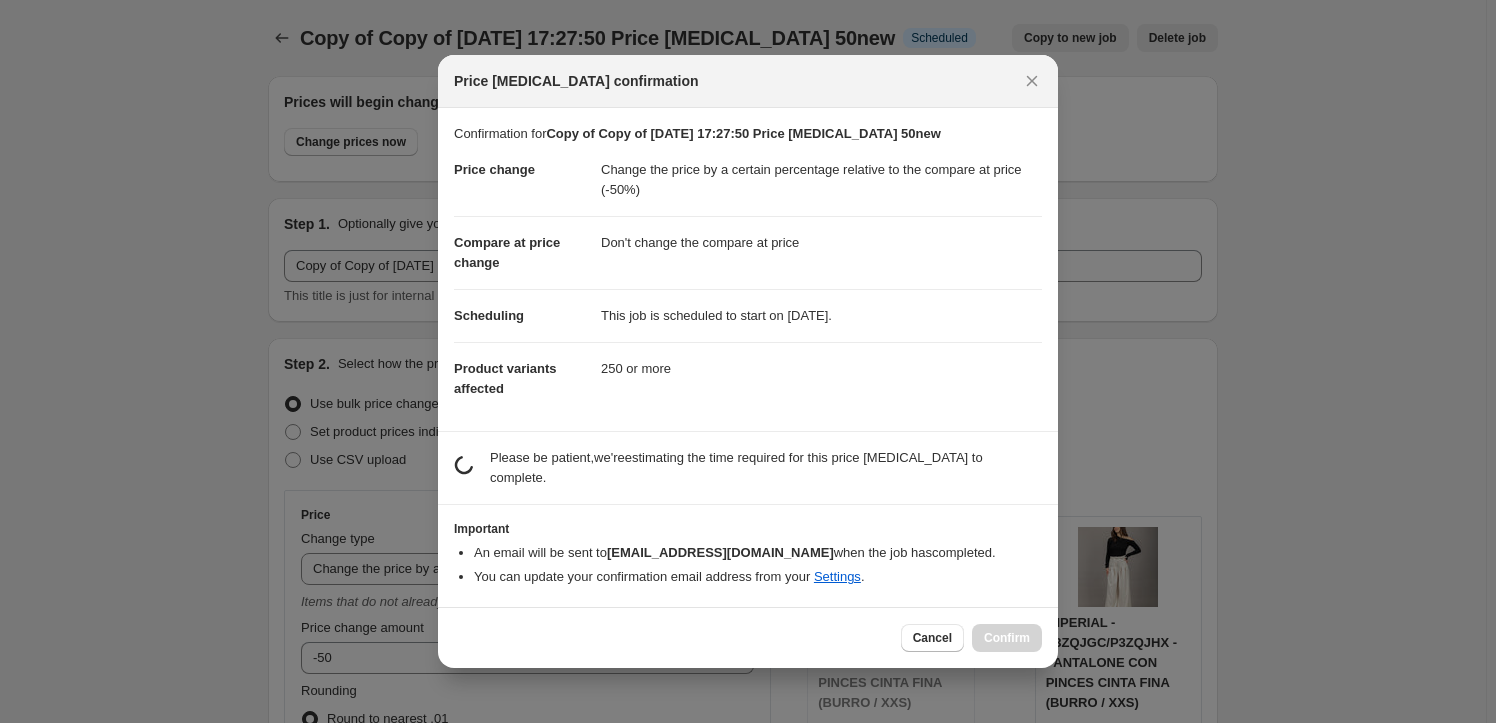 scroll, scrollTop: 2000, scrollLeft: 0, axis: vertical 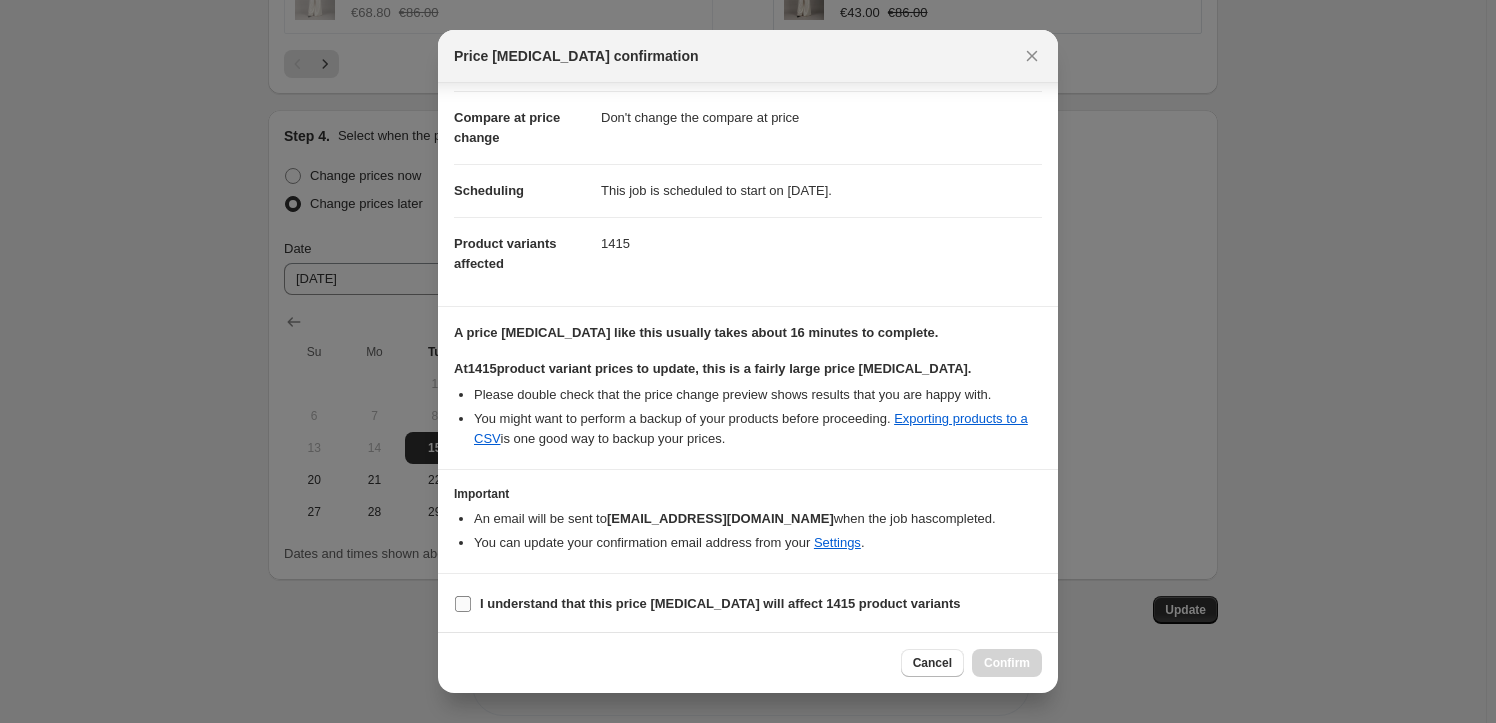 click on "I understand that this price [MEDICAL_DATA] will affect 1415 product variants" at bounding box center (720, 603) 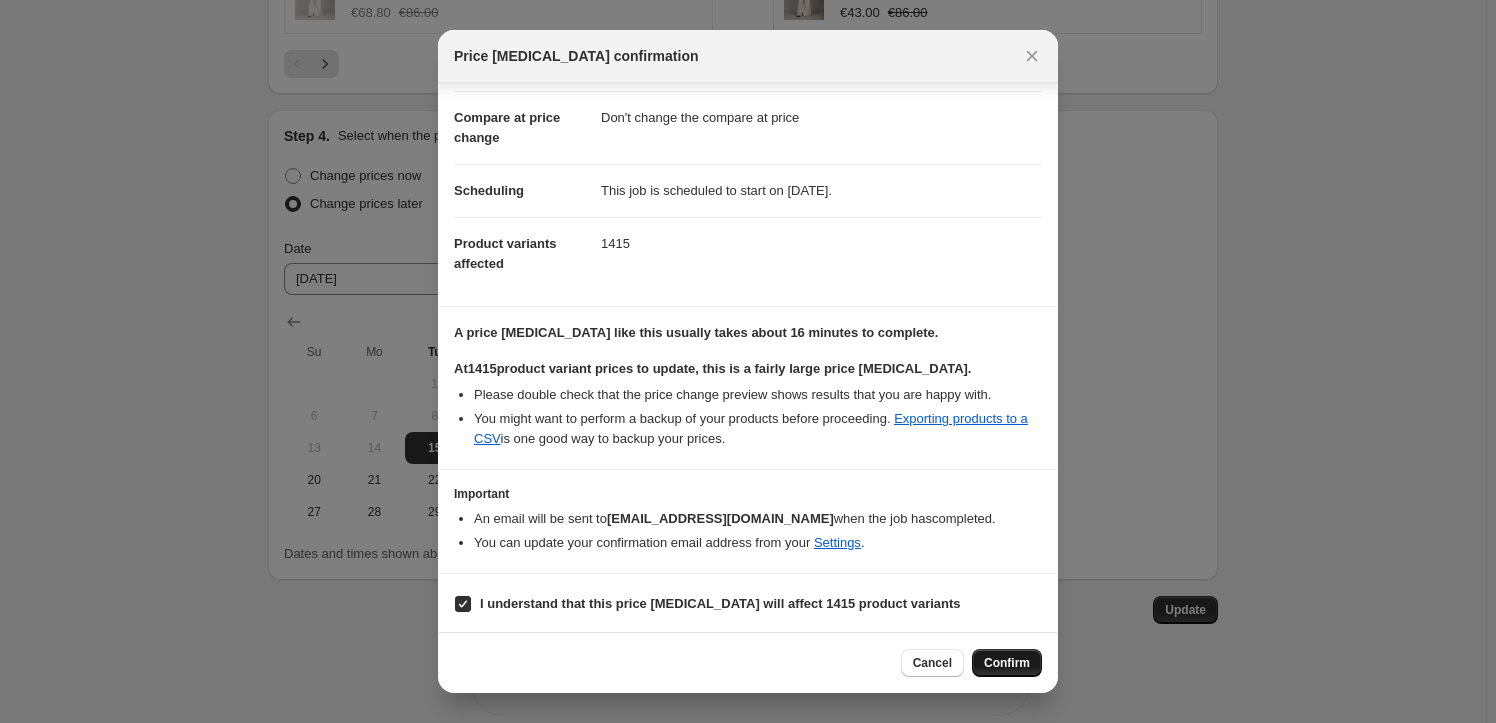 click on "Confirm" at bounding box center (1007, 663) 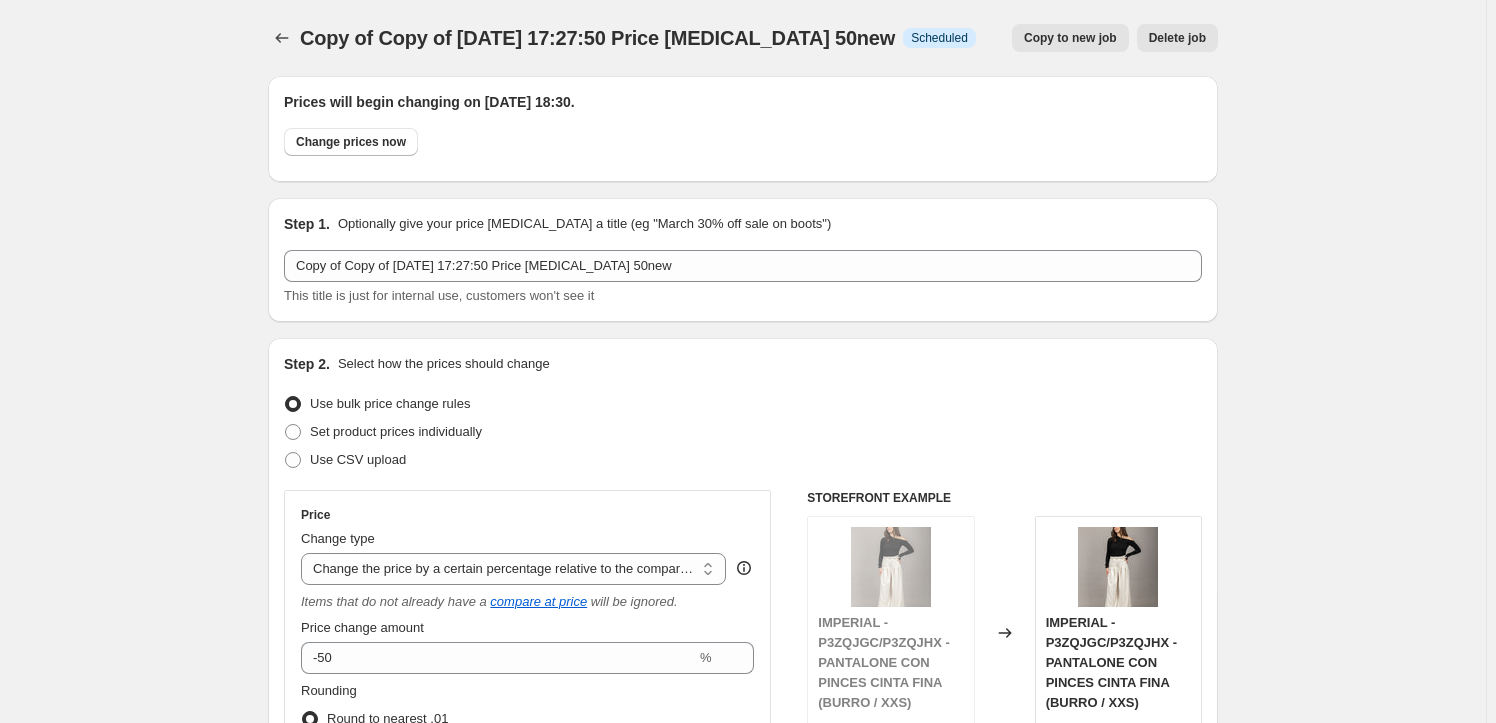scroll, scrollTop: 2000, scrollLeft: 0, axis: vertical 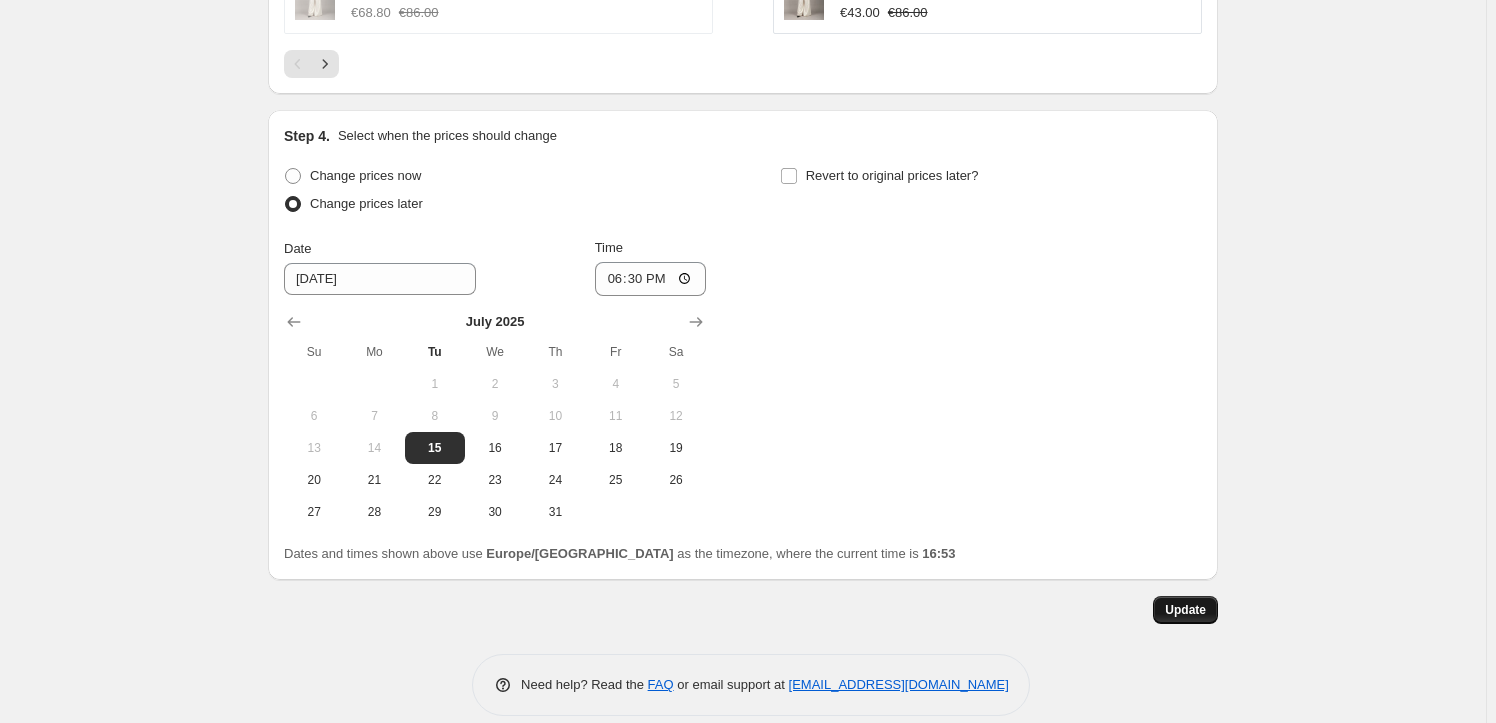 click on "Update" at bounding box center [1185, 610] 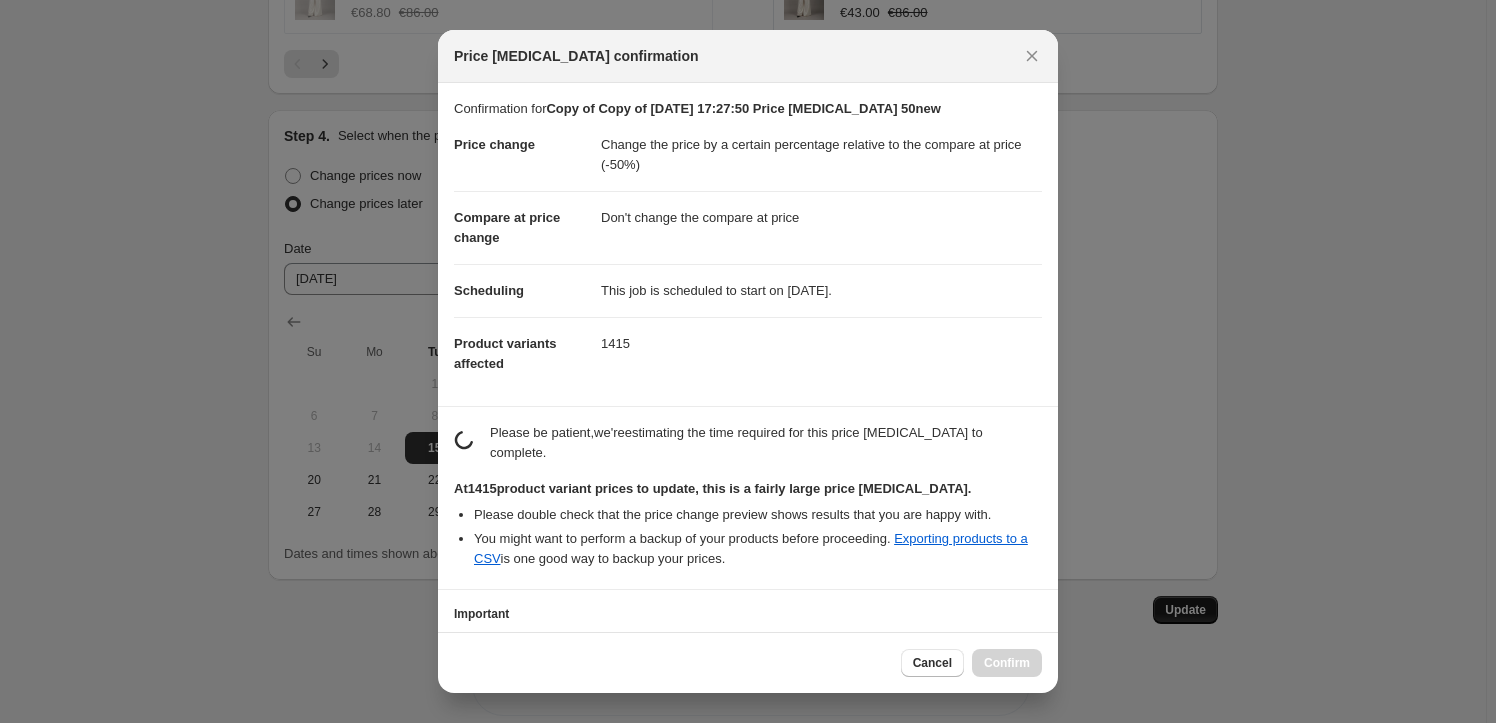 scroll, scrollTop: 0, scrollLeft: 0, axis: both 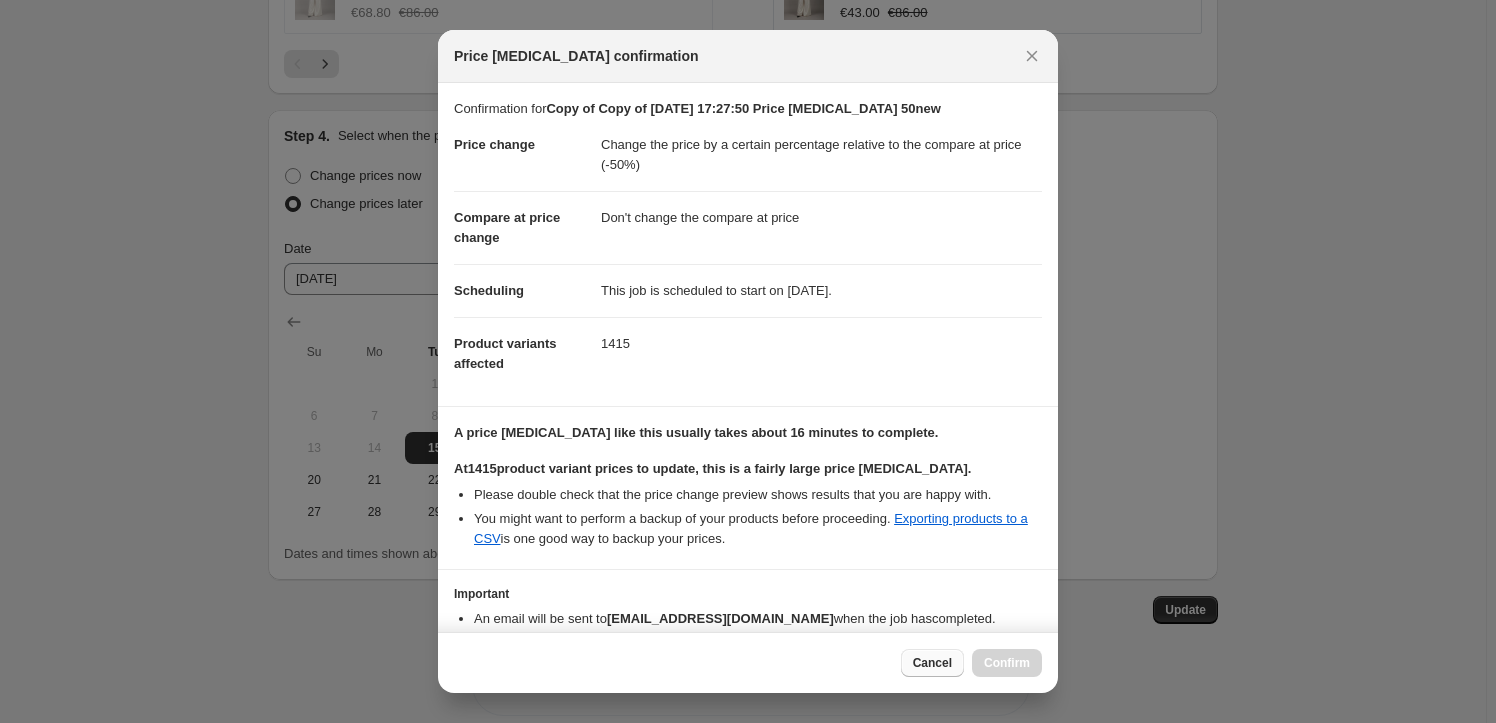 click on "Cancel" at bounding box center (932, 663) 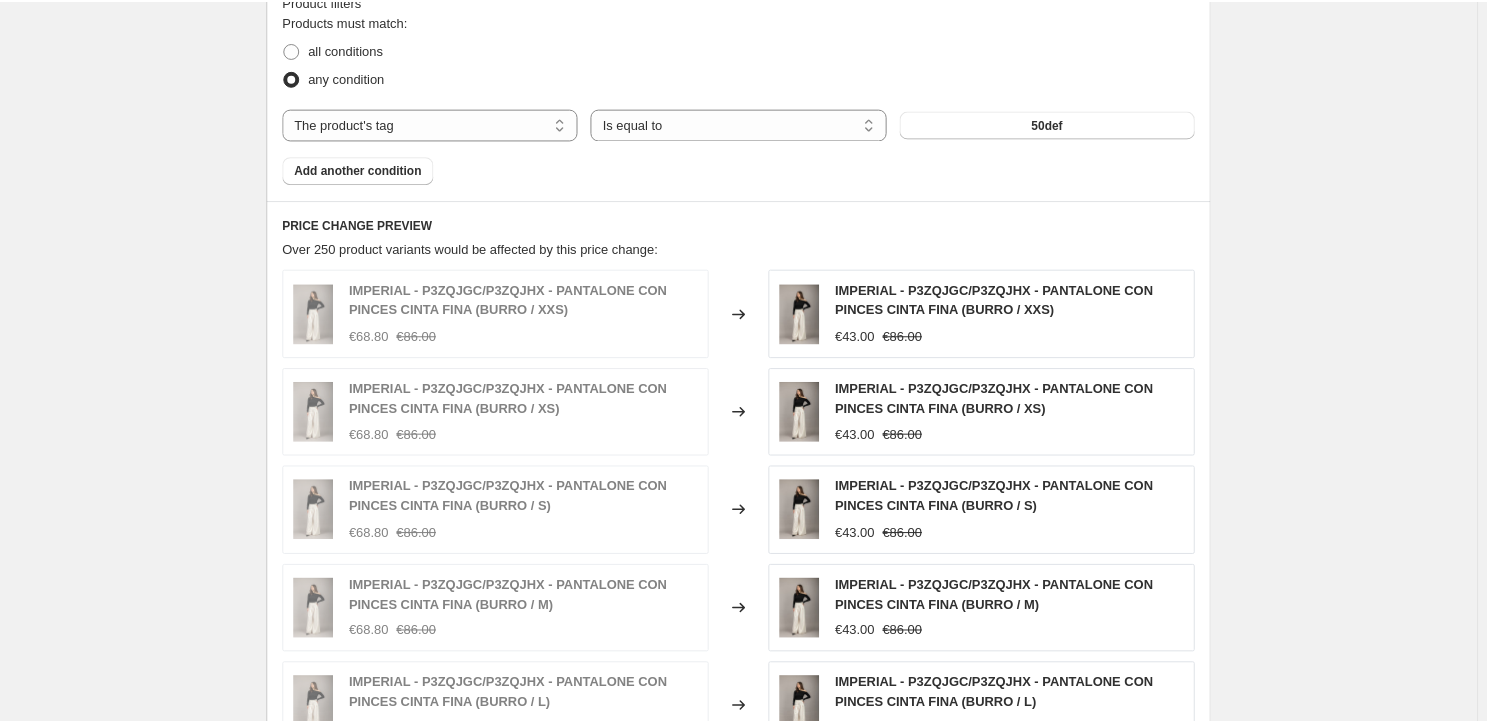 scroll, scrollTop: 1545, scrollLeft: 0, axis: vertical 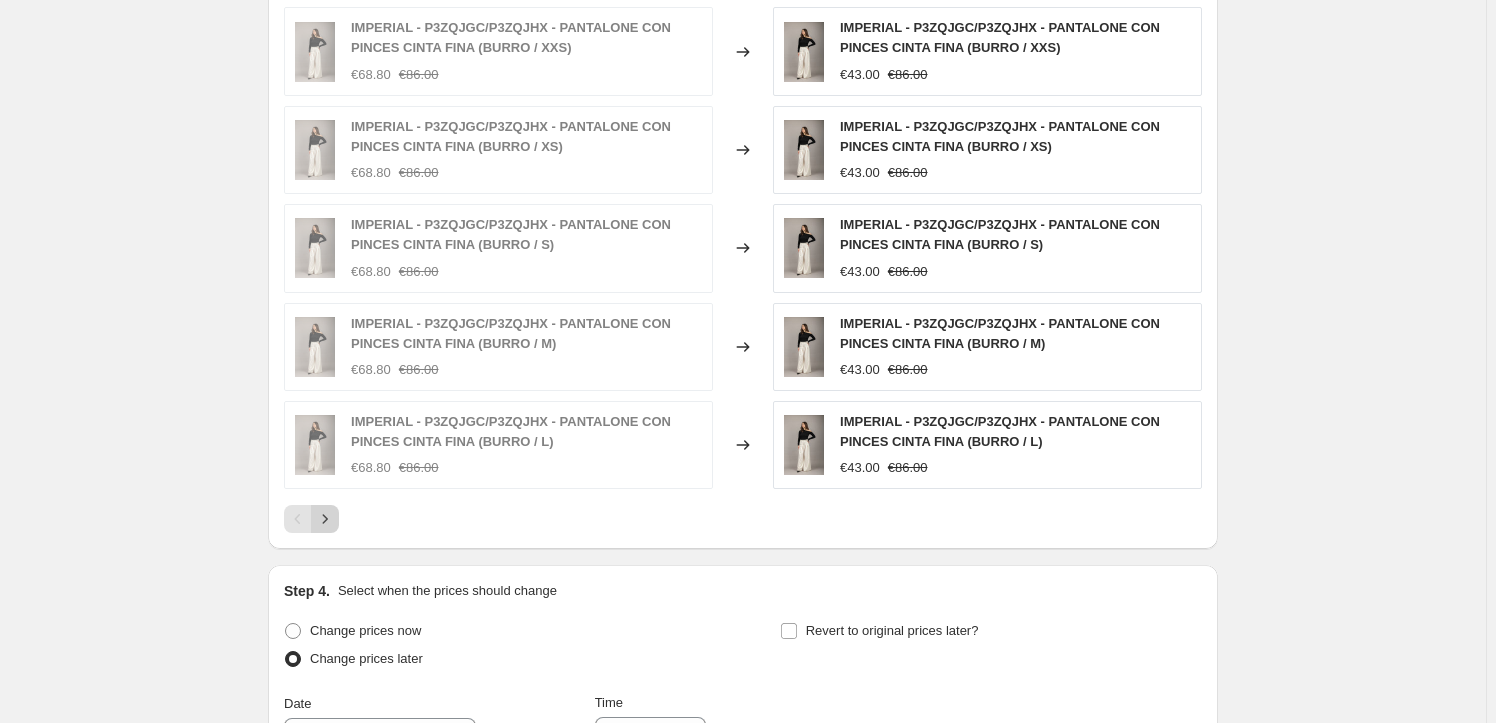 click 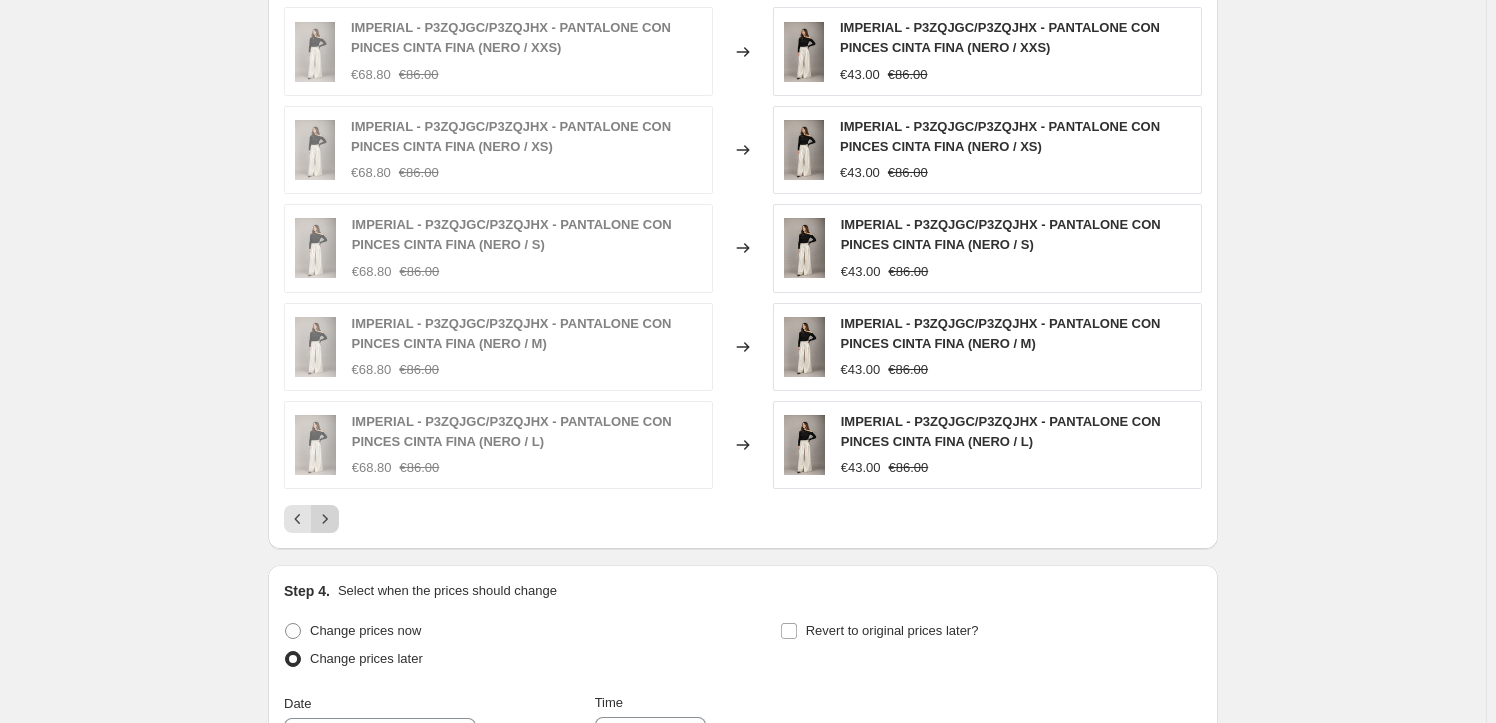 click 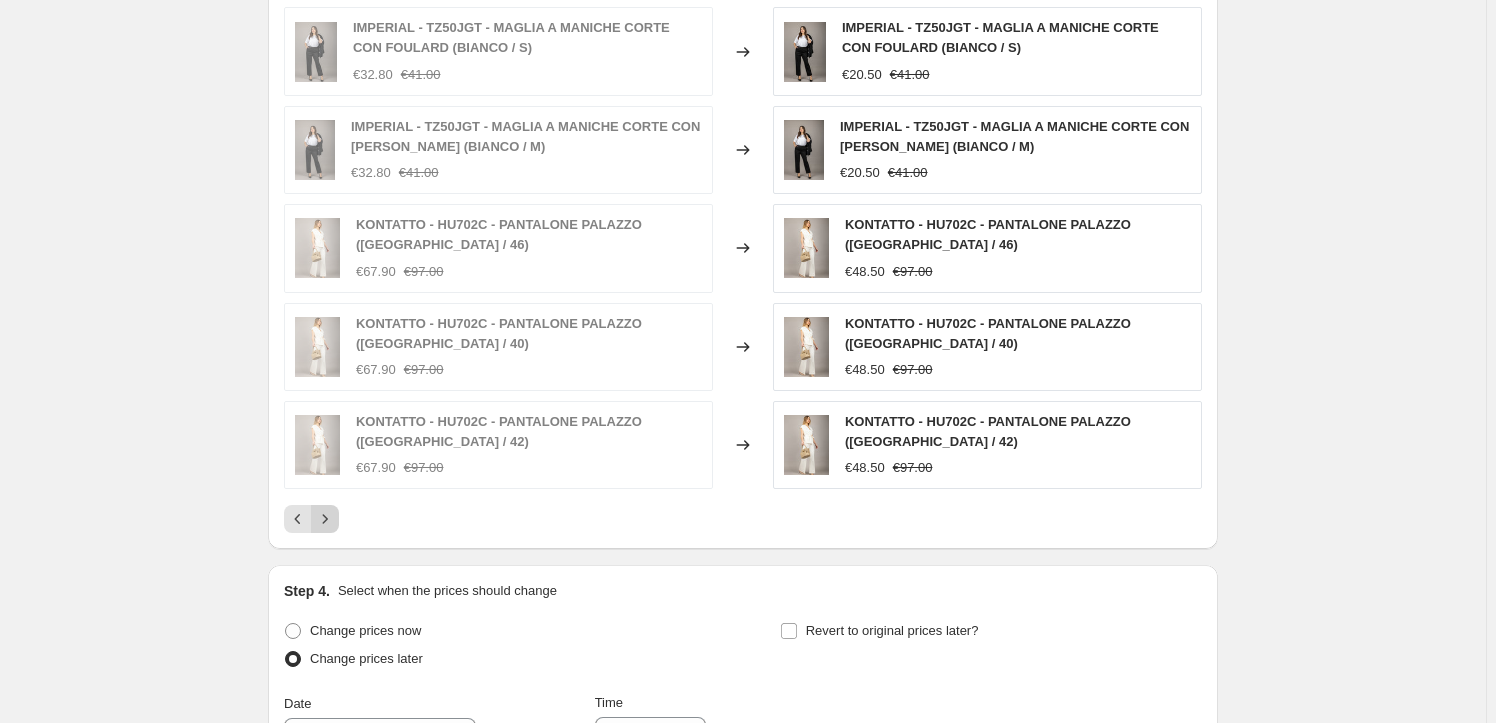 click 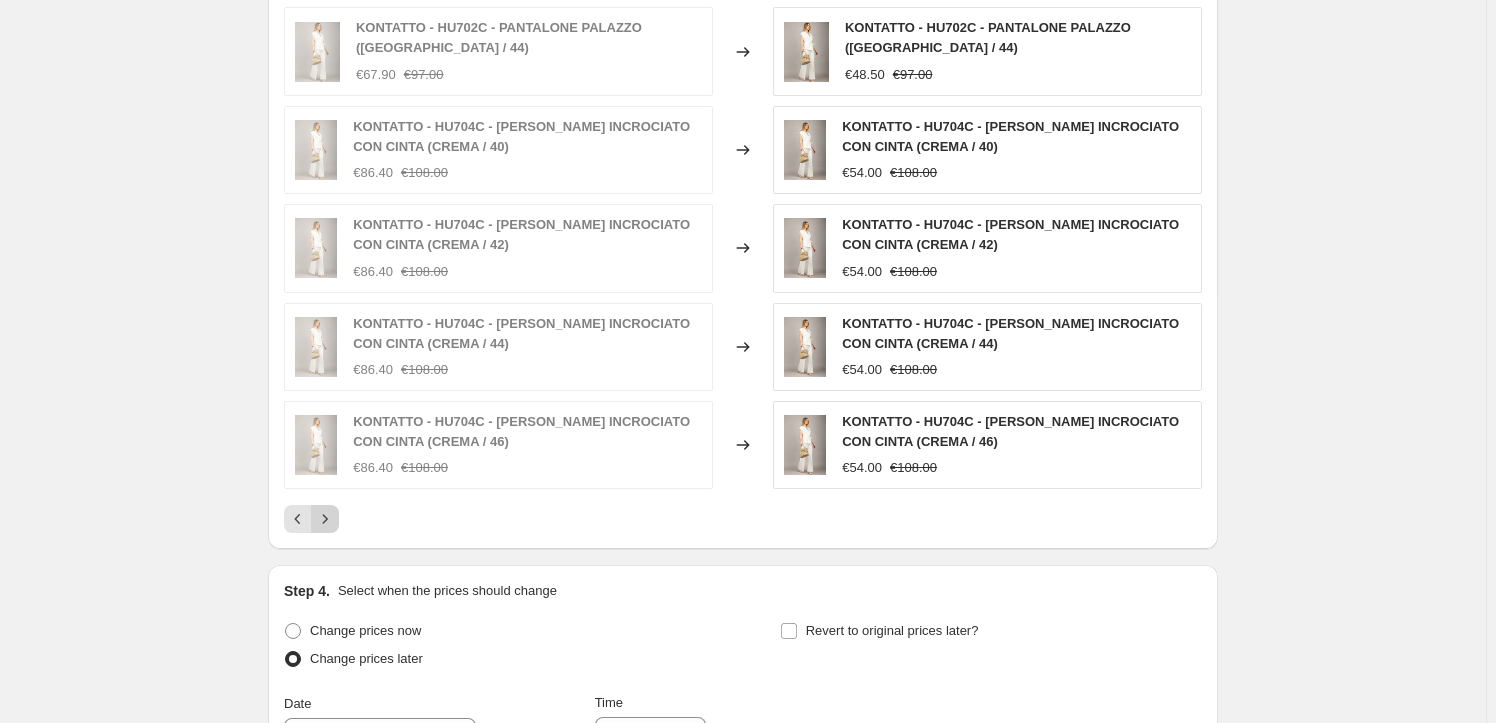 click 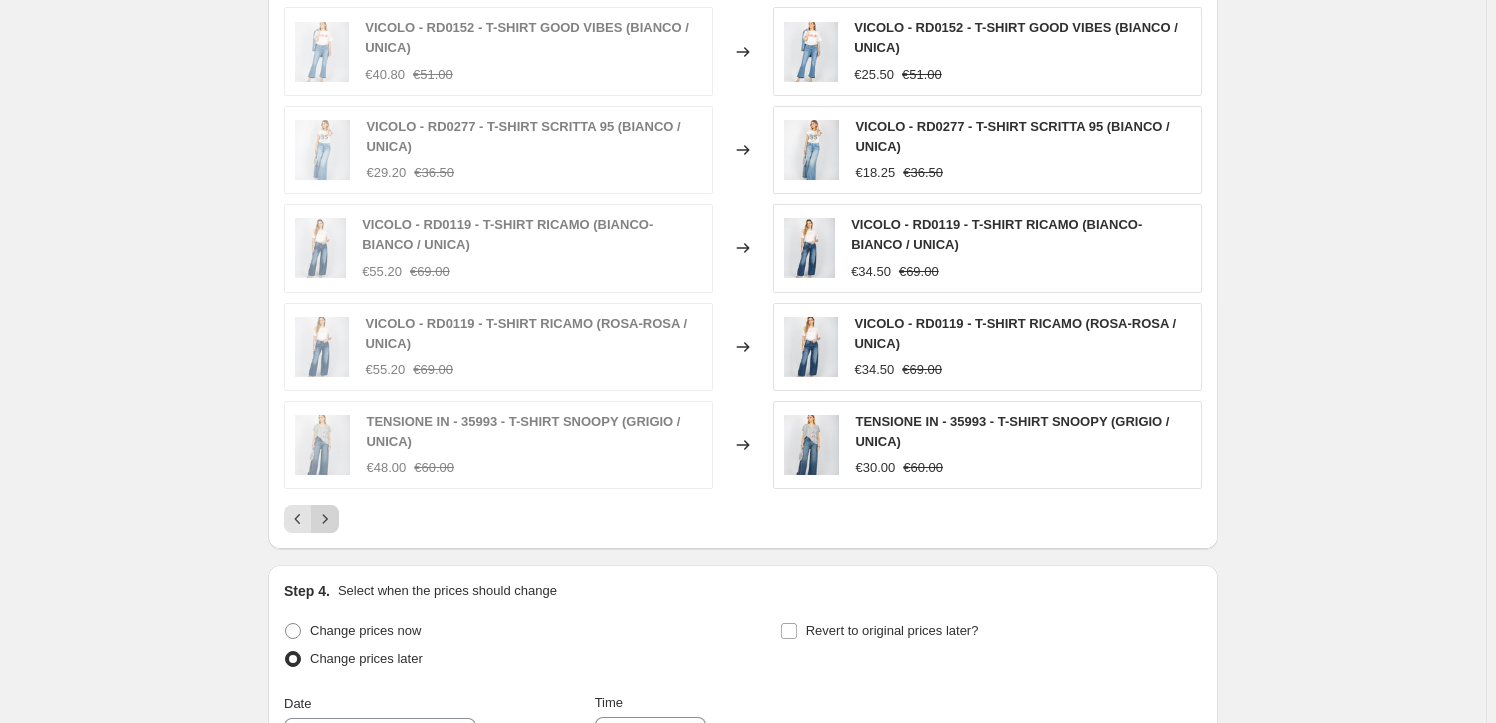 click 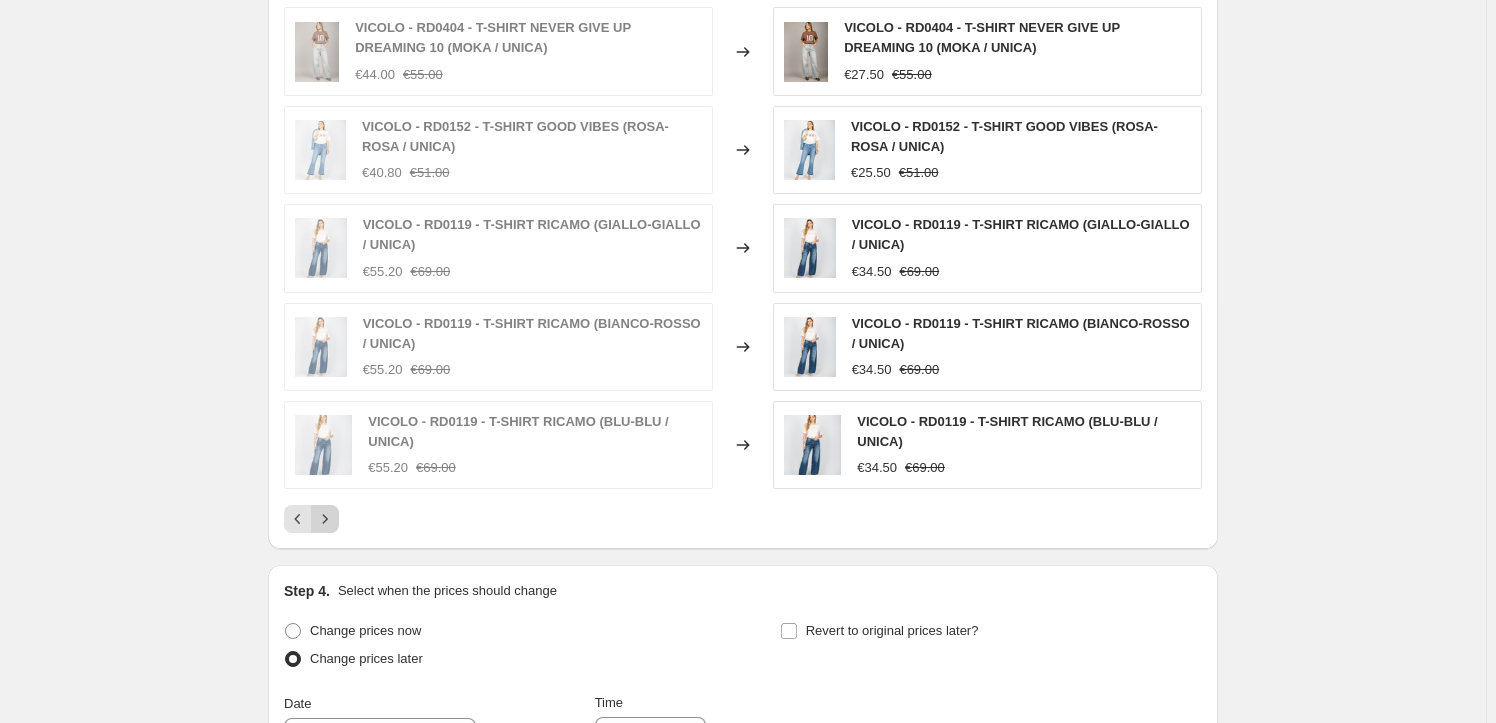 click 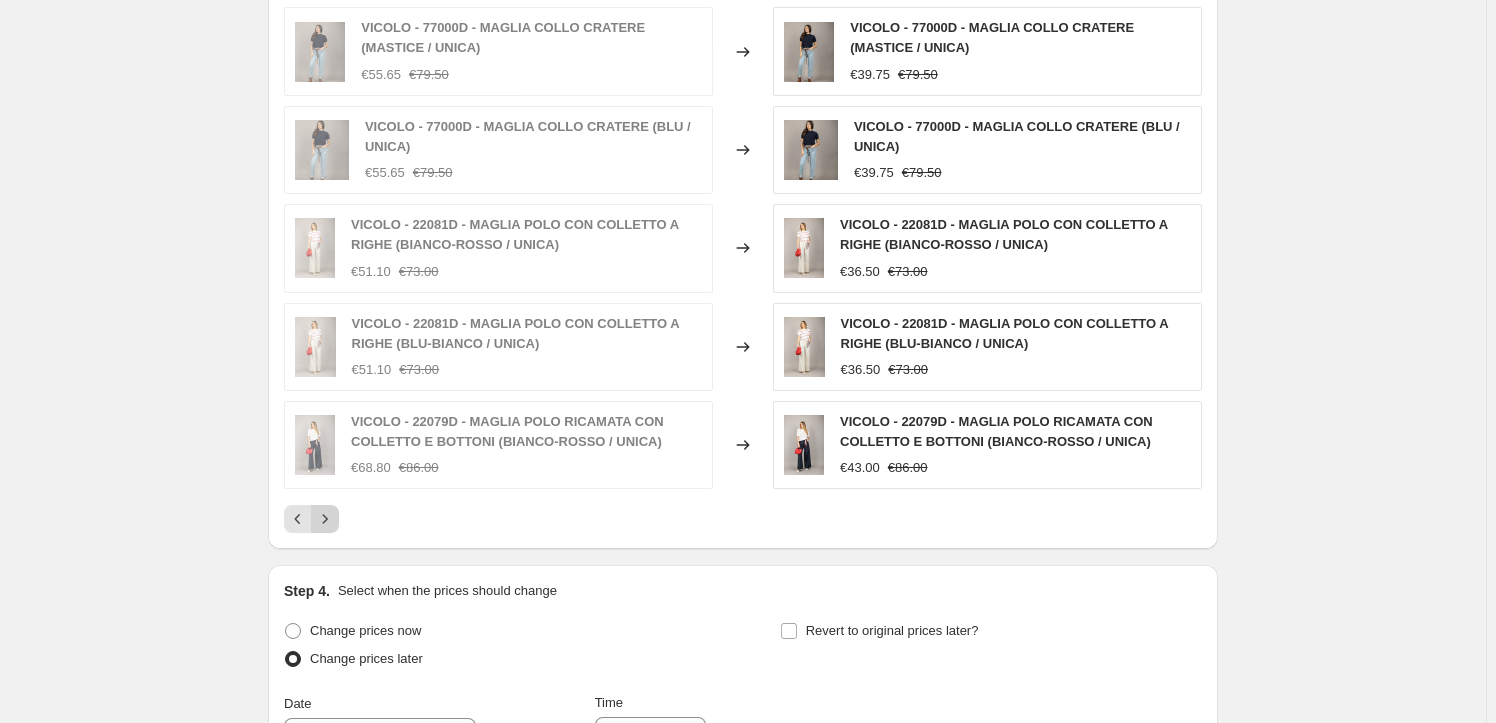 click 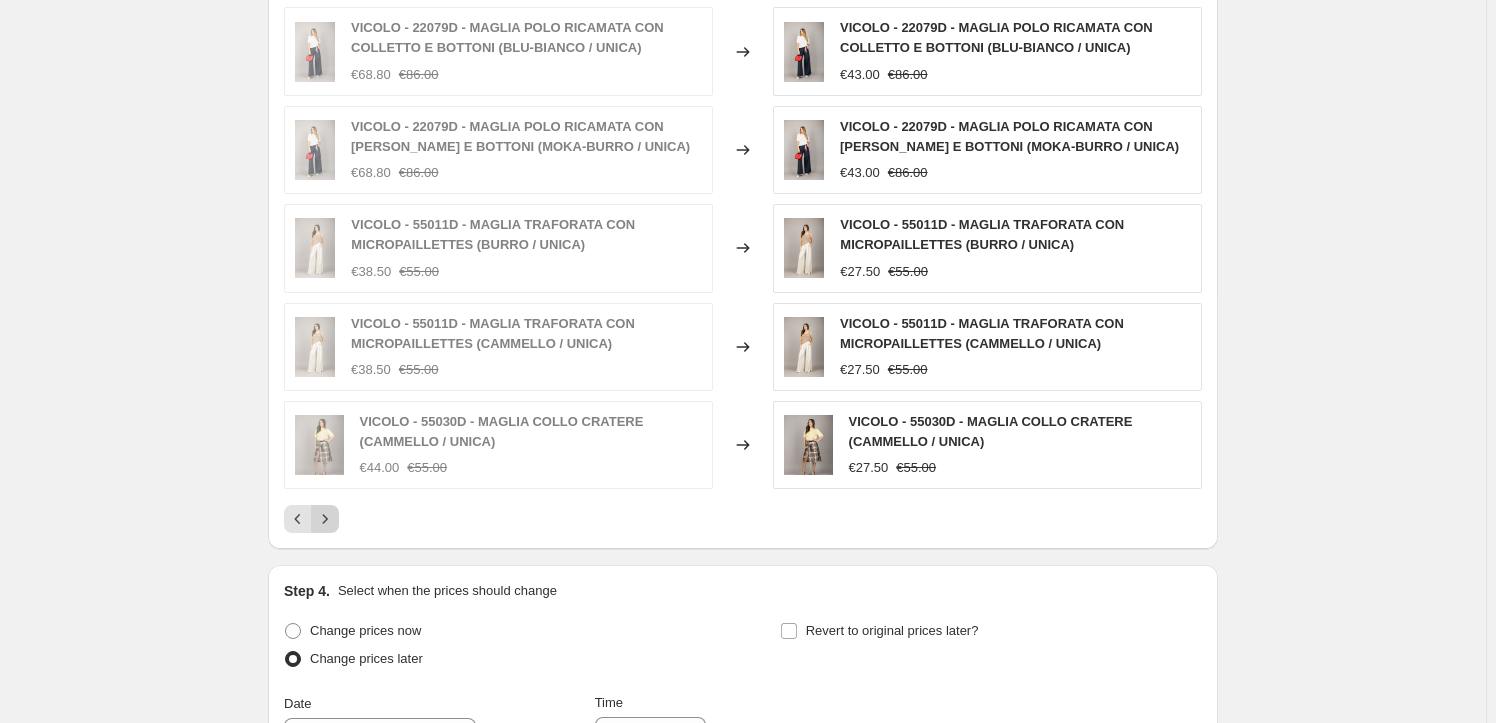 click 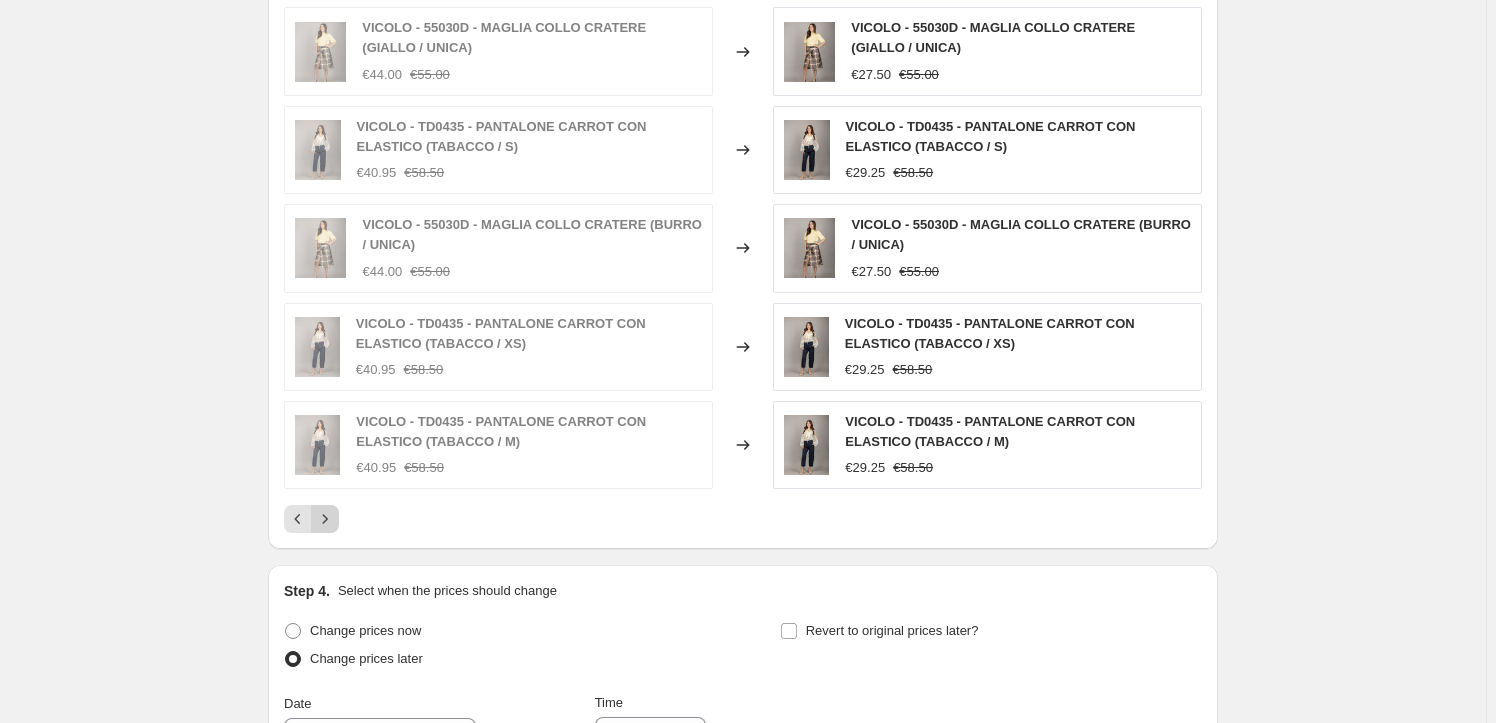click 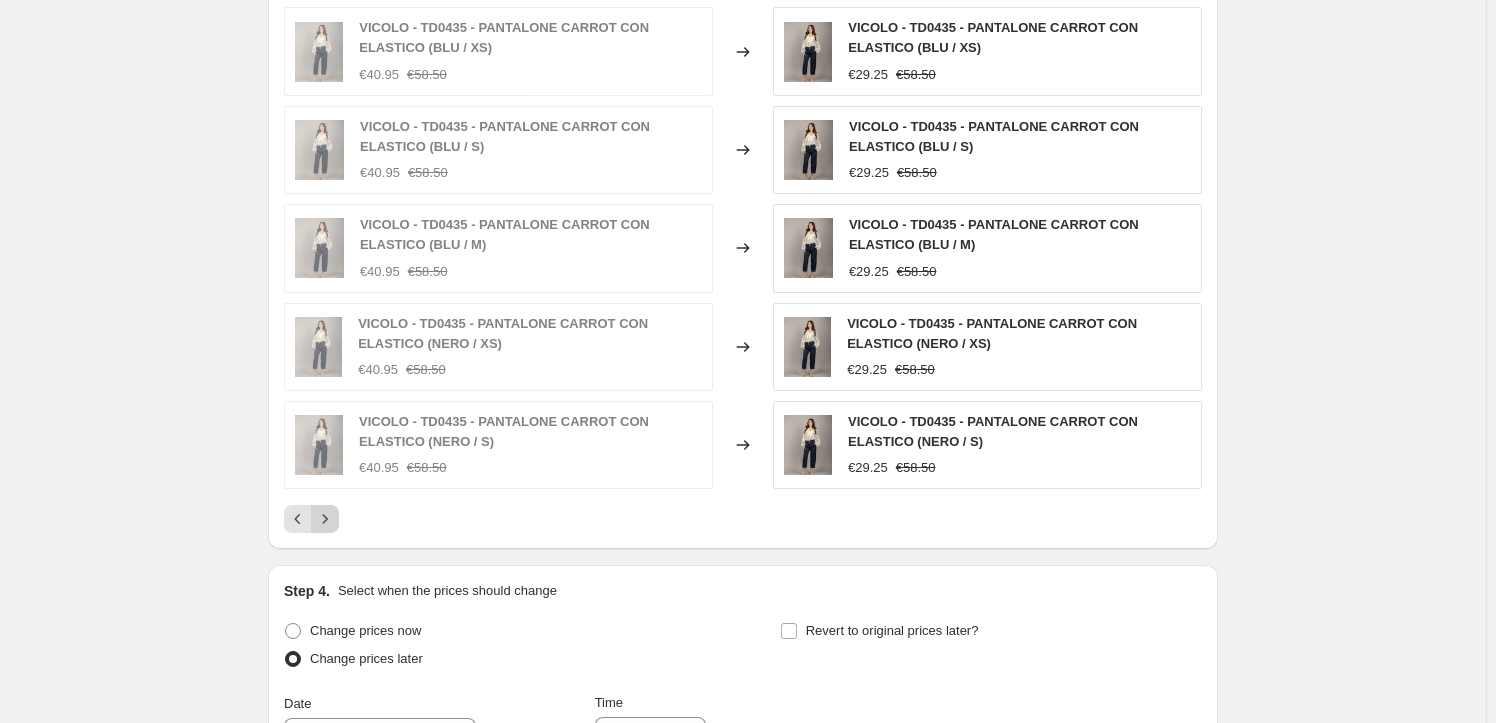 click 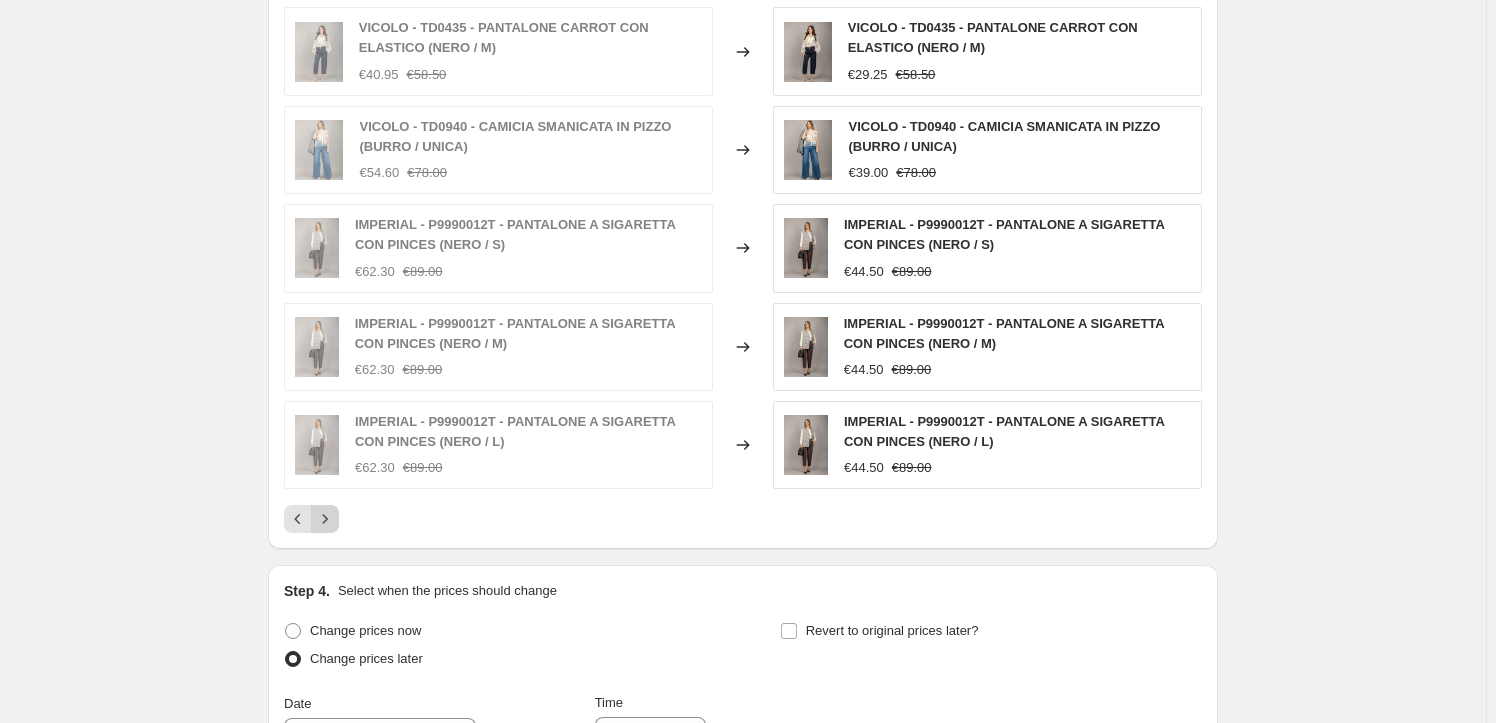 click 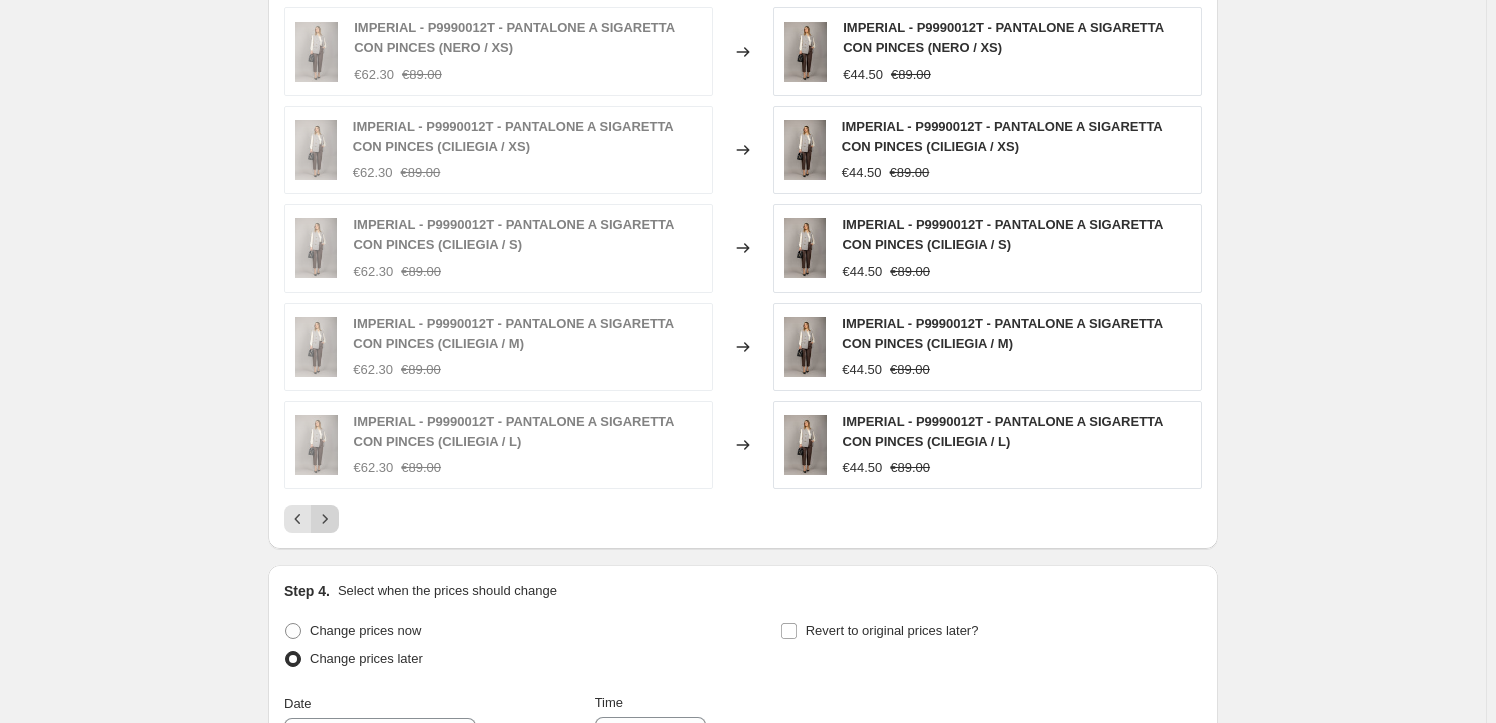 click 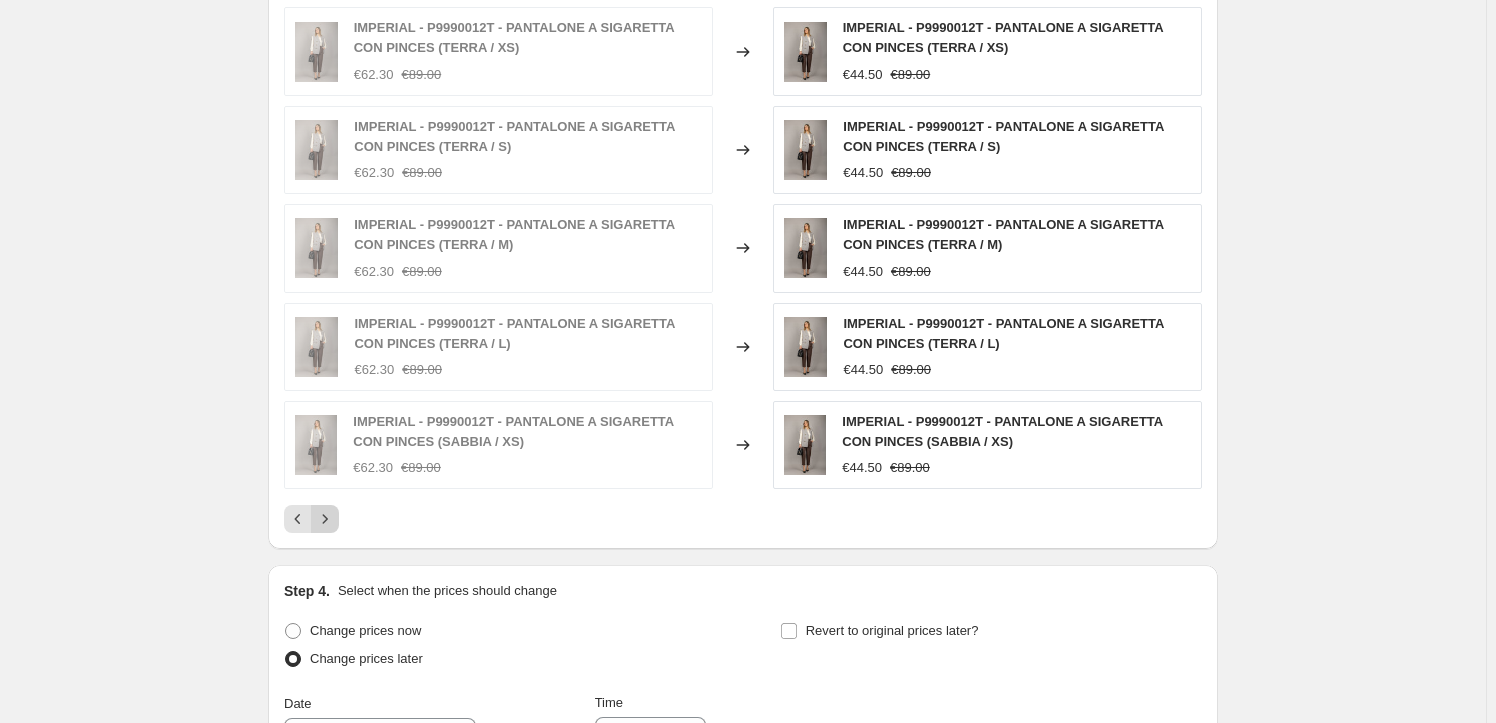 click 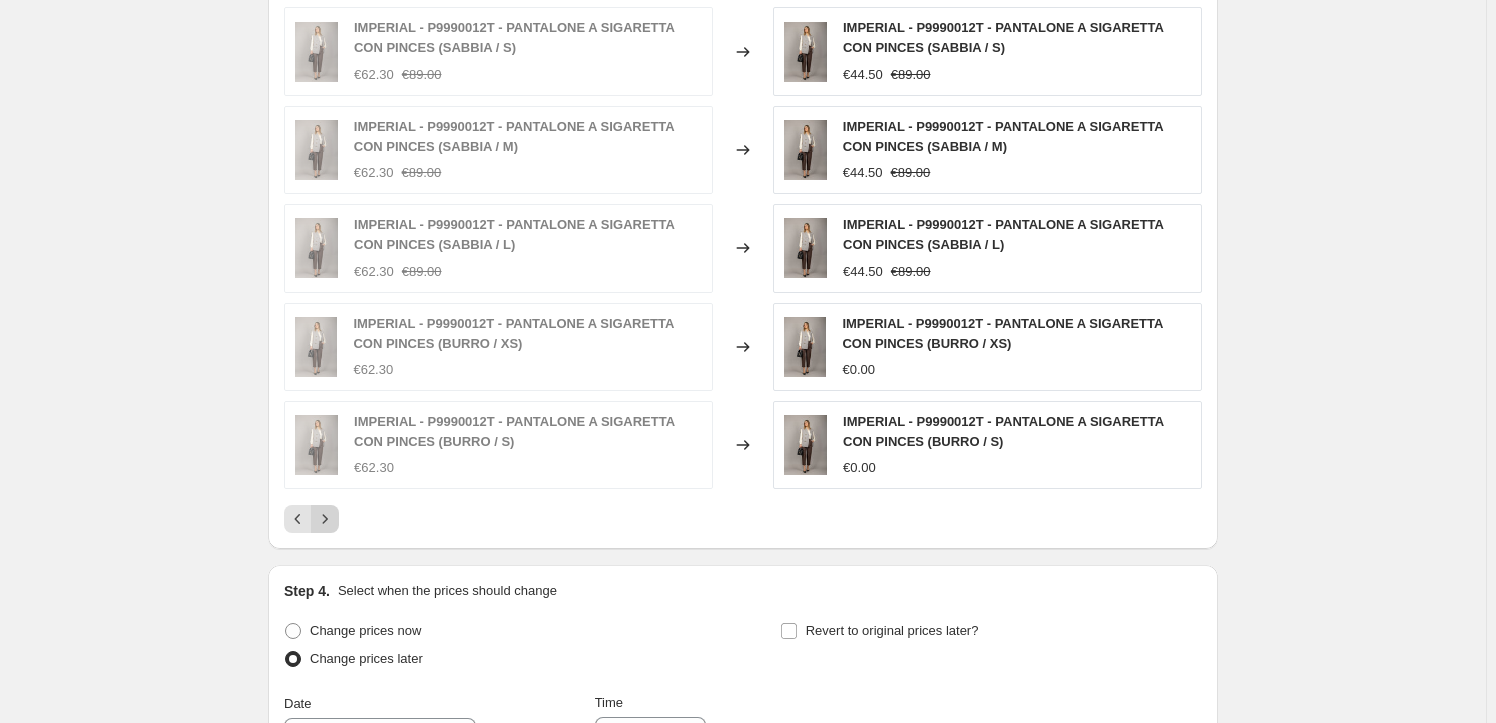 click 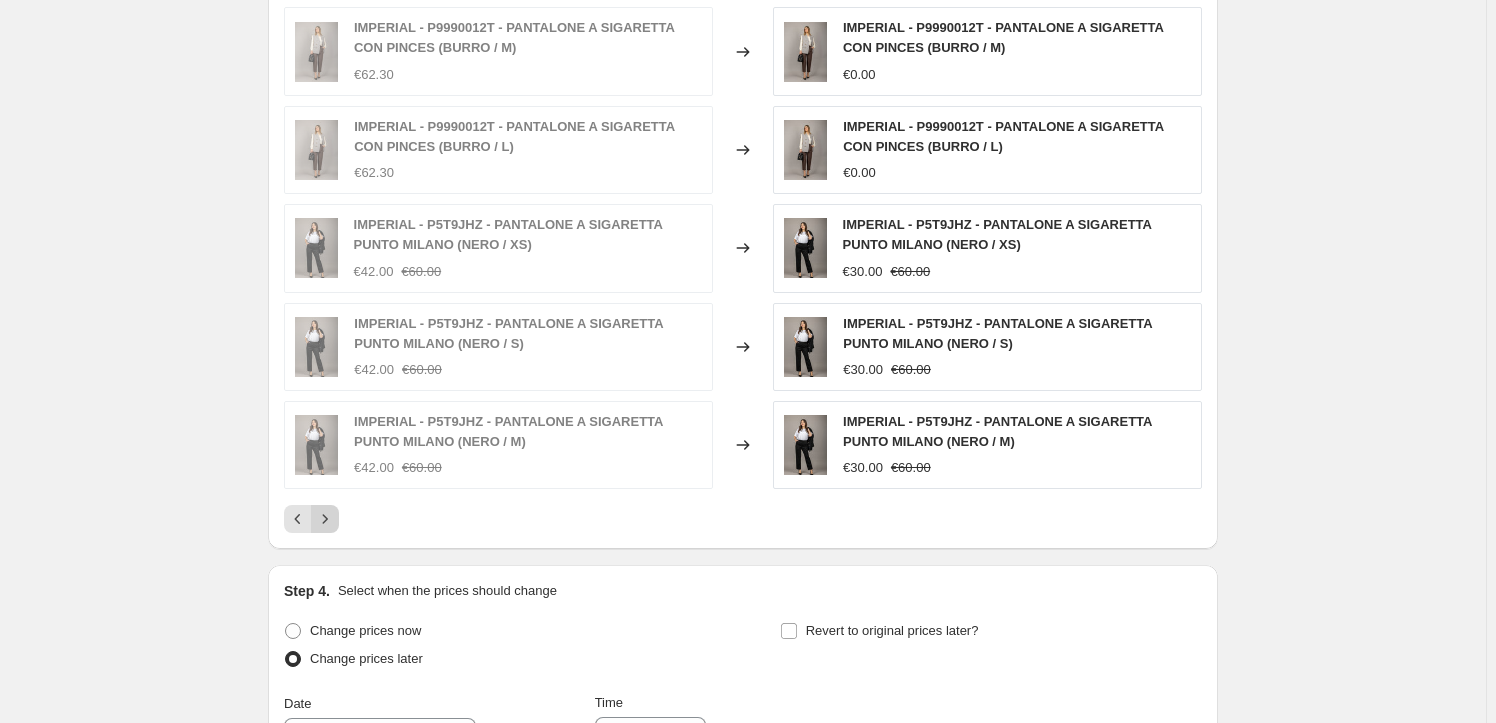 click 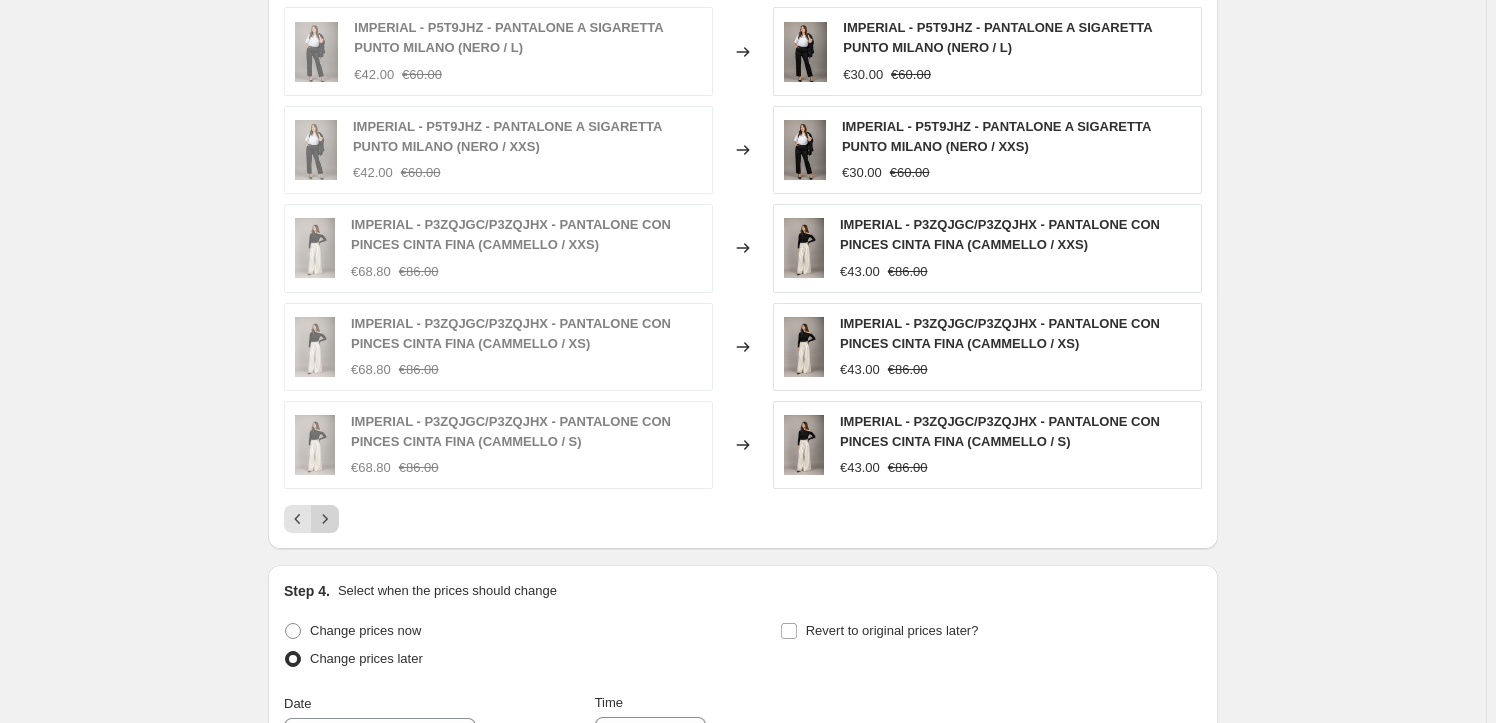 click 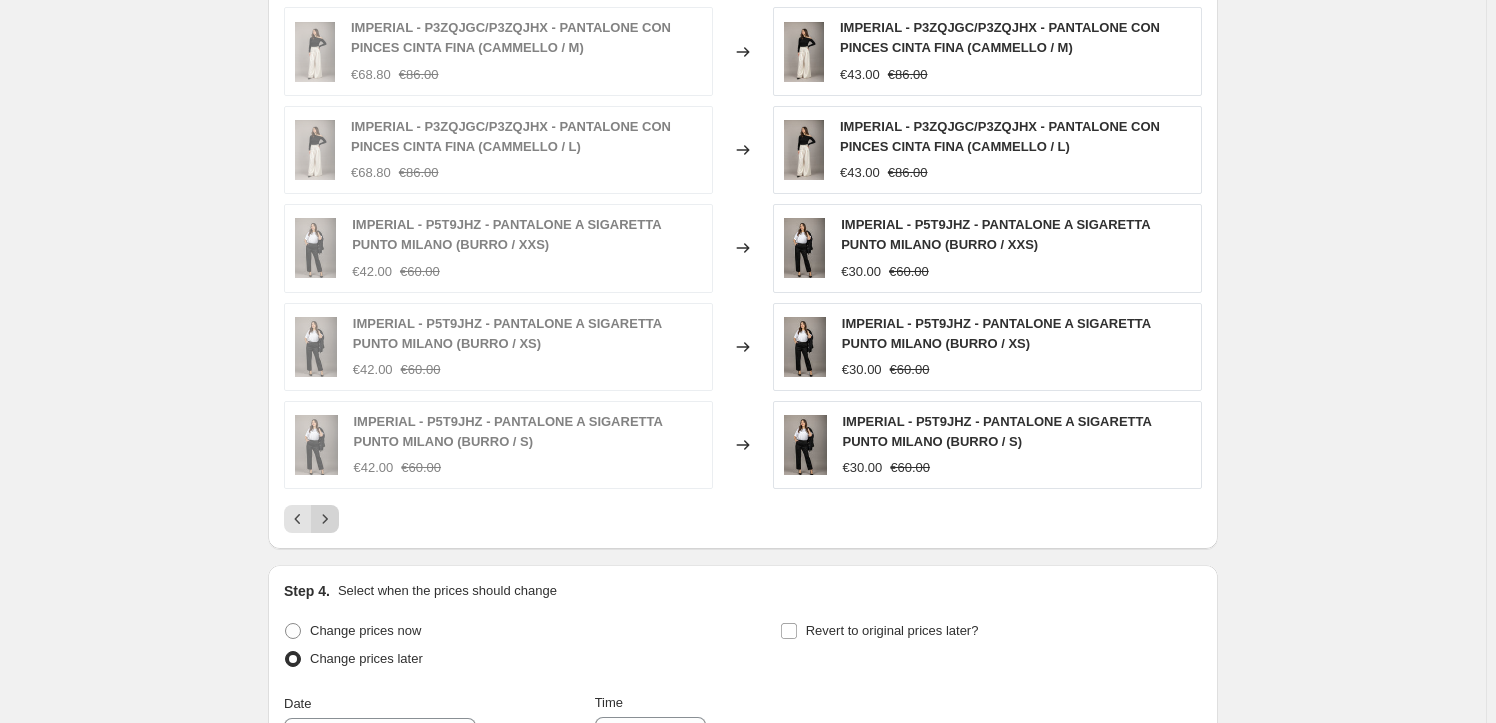 click 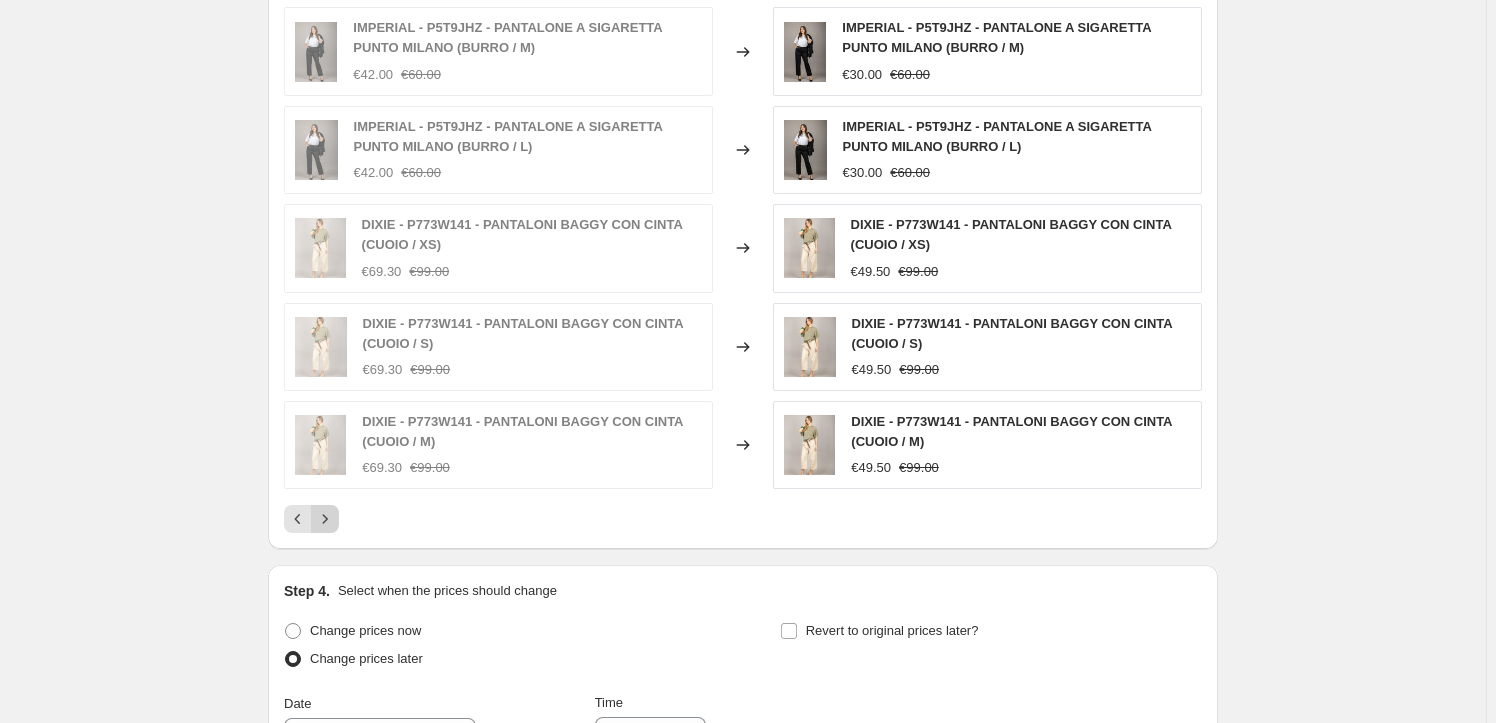 click 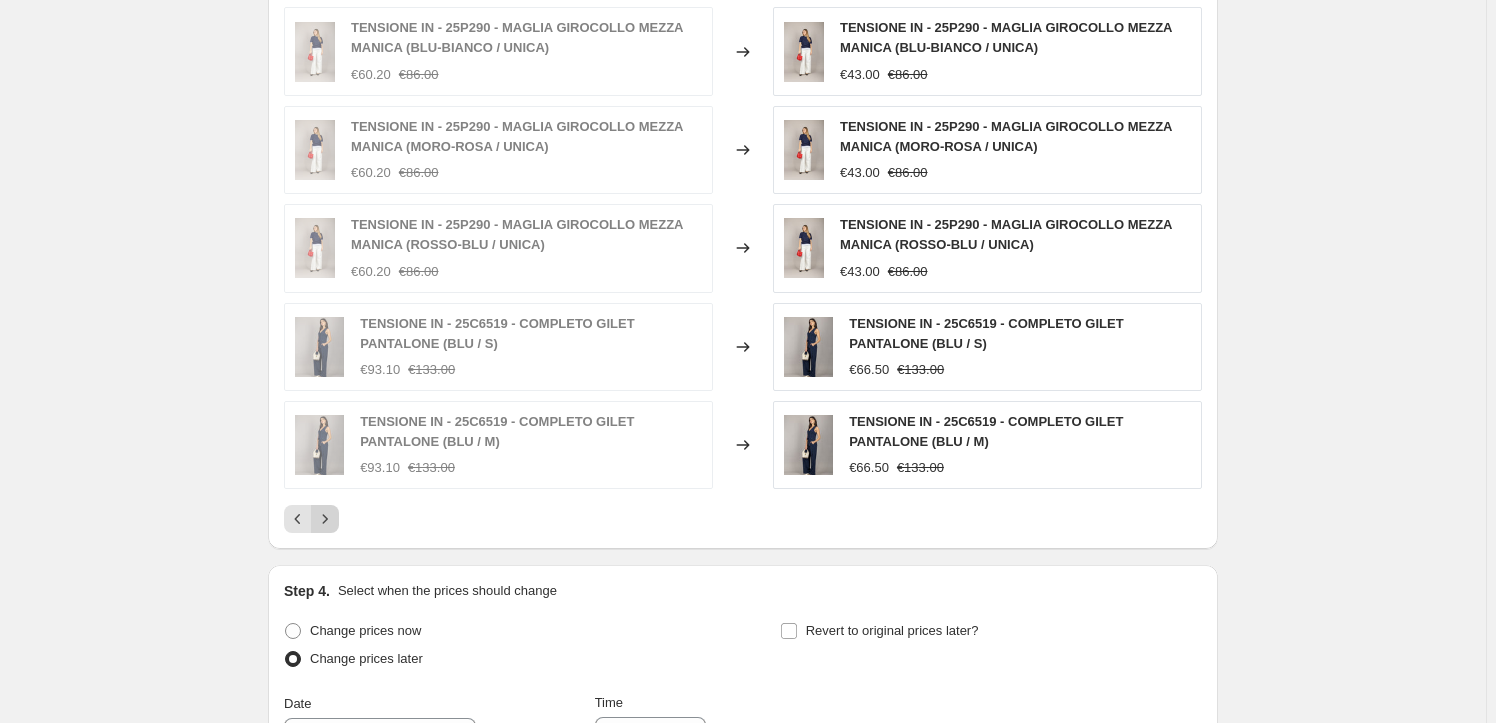 click 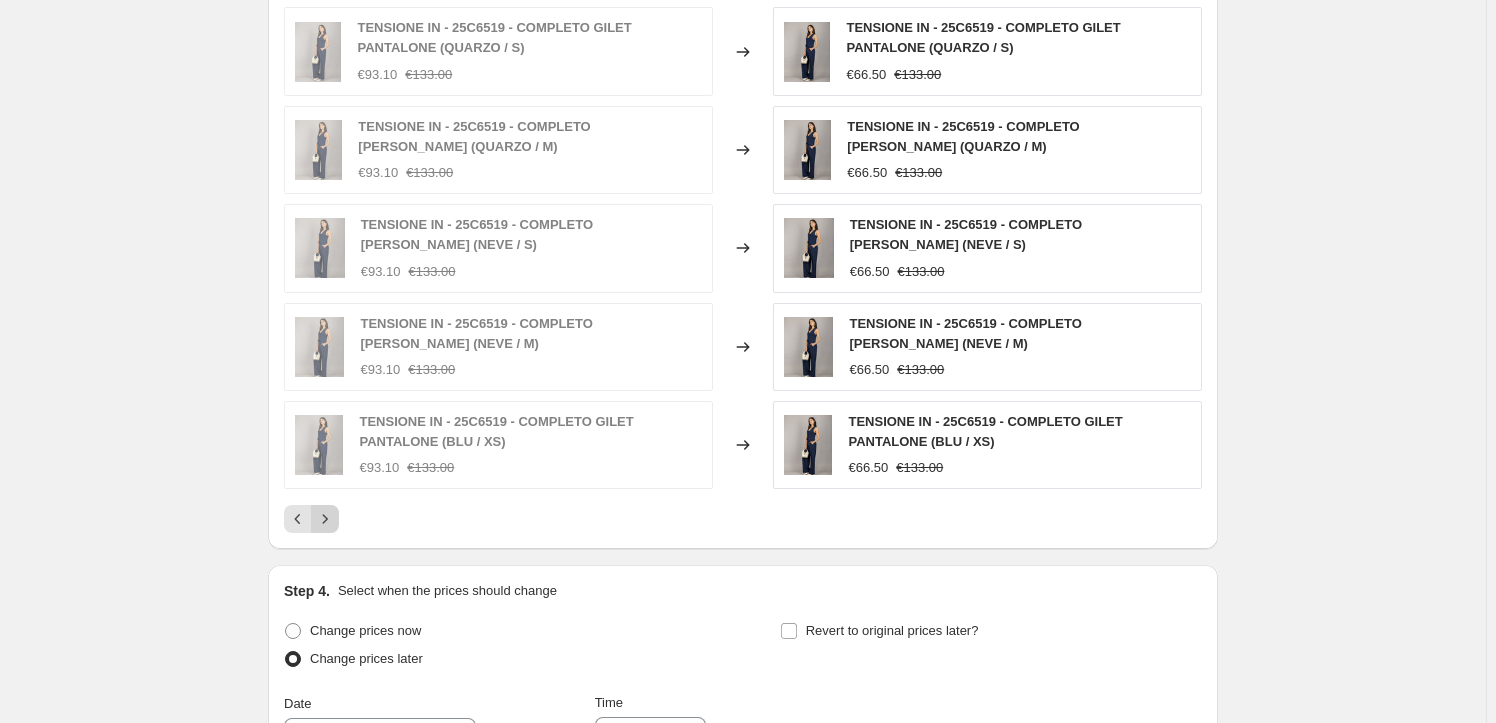 click 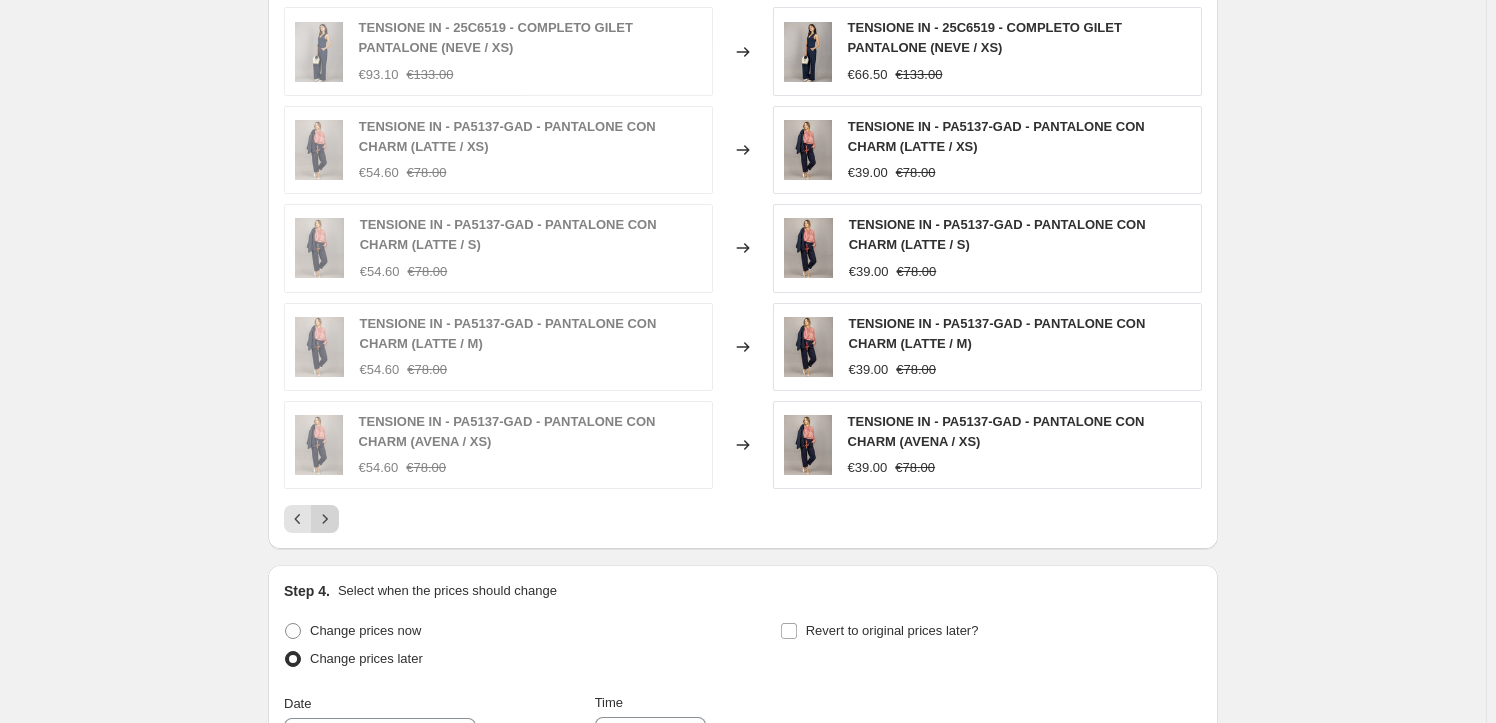 click 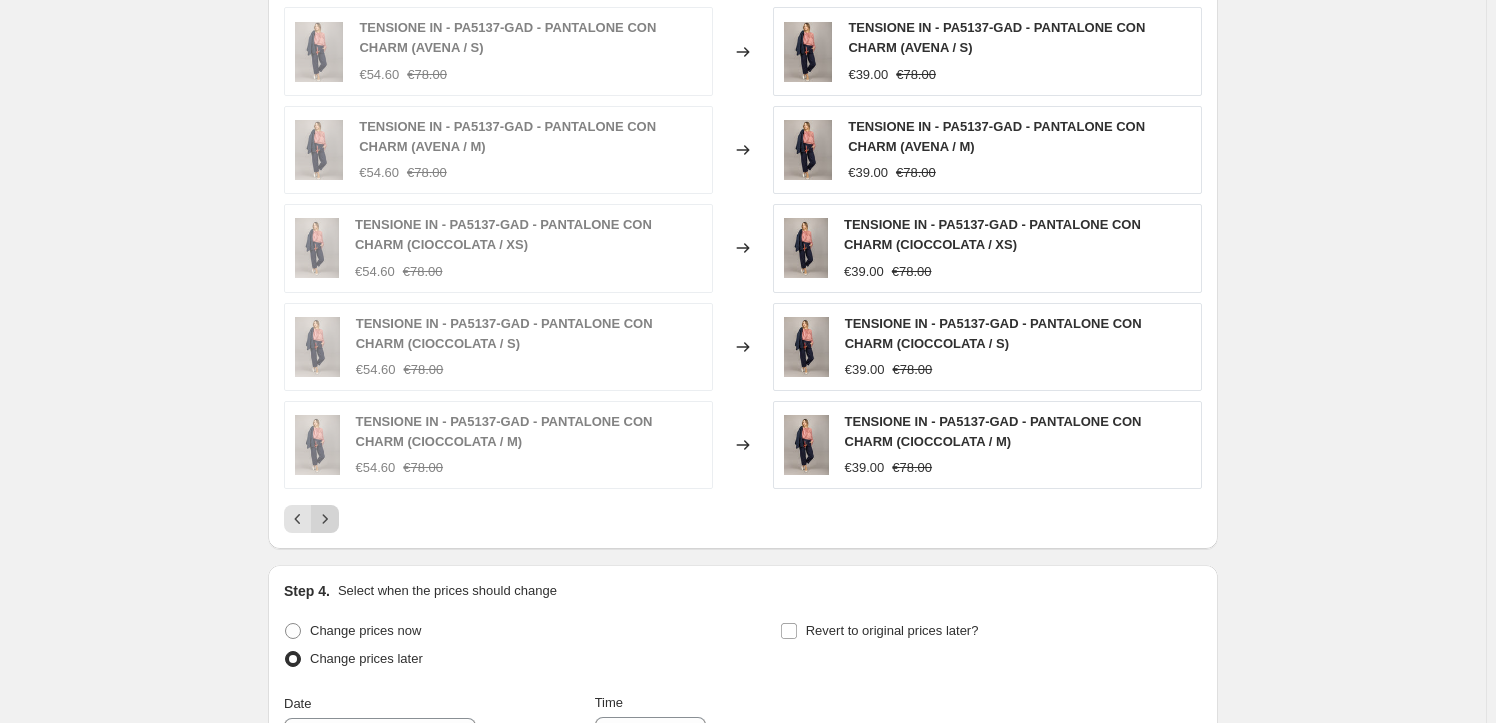 click 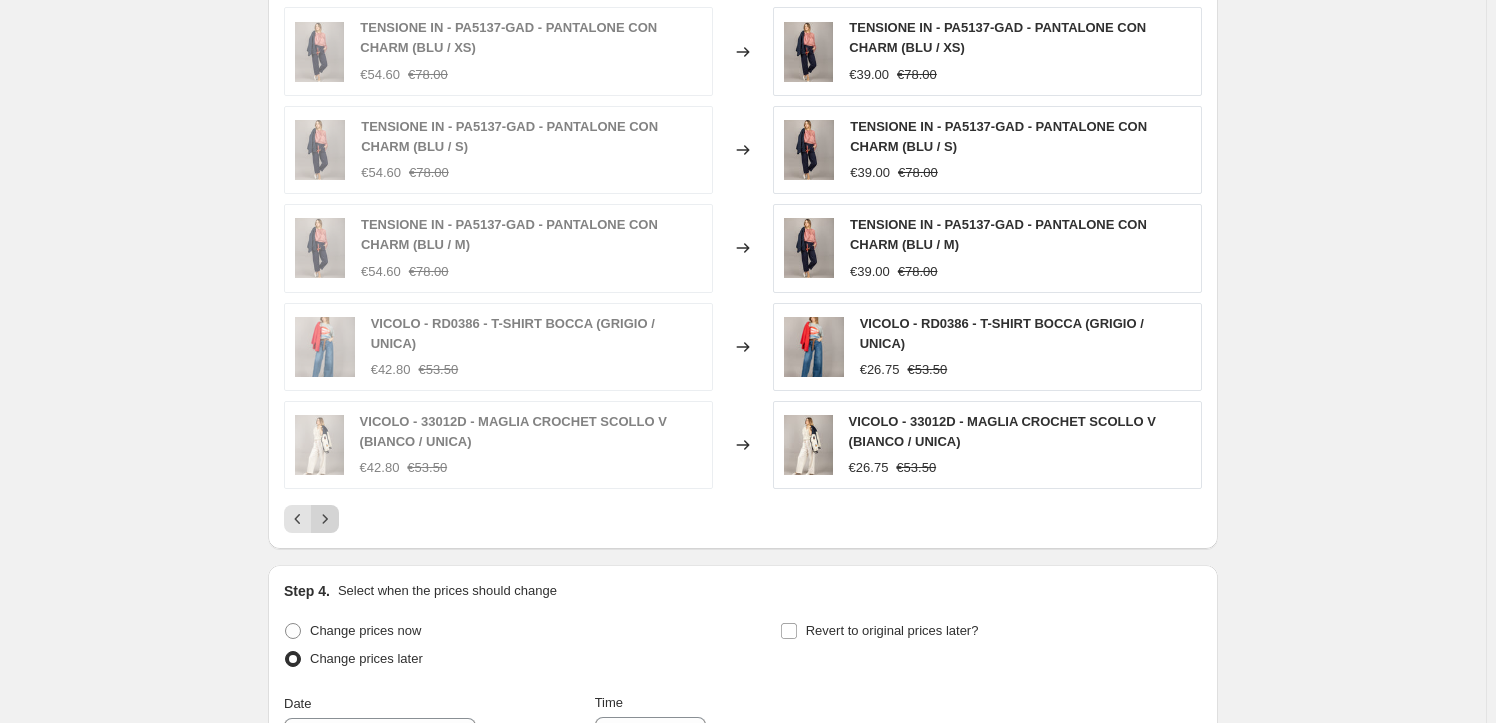 click 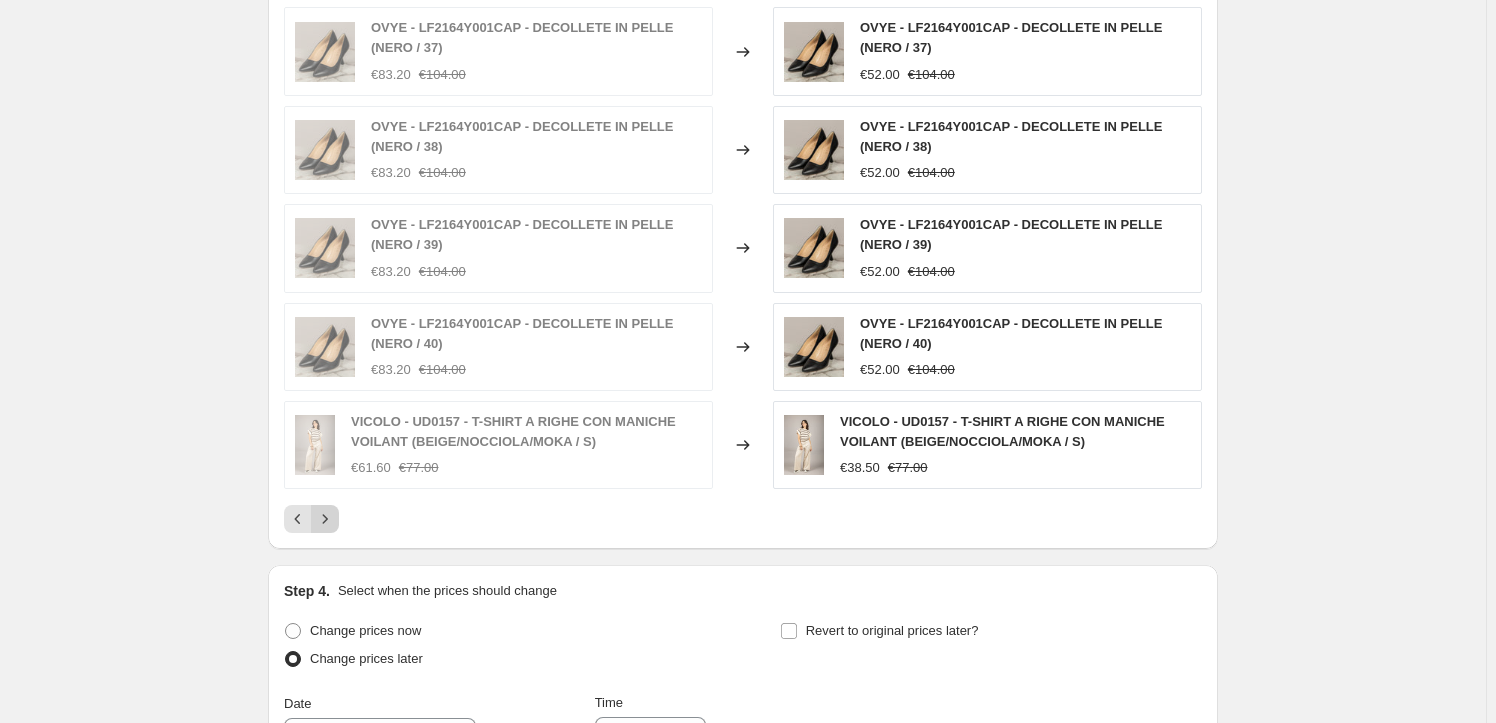 click 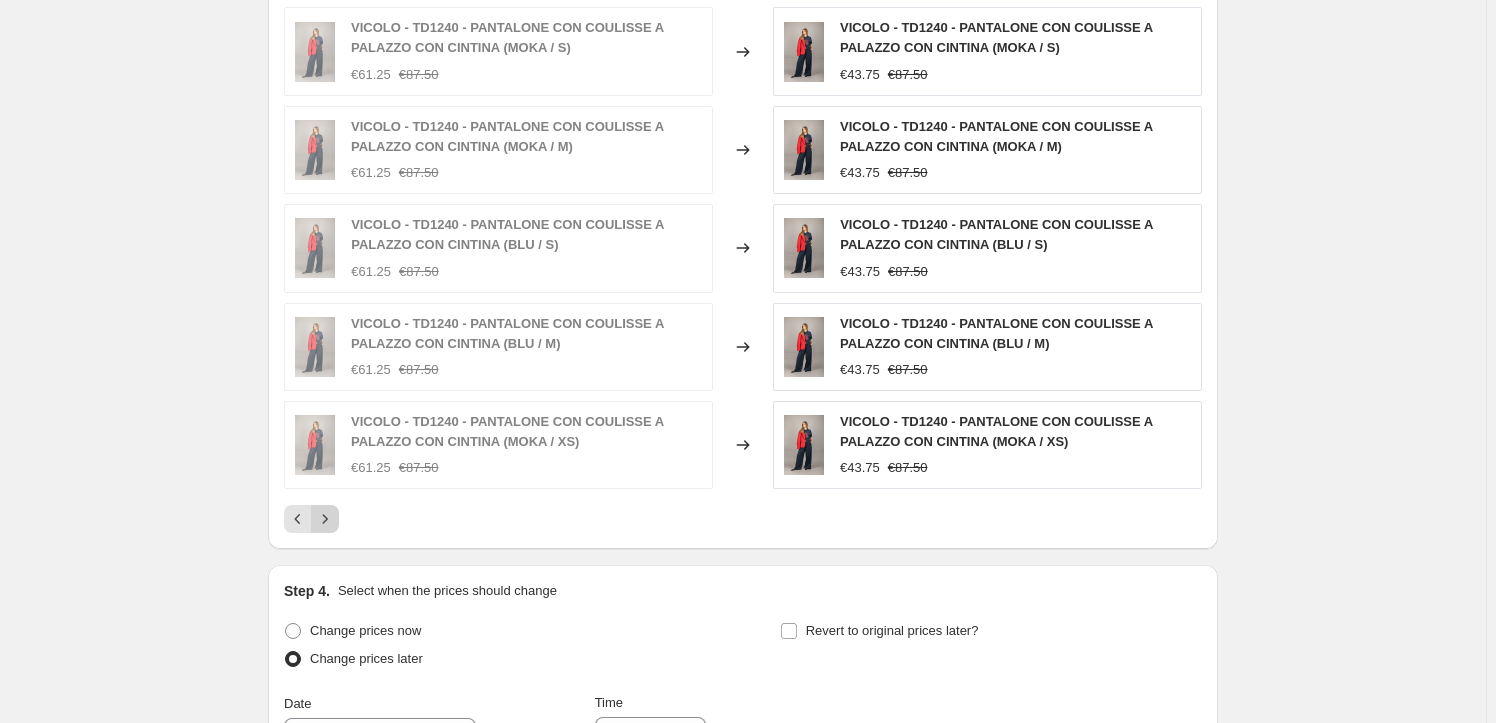 click 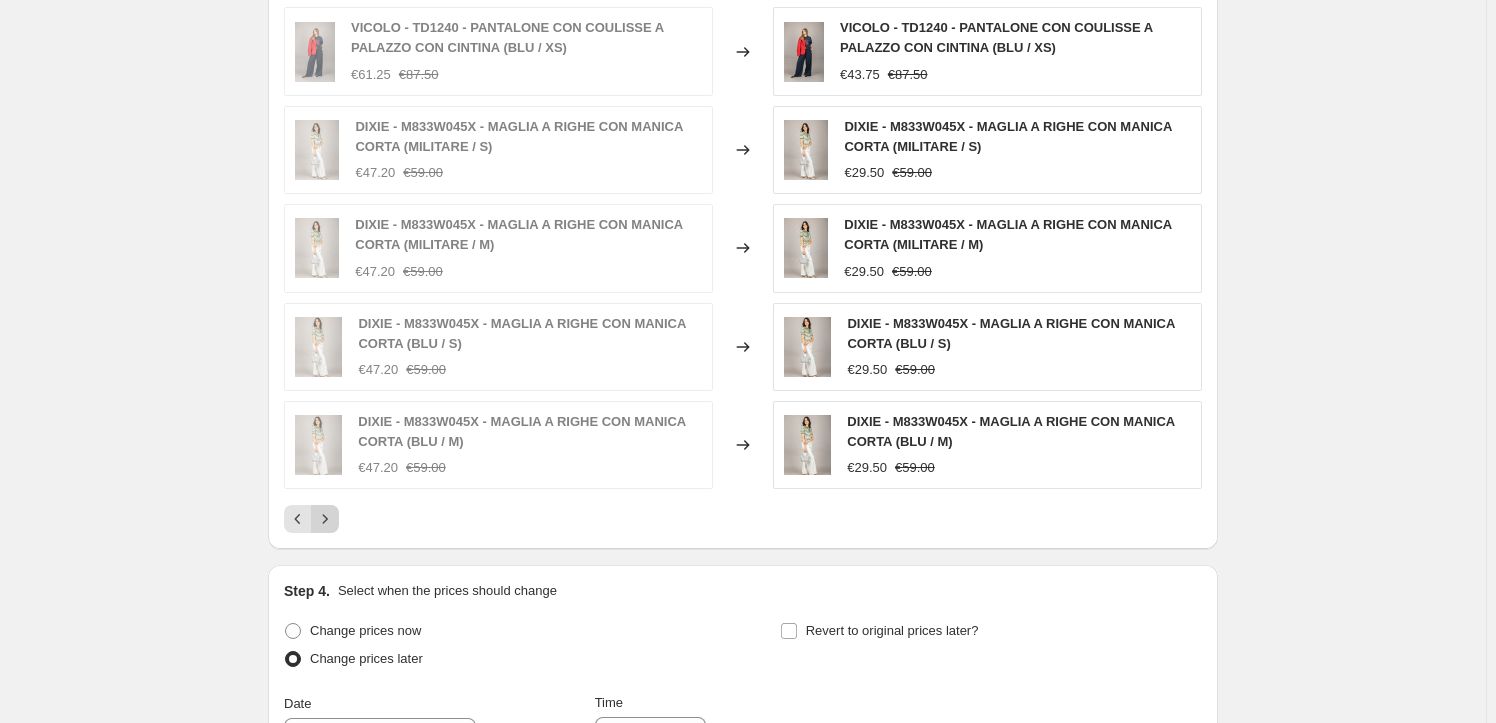 click 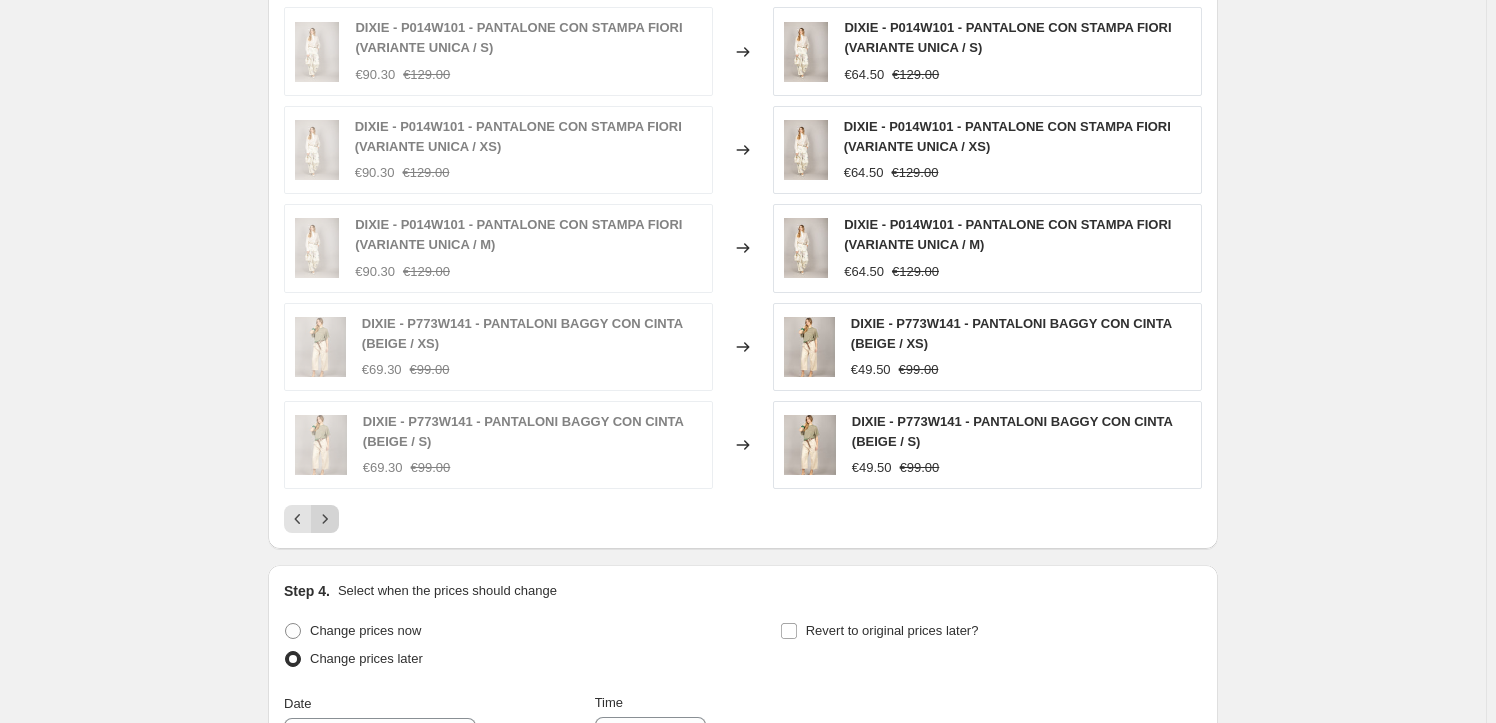 click 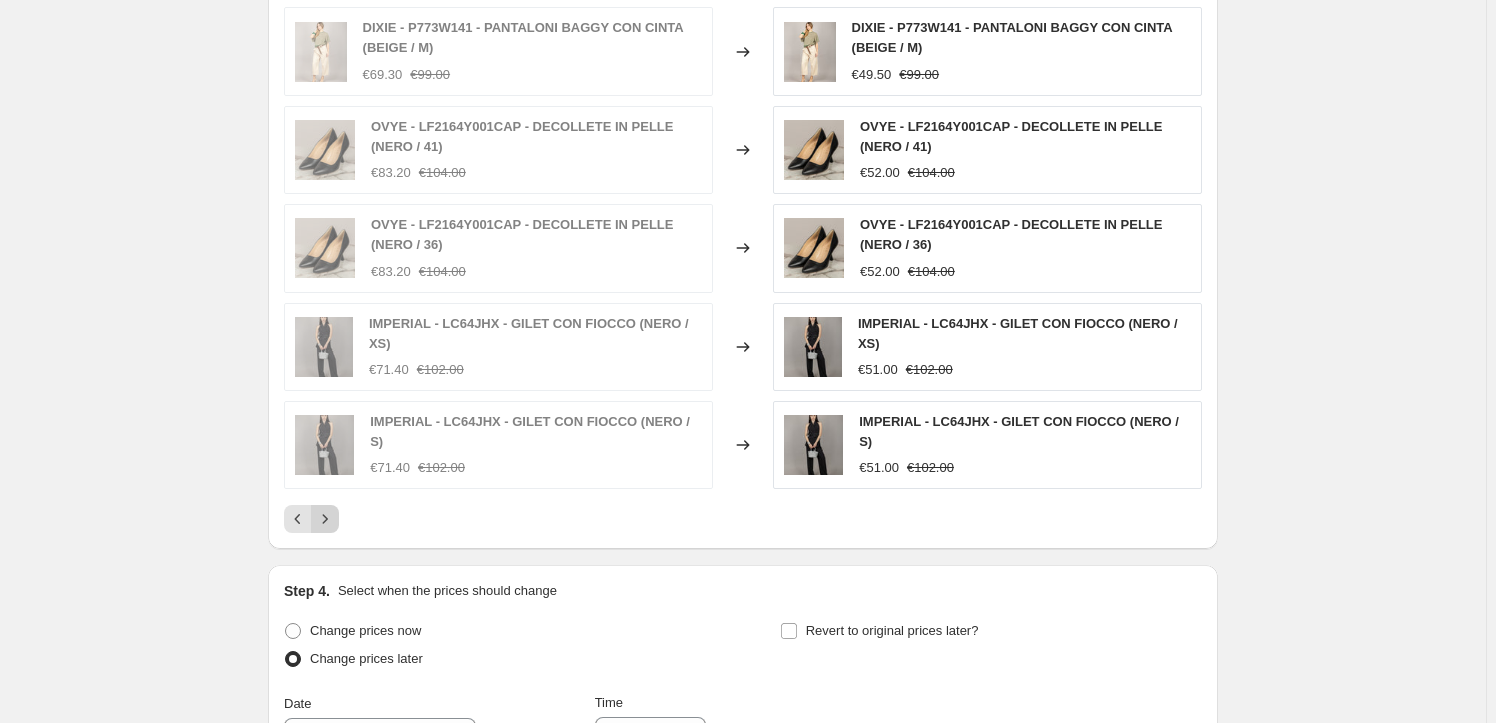click 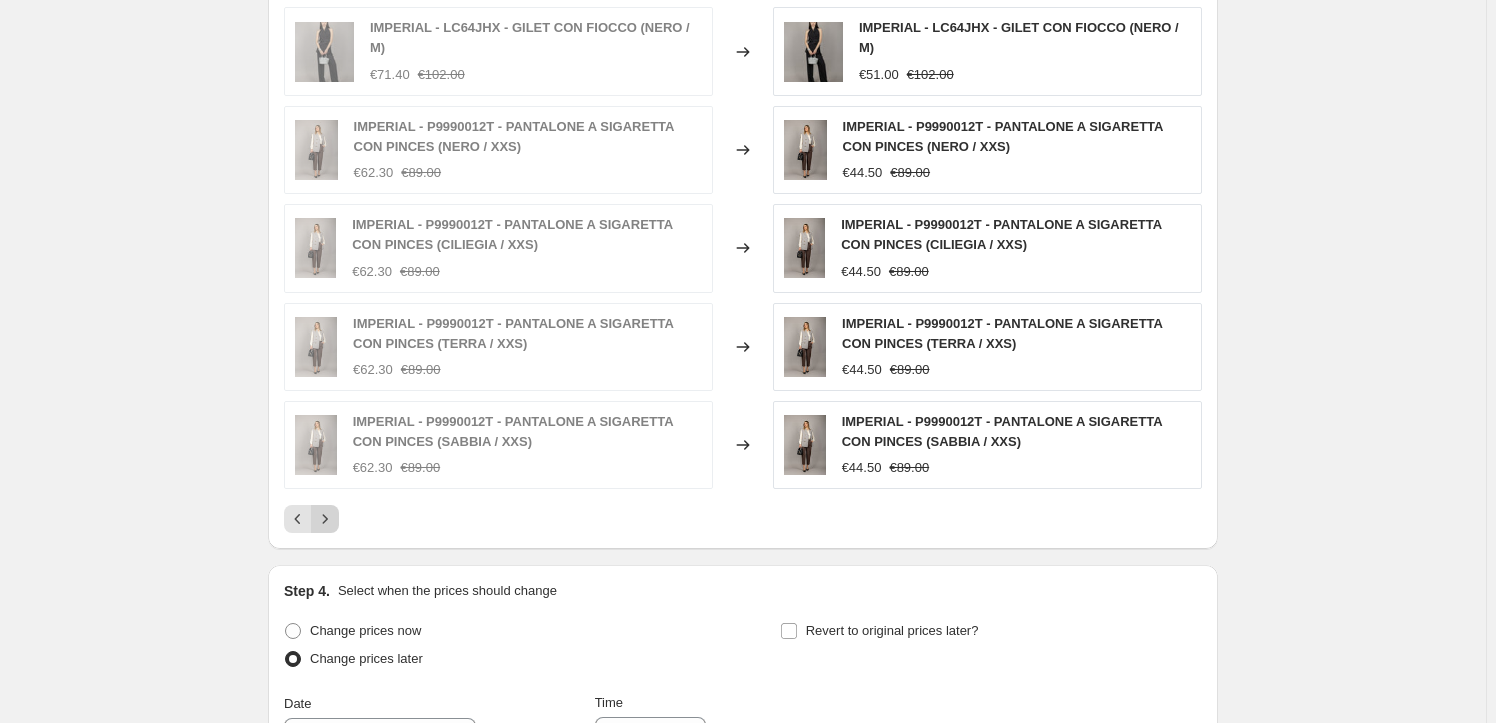 click 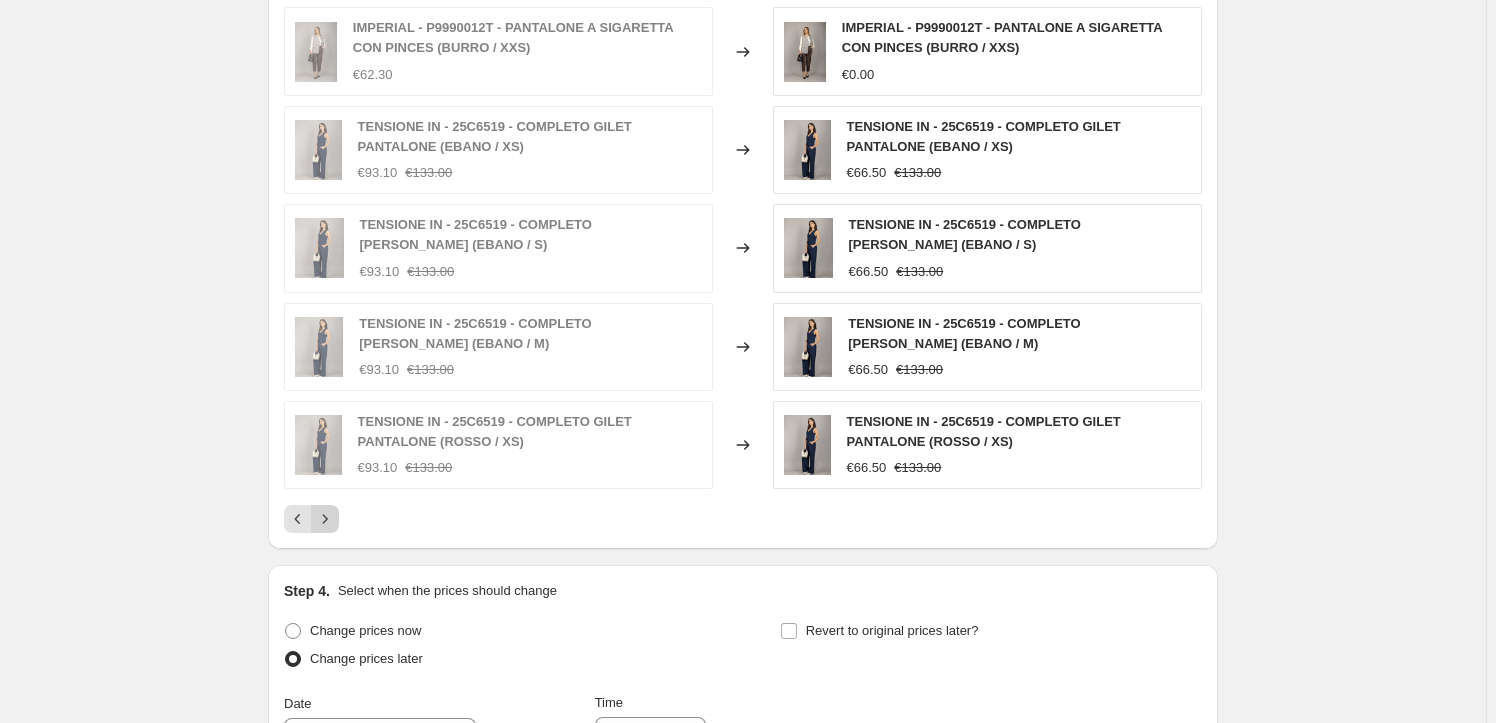 click 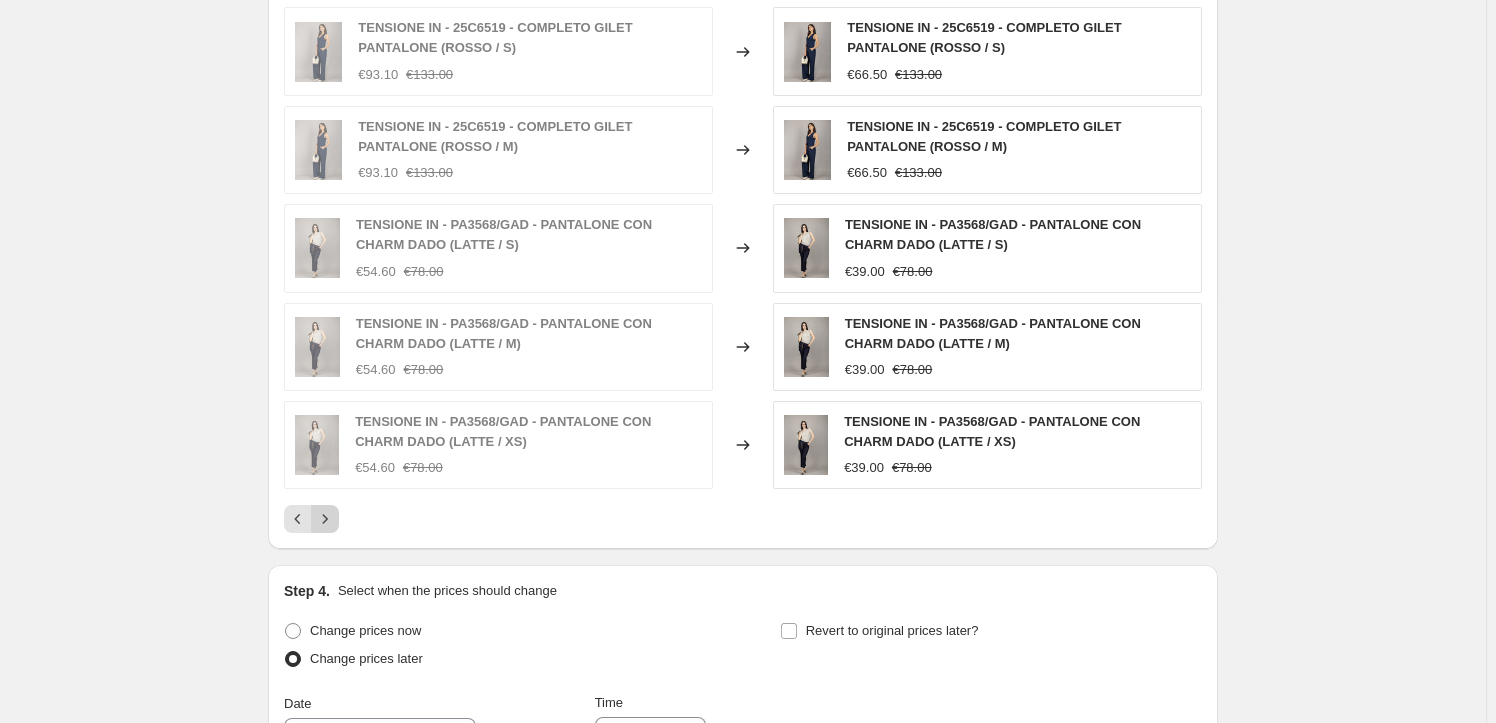 click 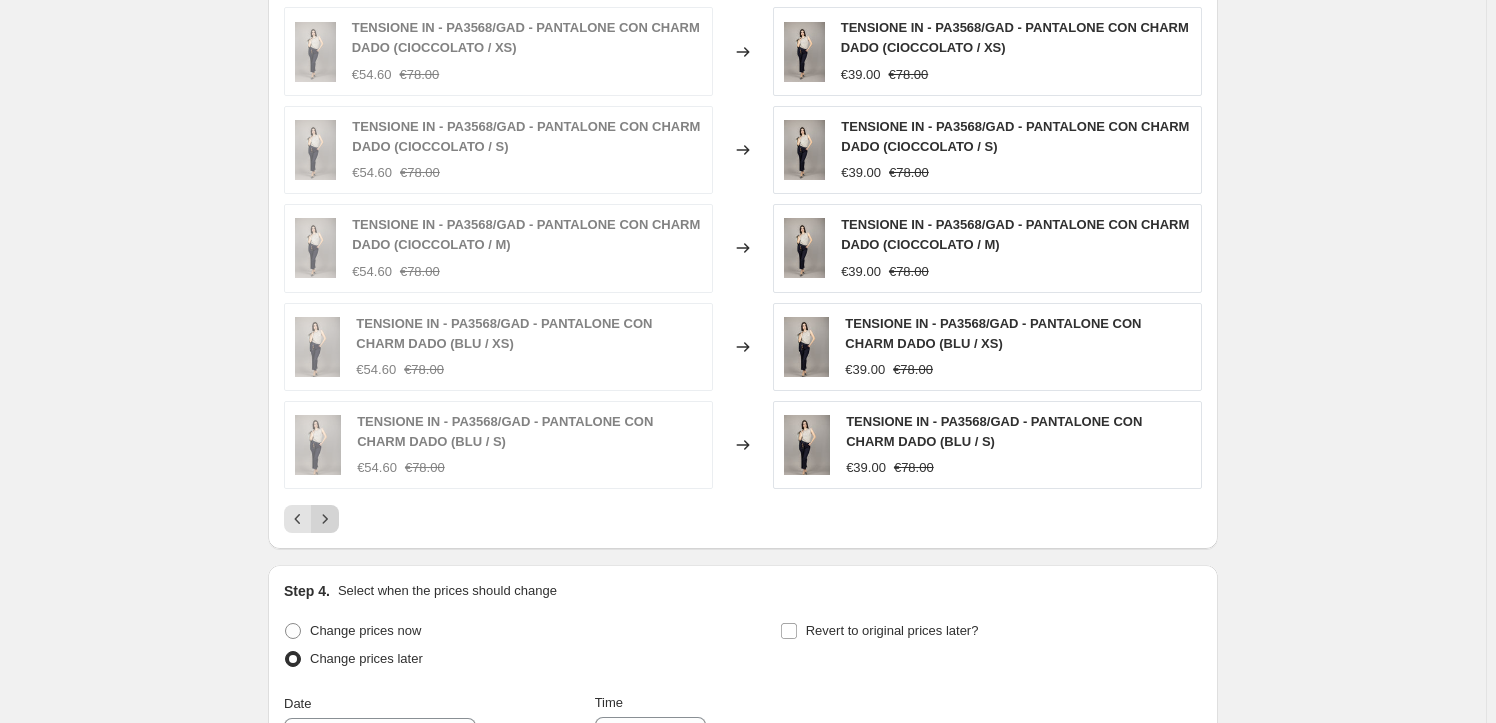 click 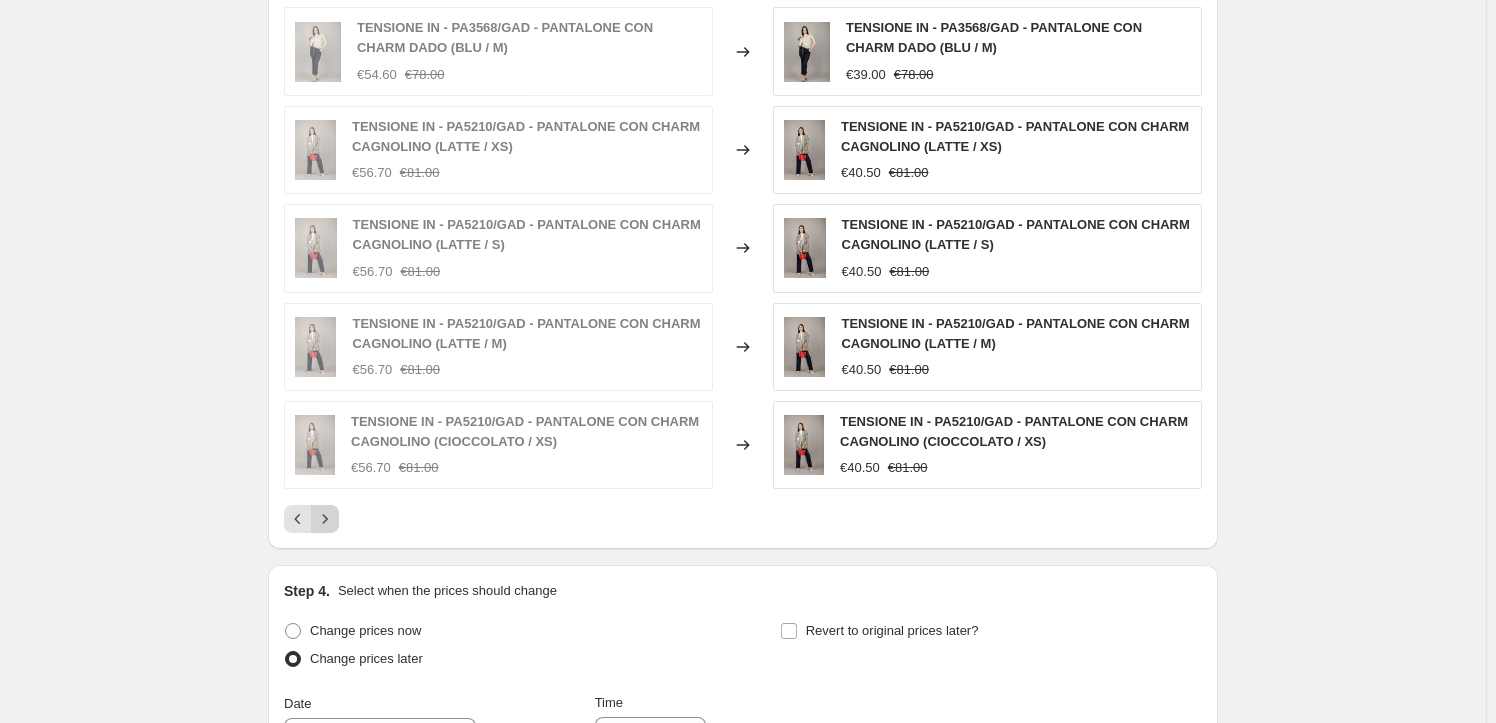 click 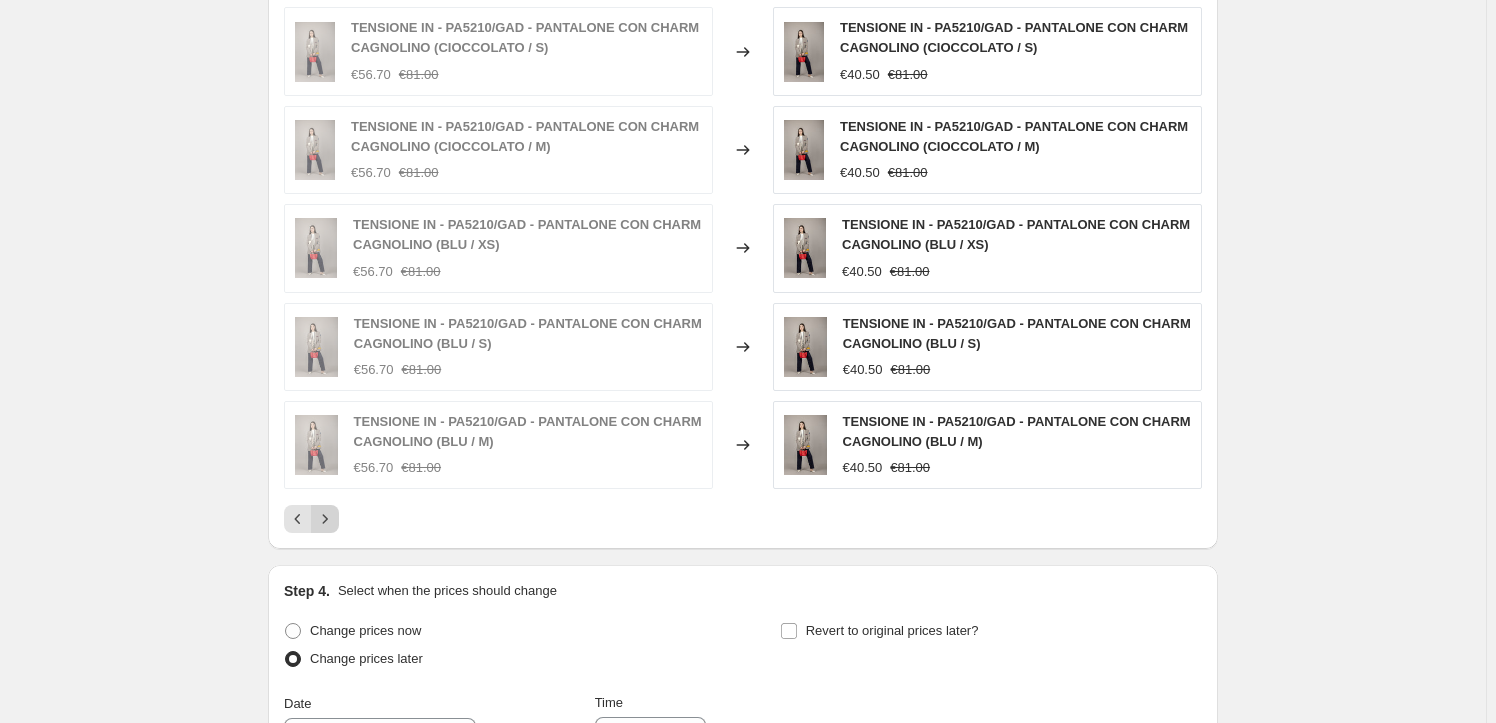 click 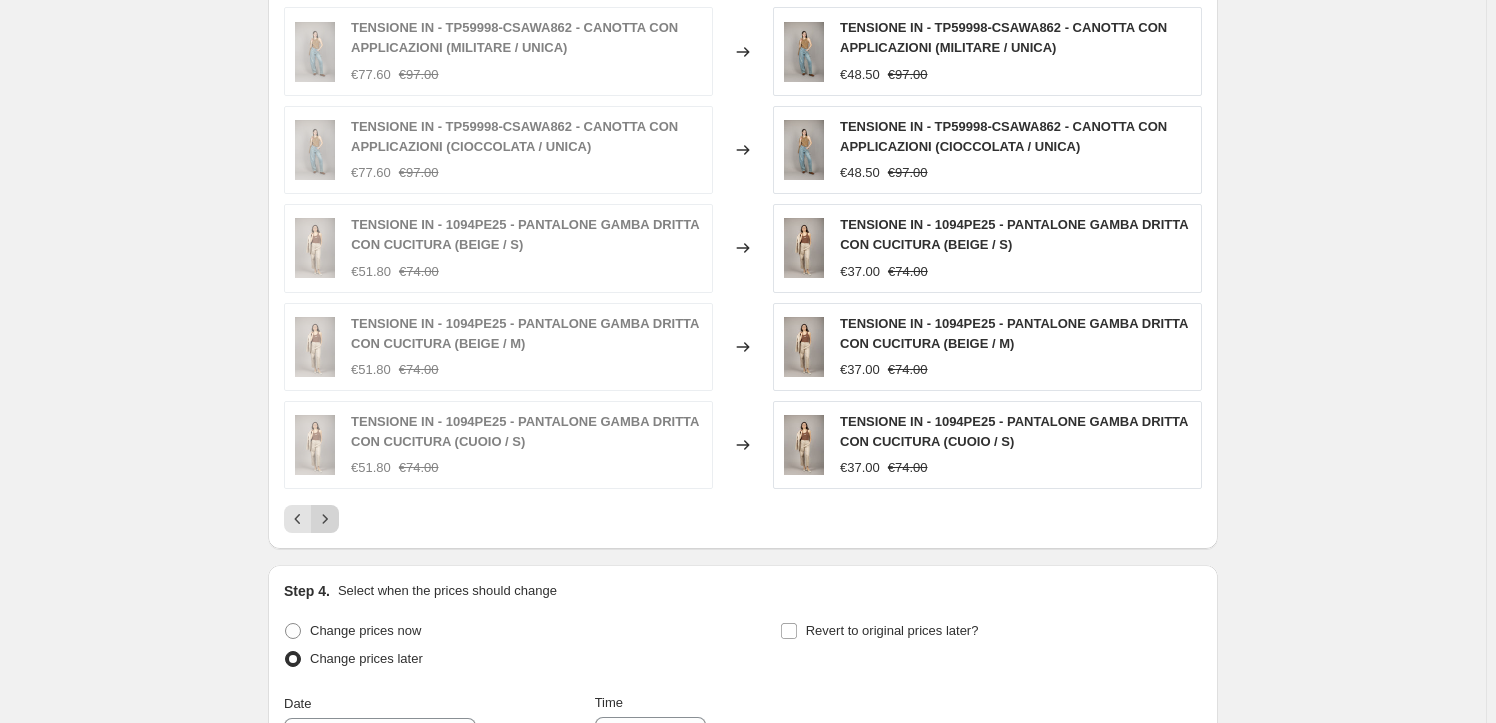 click 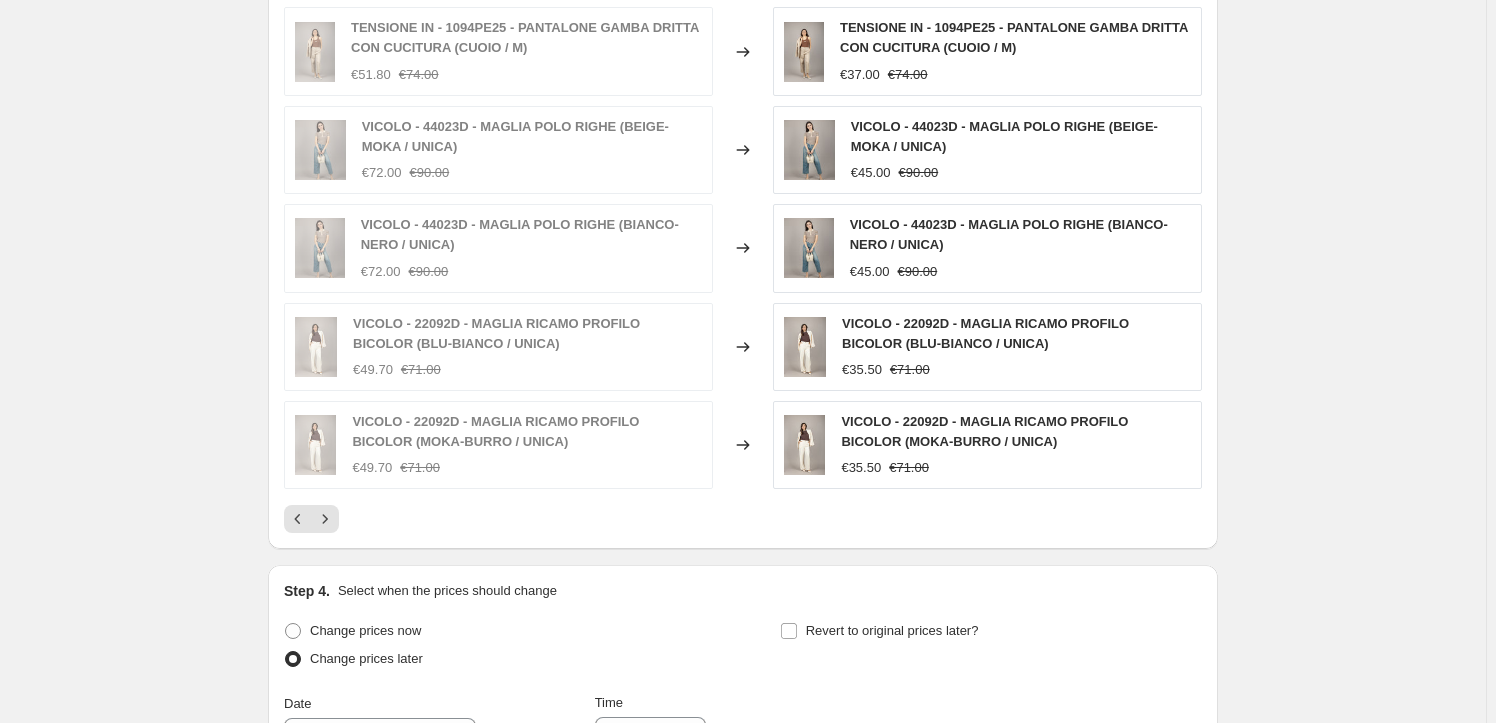 click 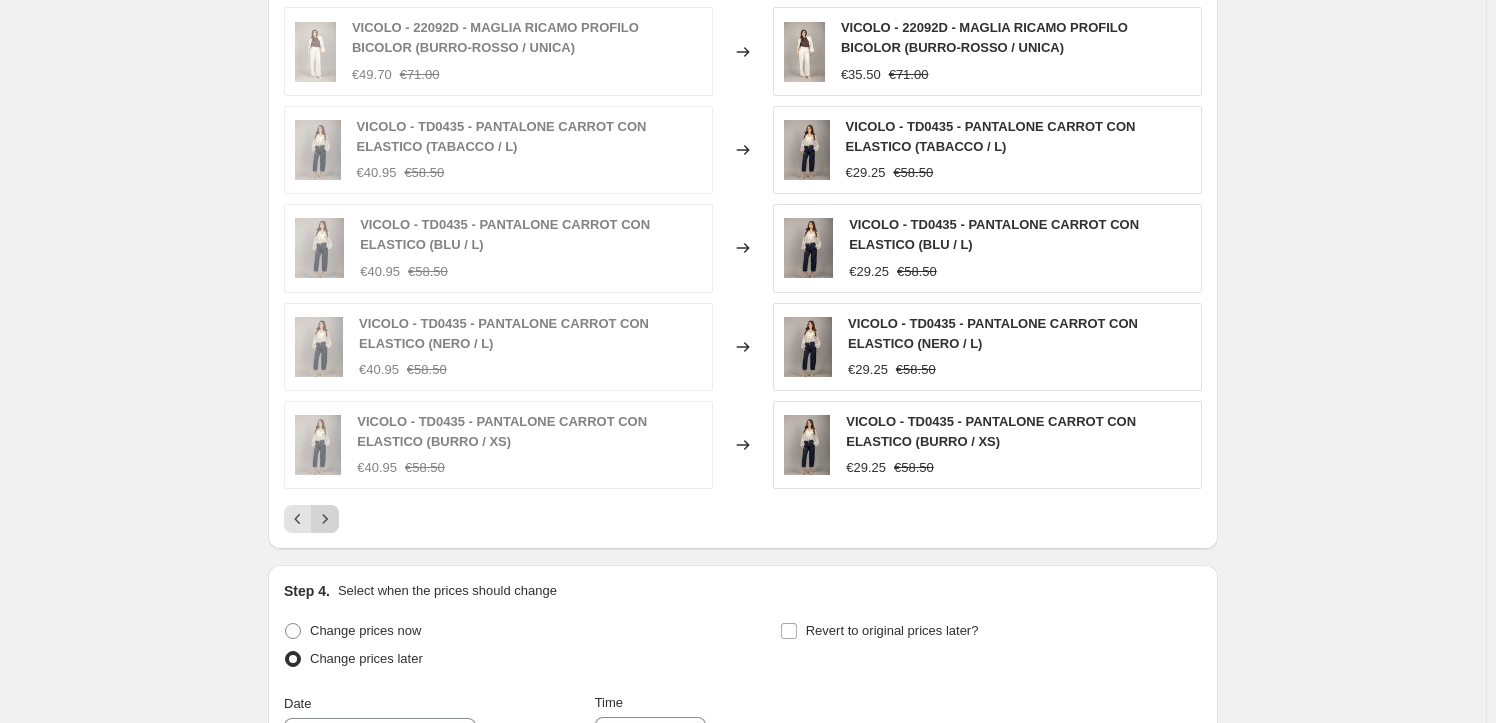 click 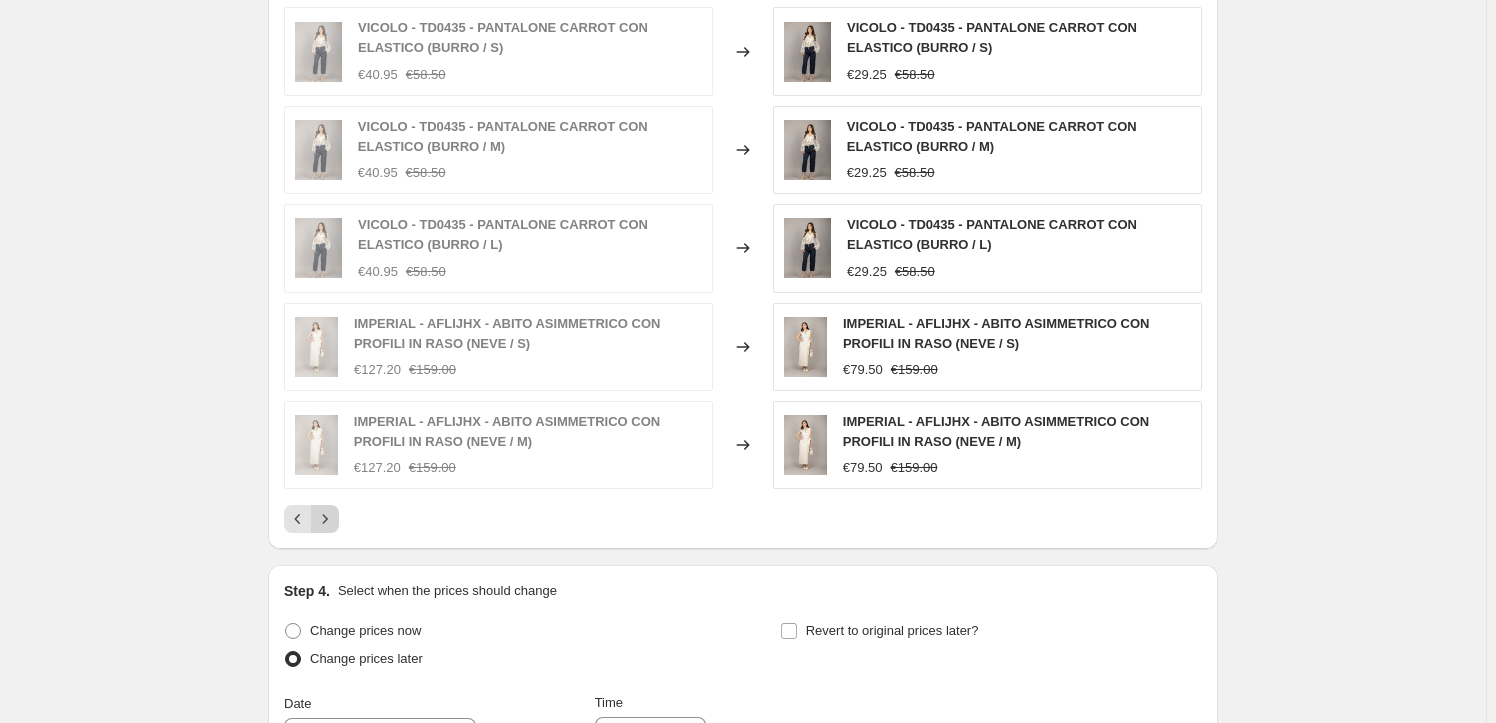click 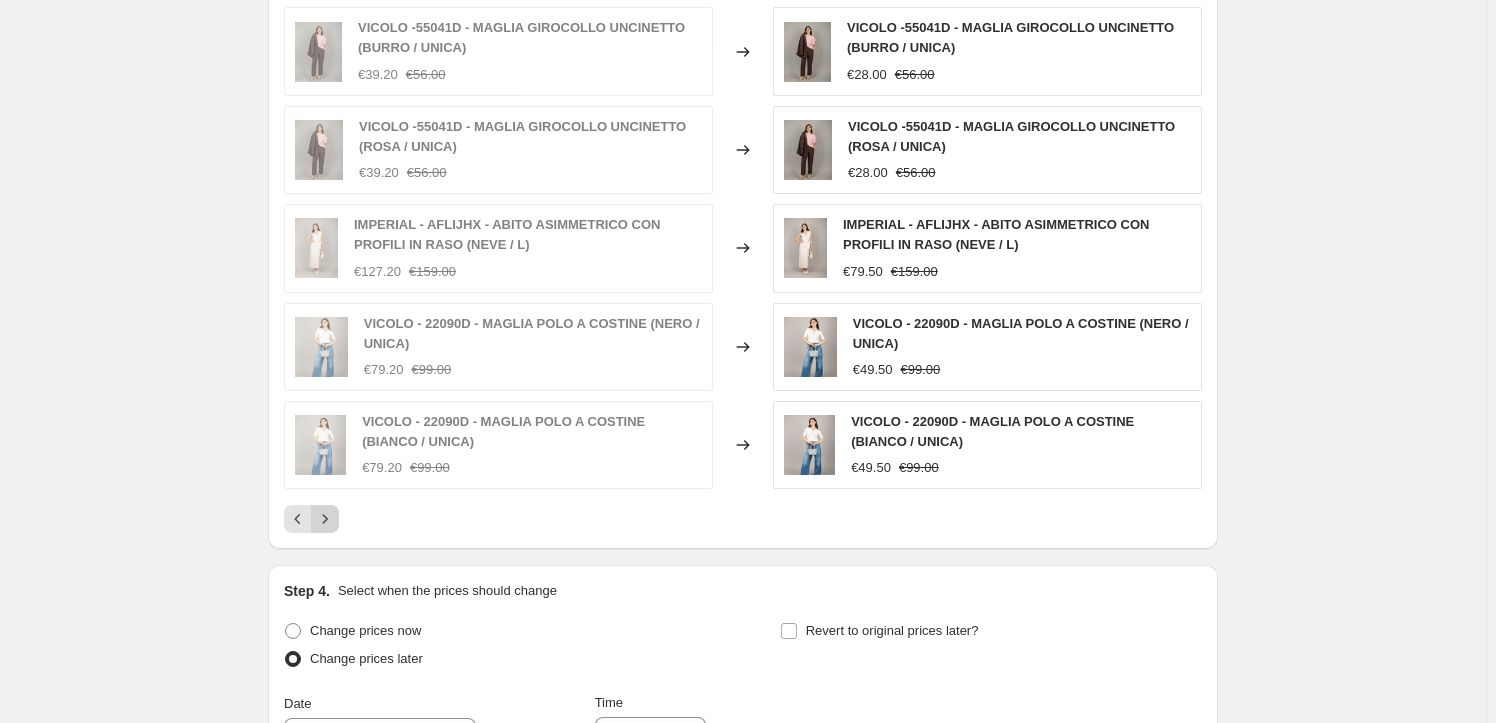 click 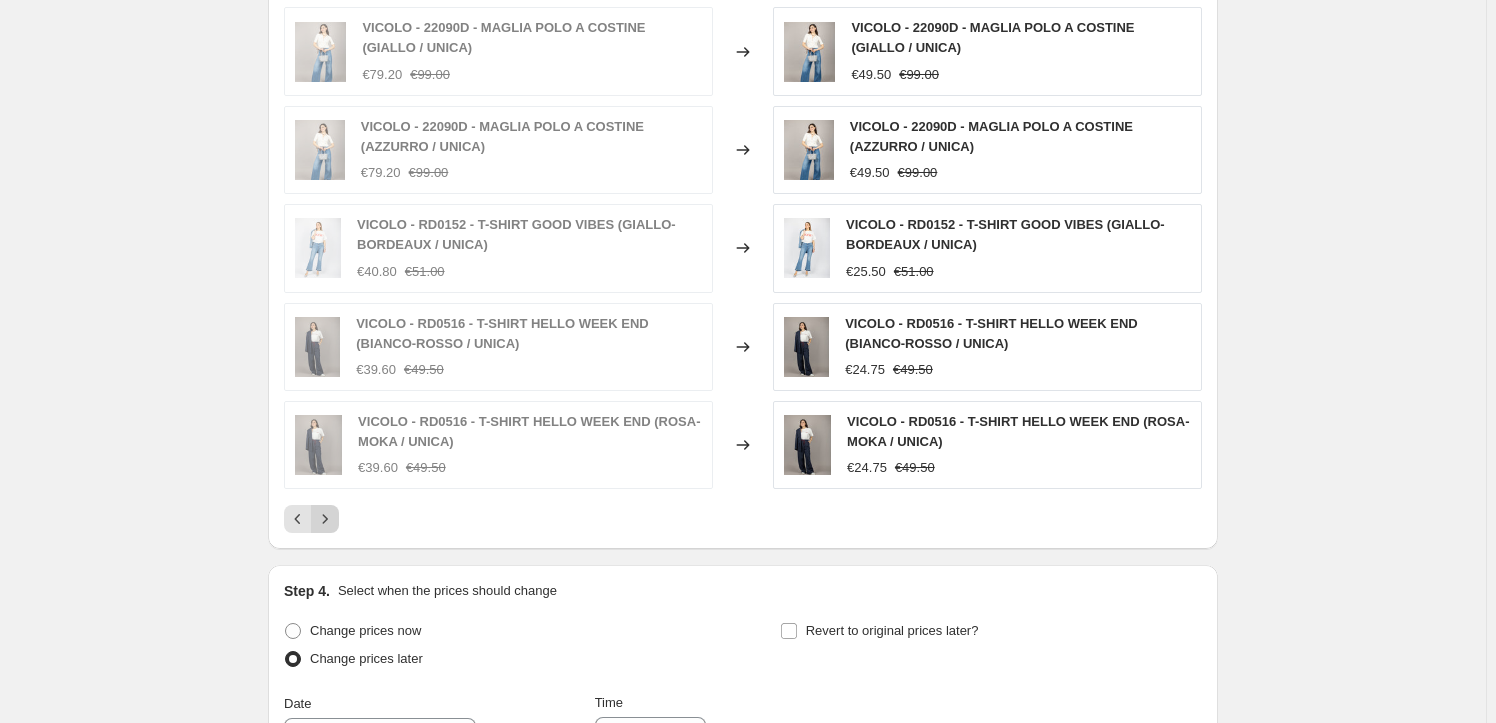 click 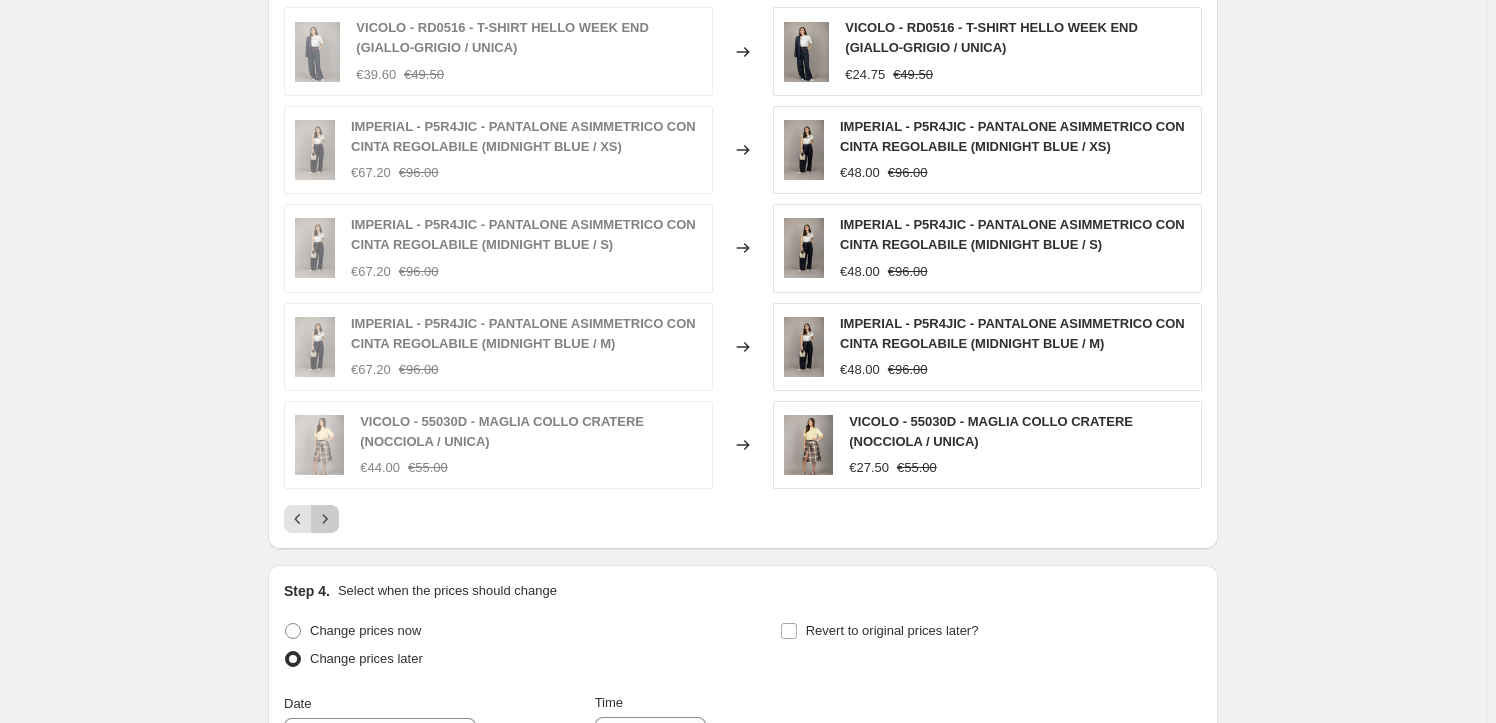 click 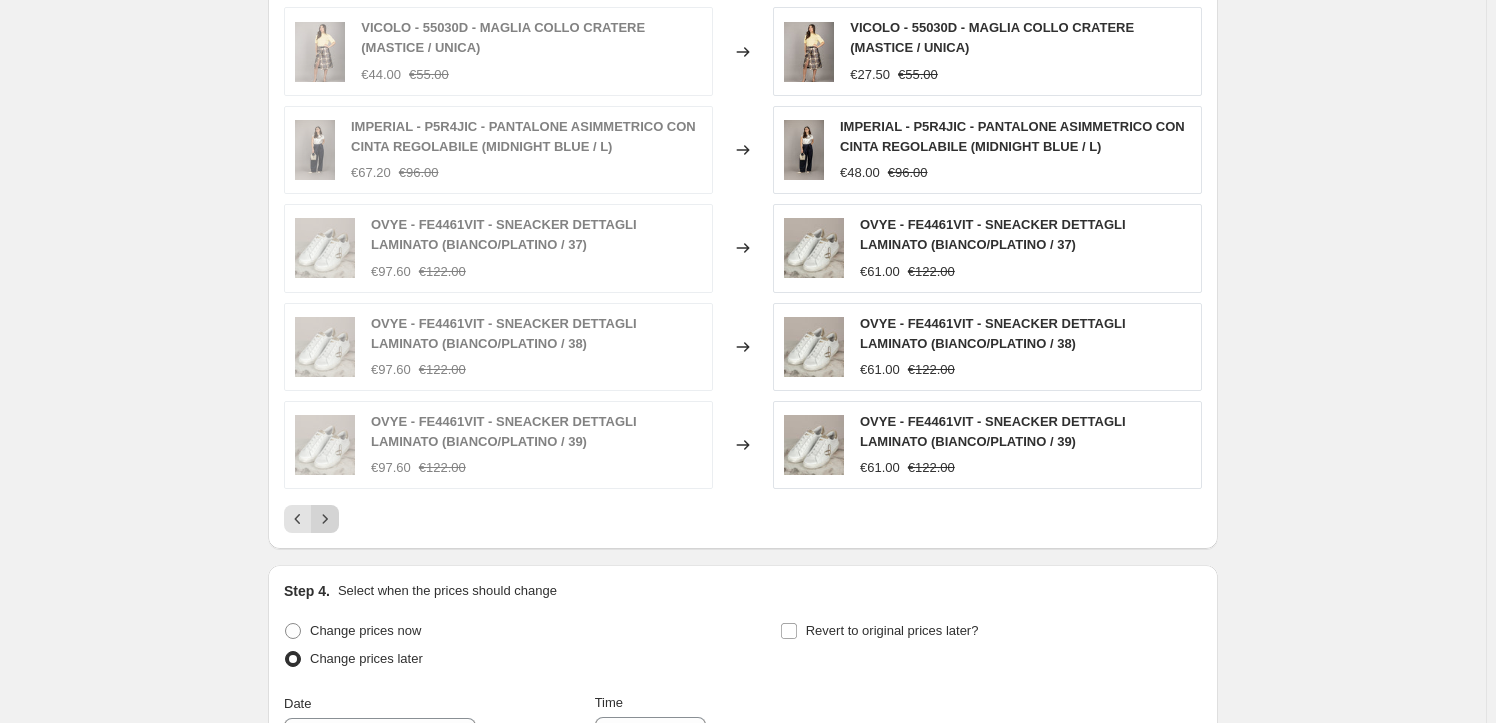 click 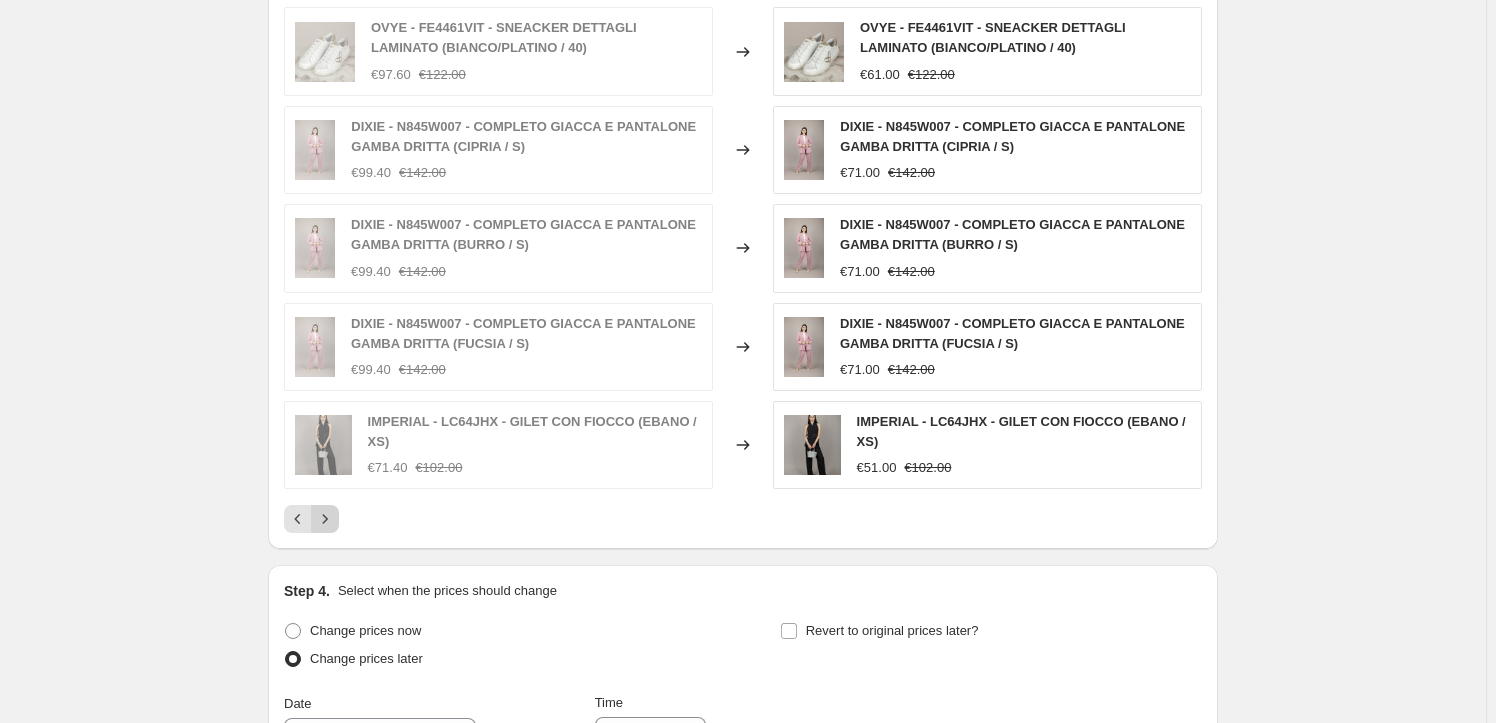 click 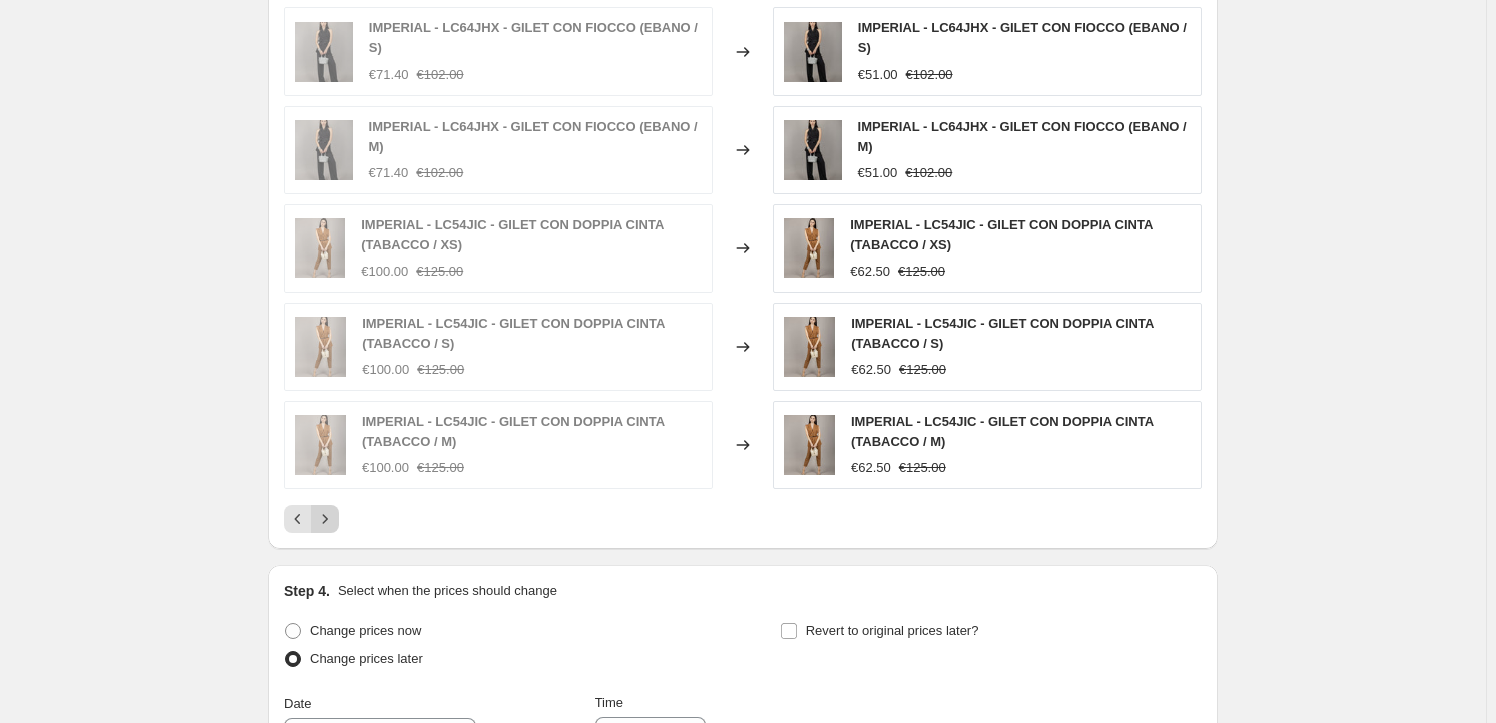 click 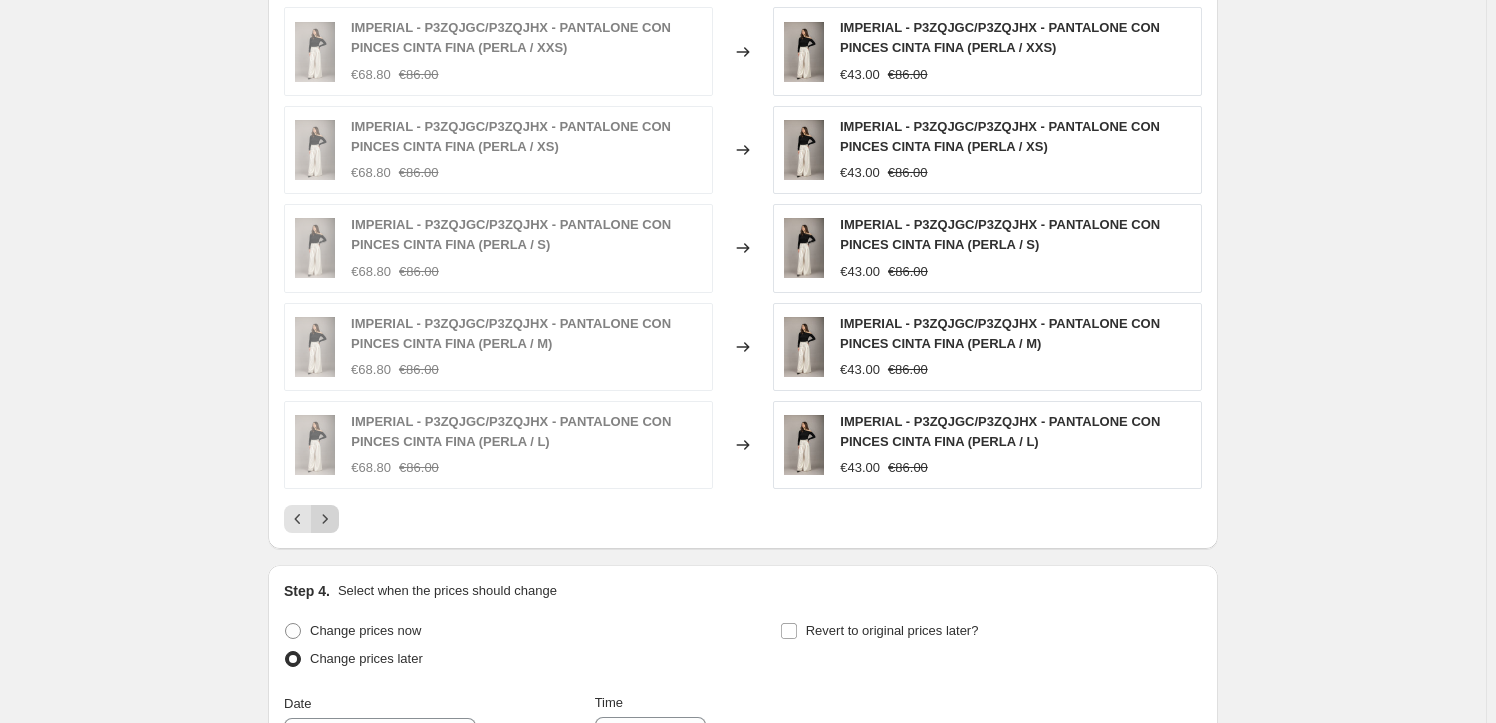click 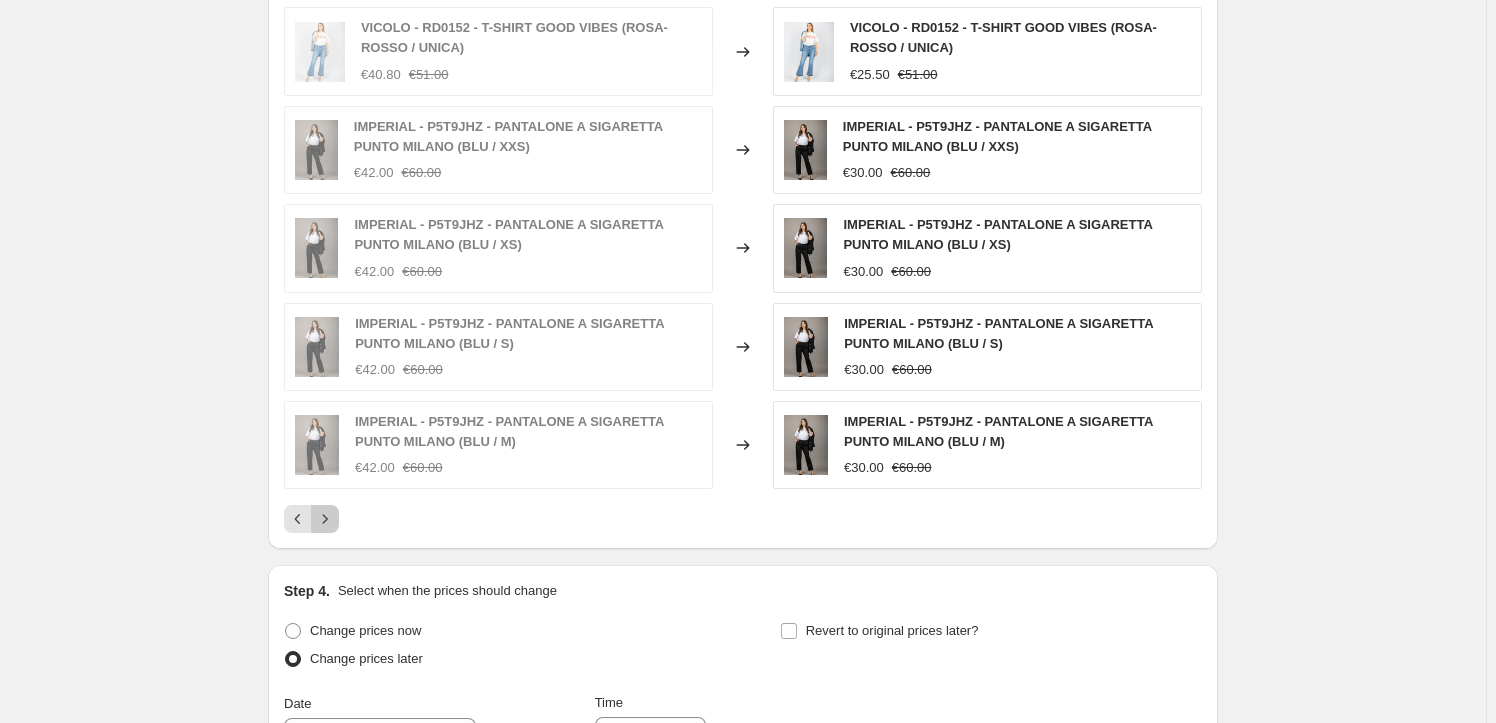 click 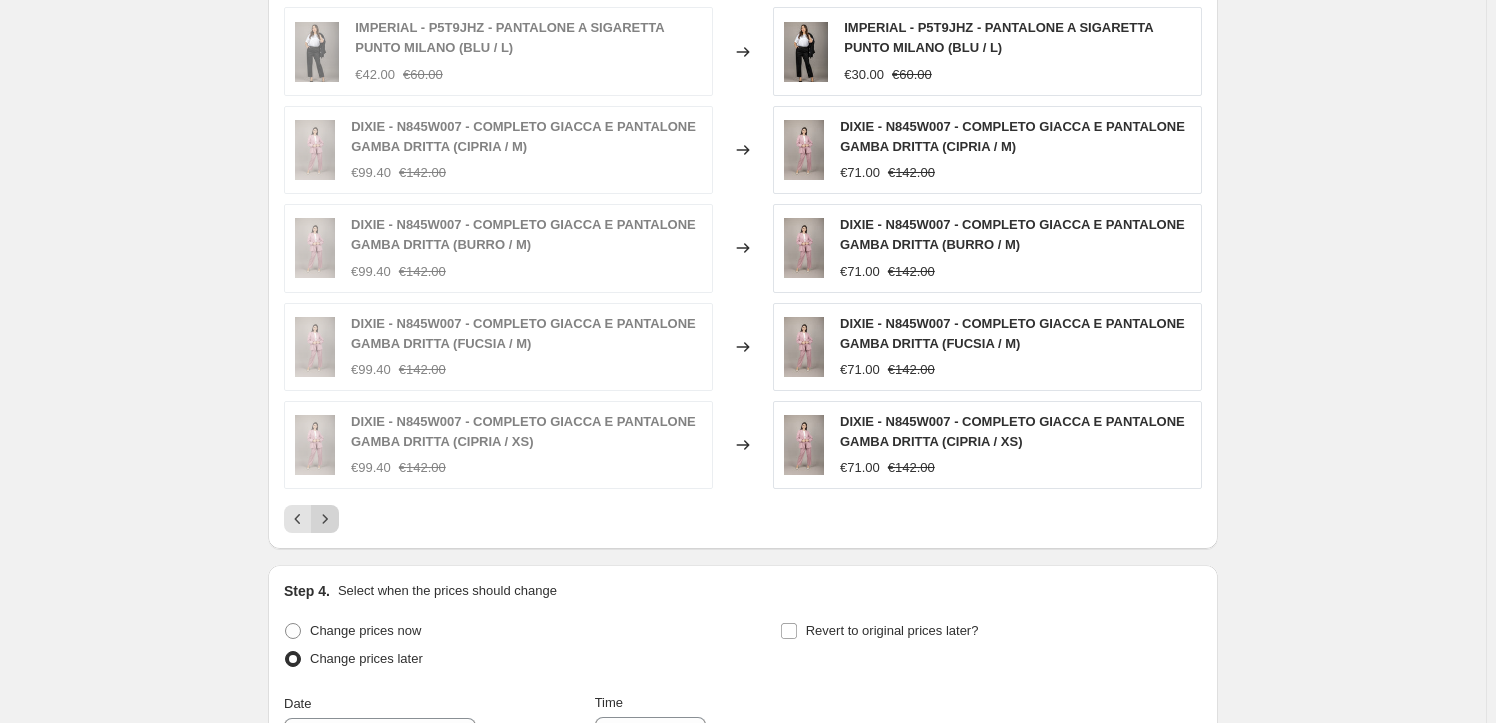 click 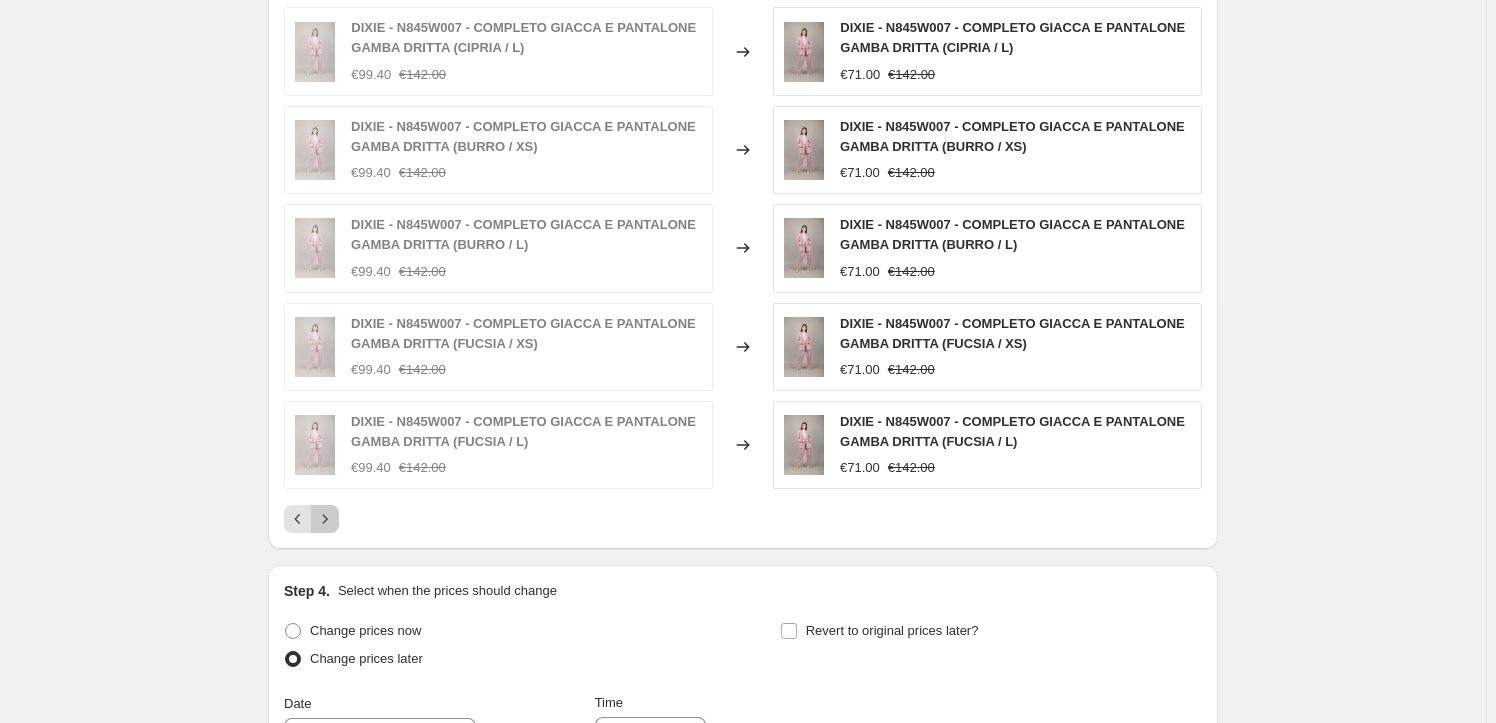 click 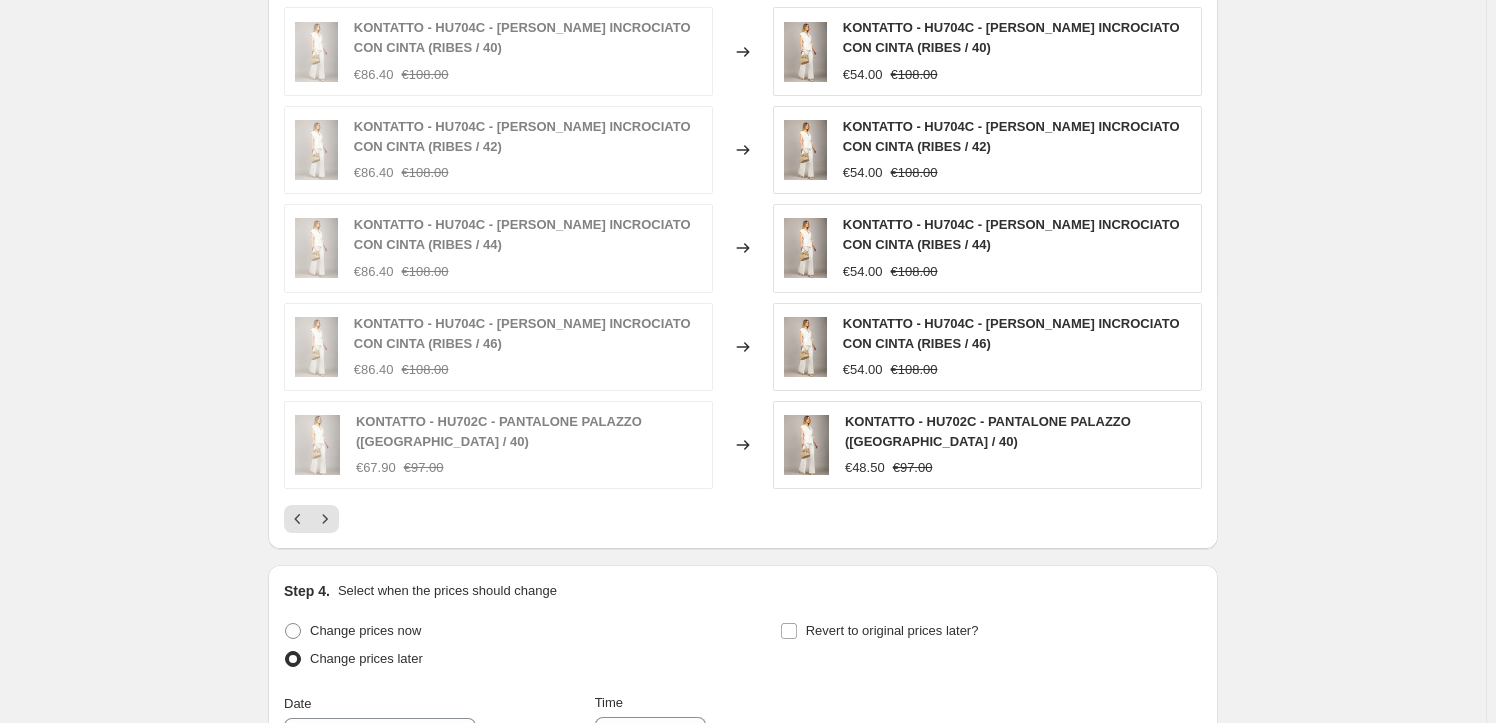 click 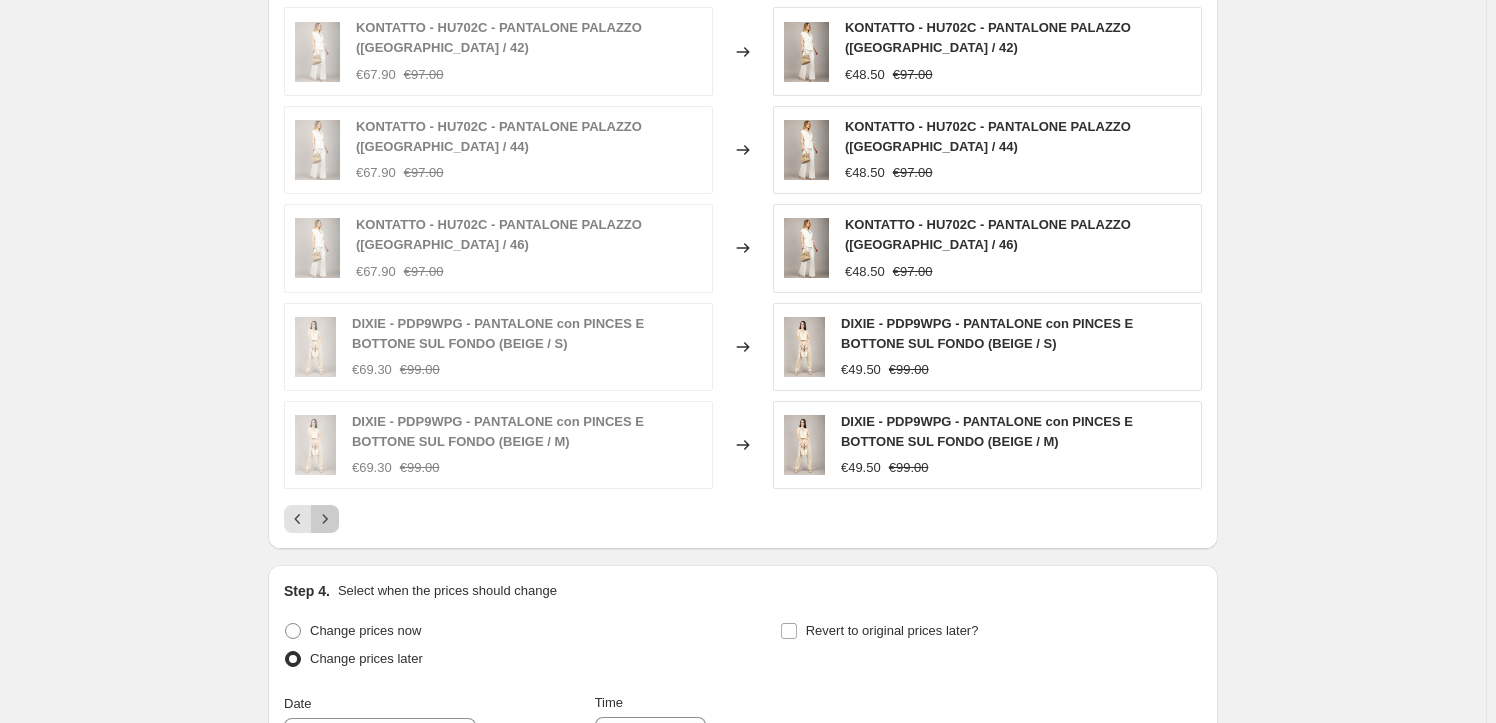 click 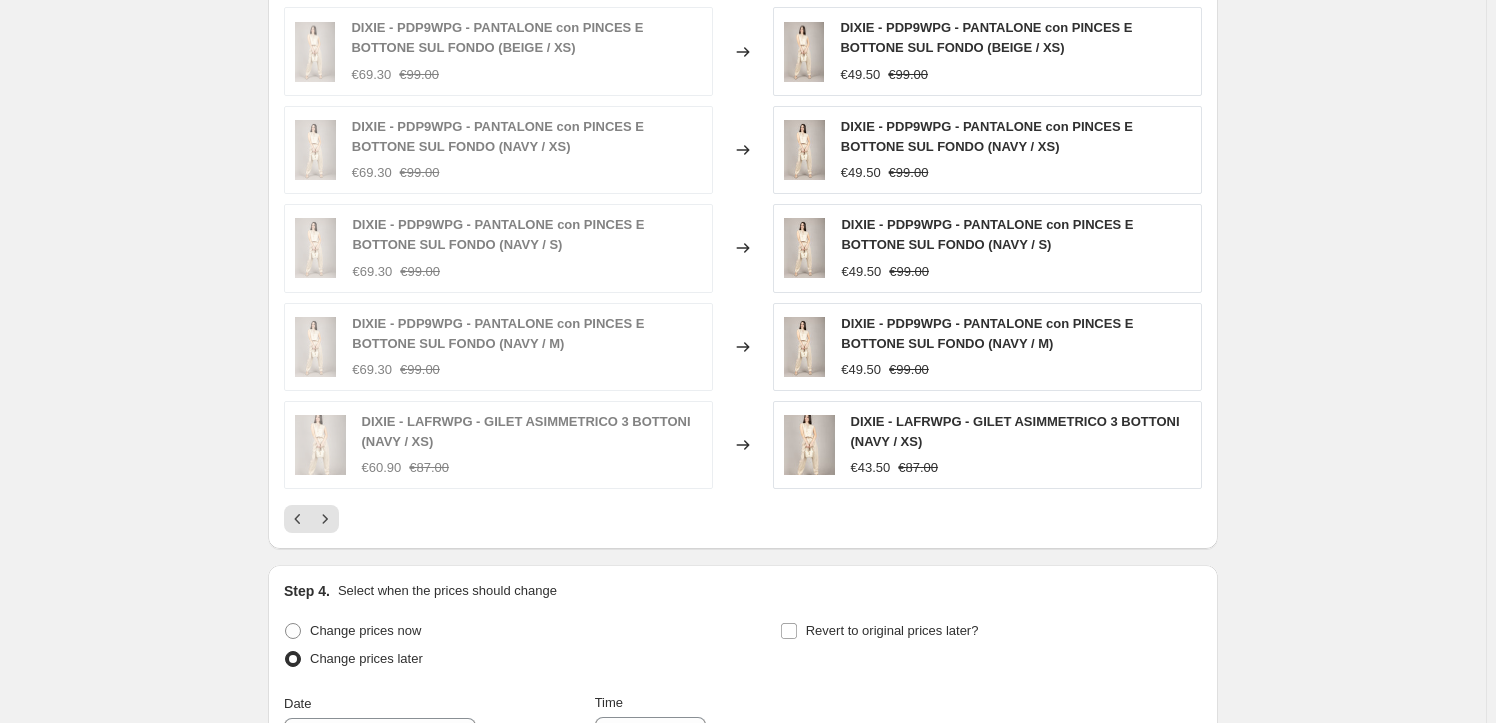 click 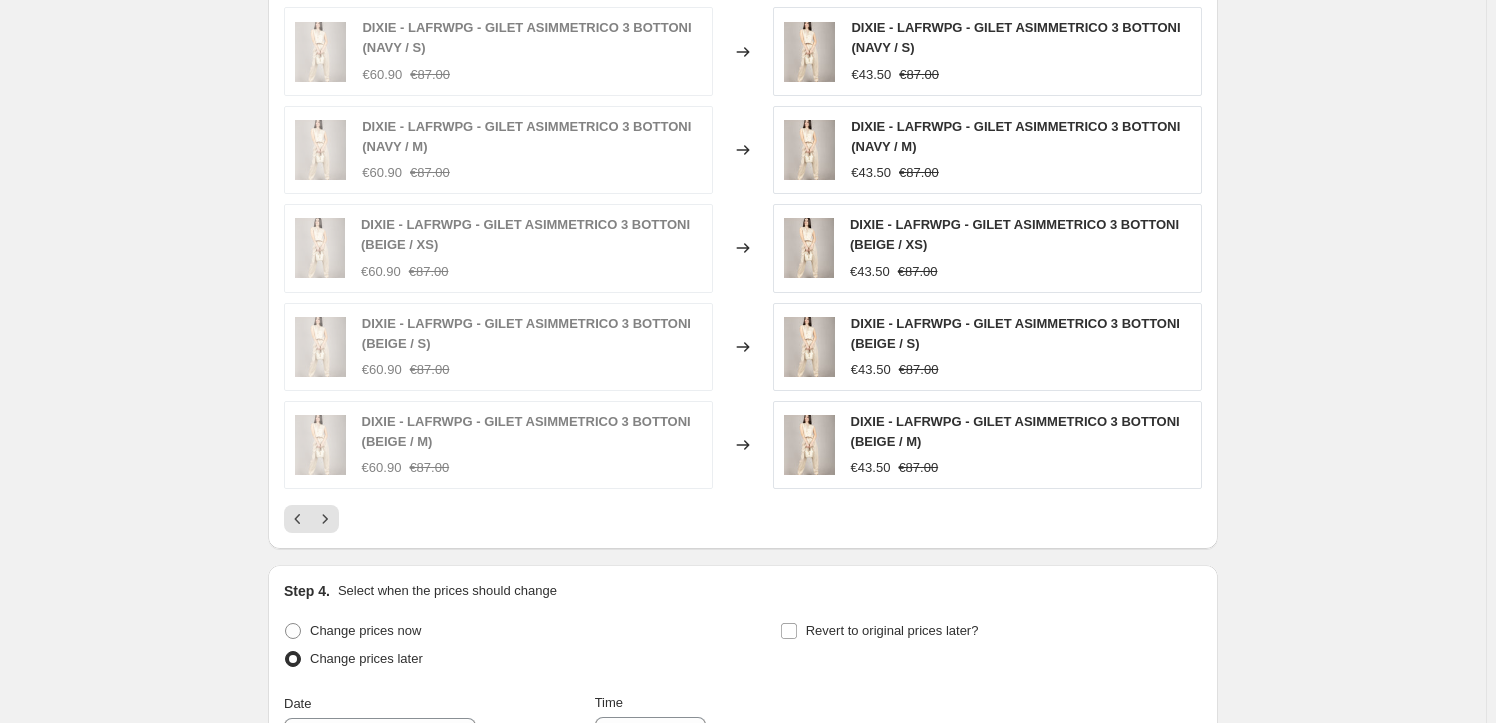 click 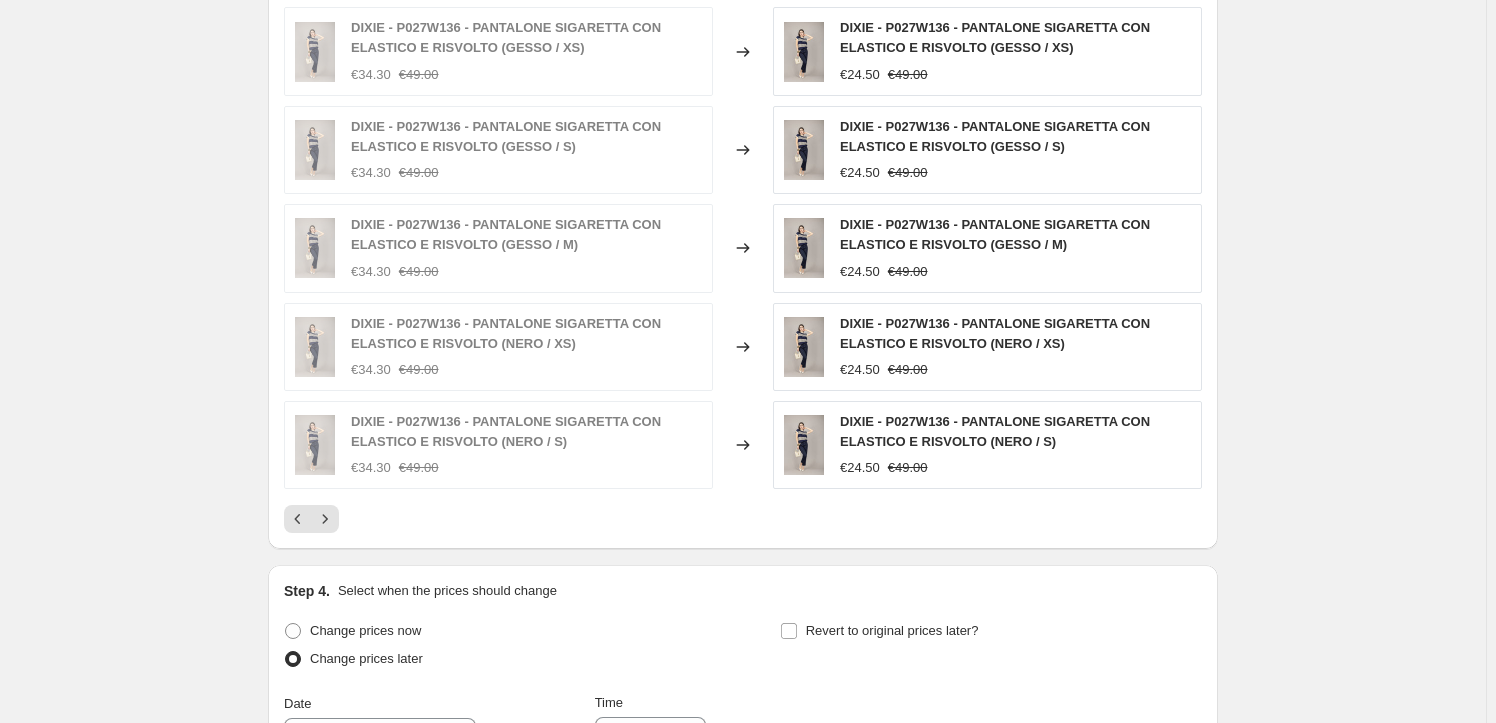 click 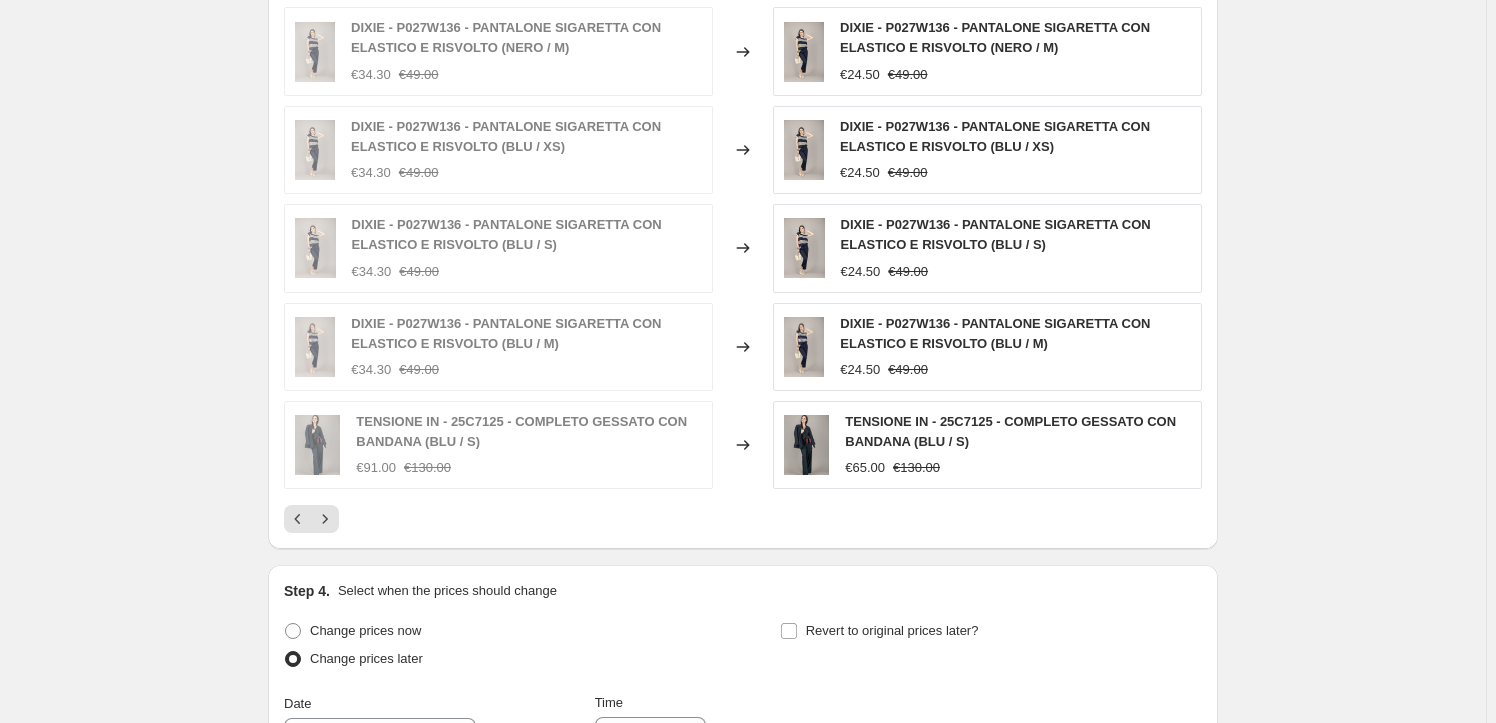 click 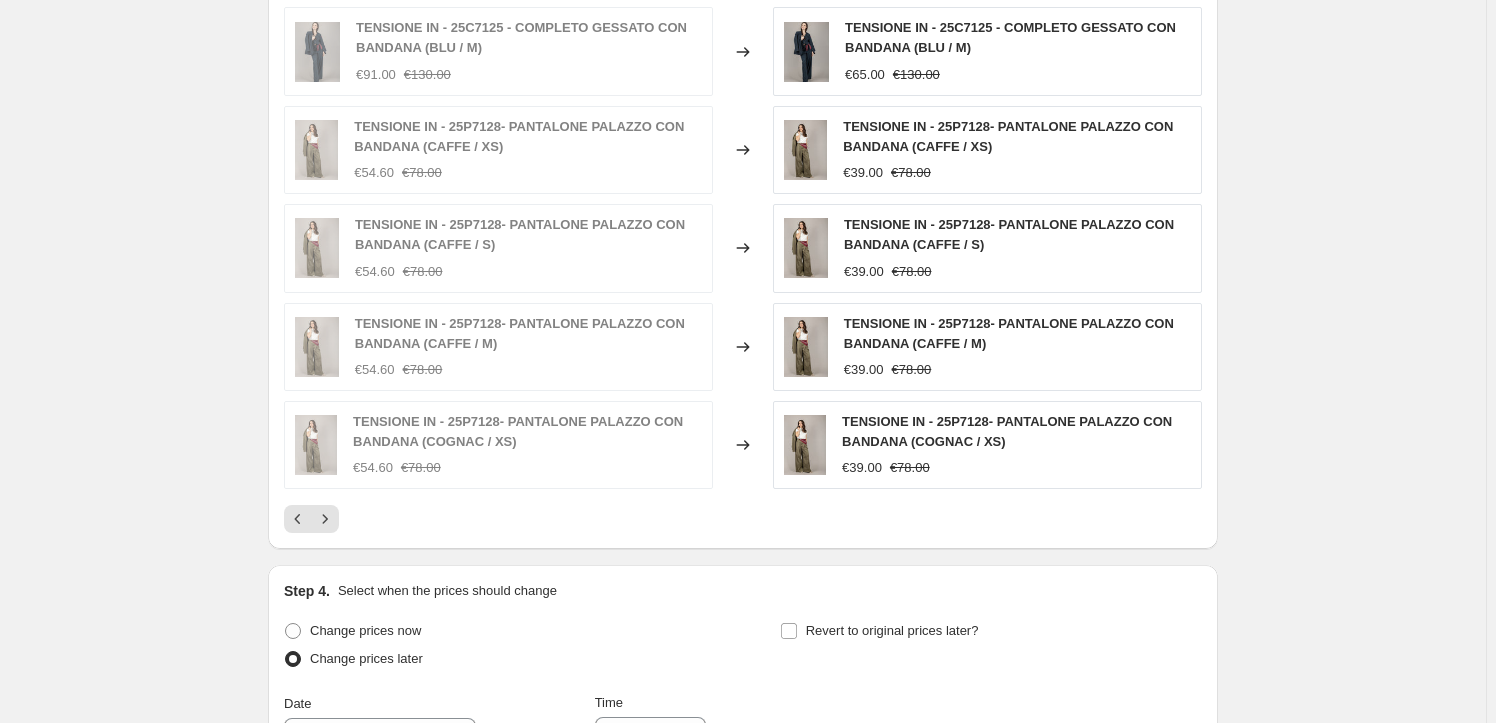 click 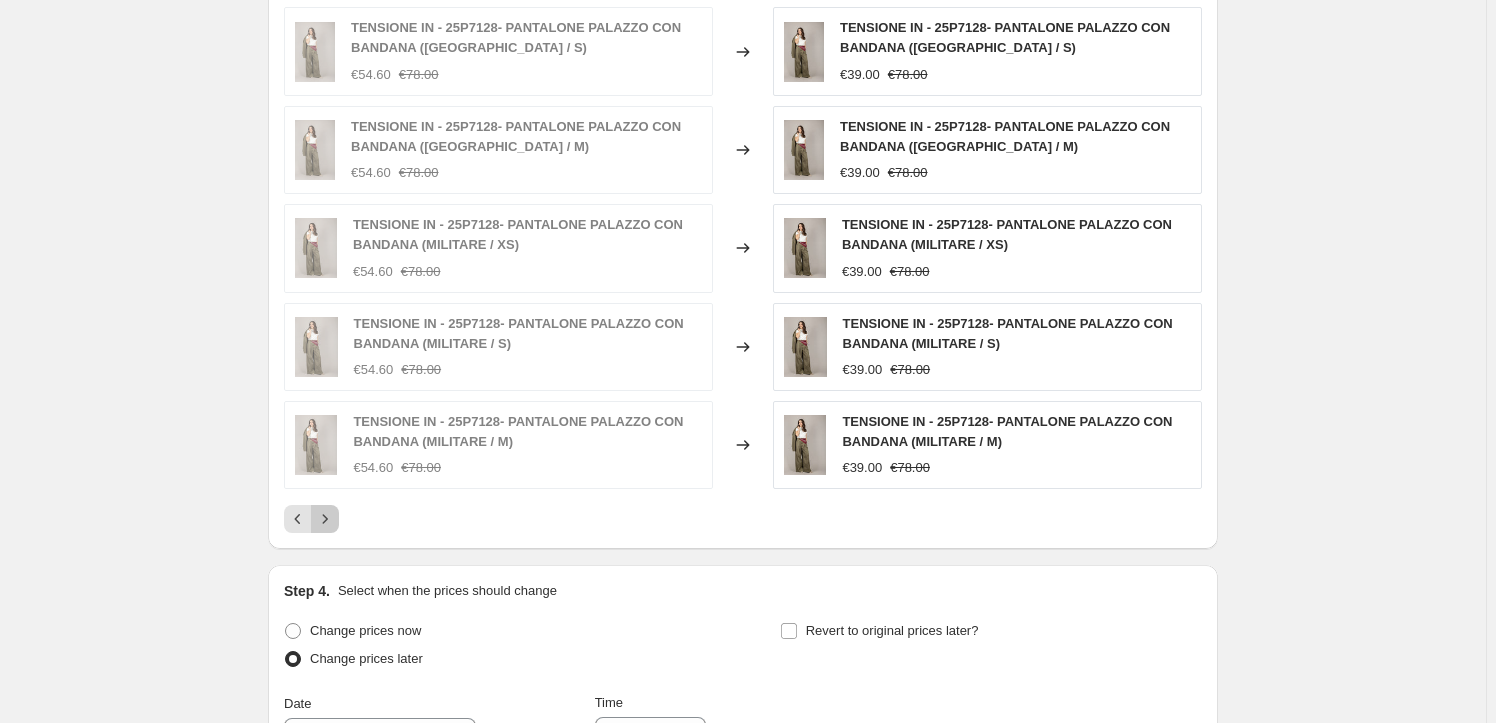 click 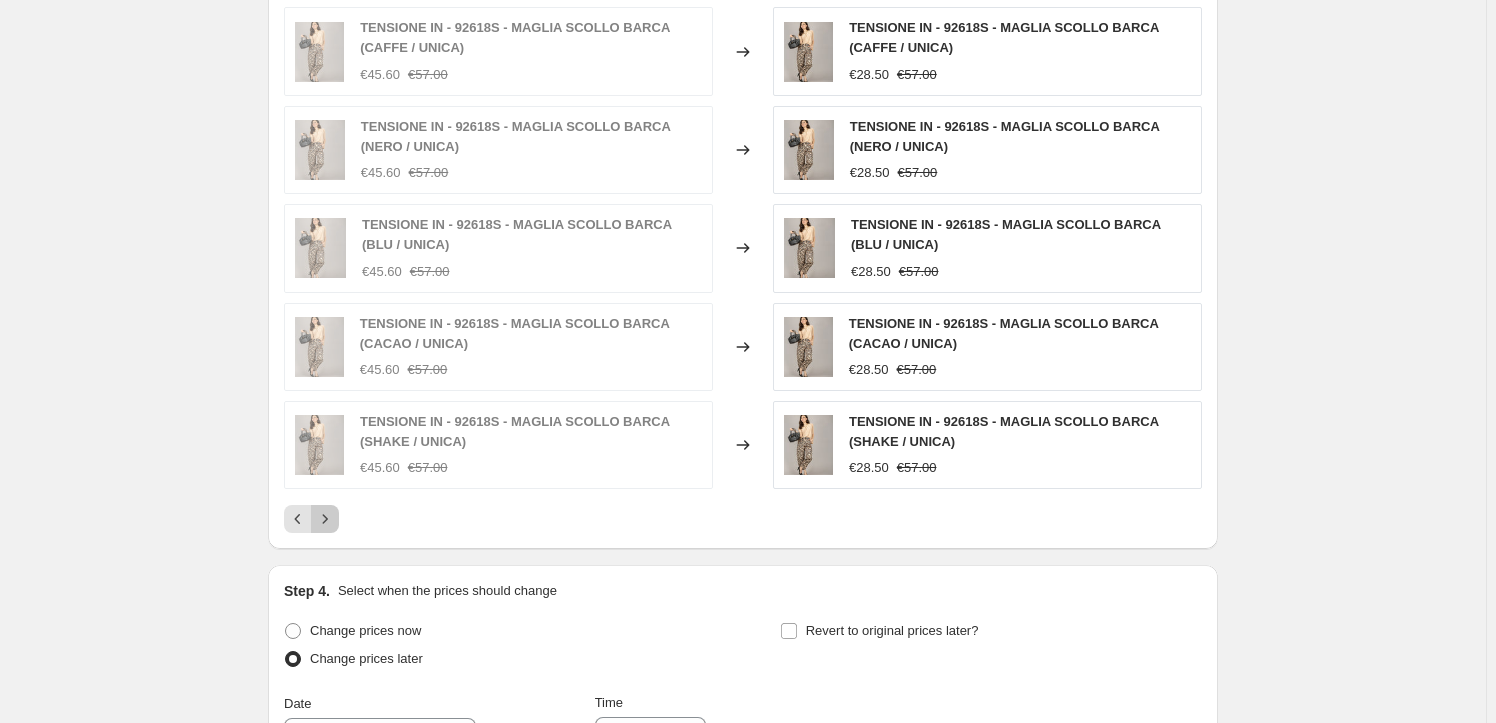 click 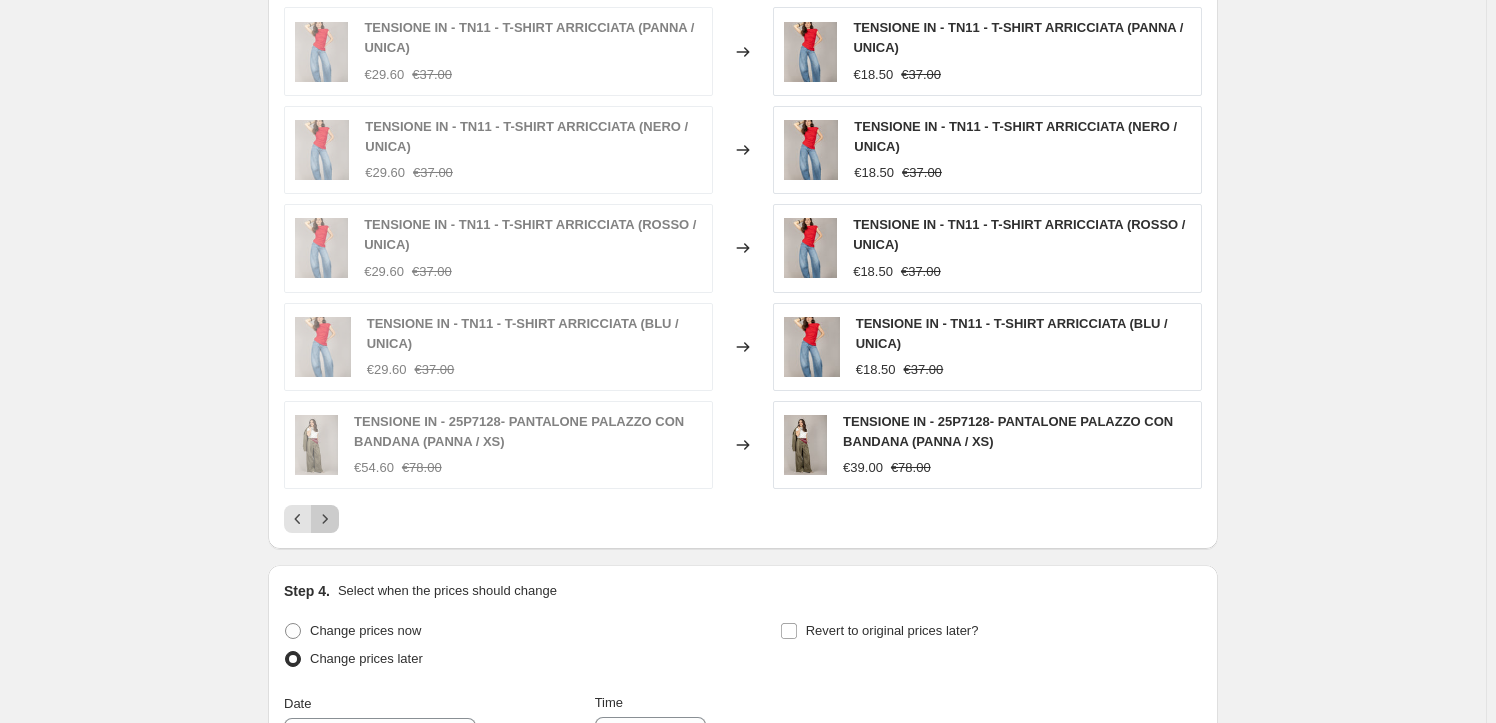 click 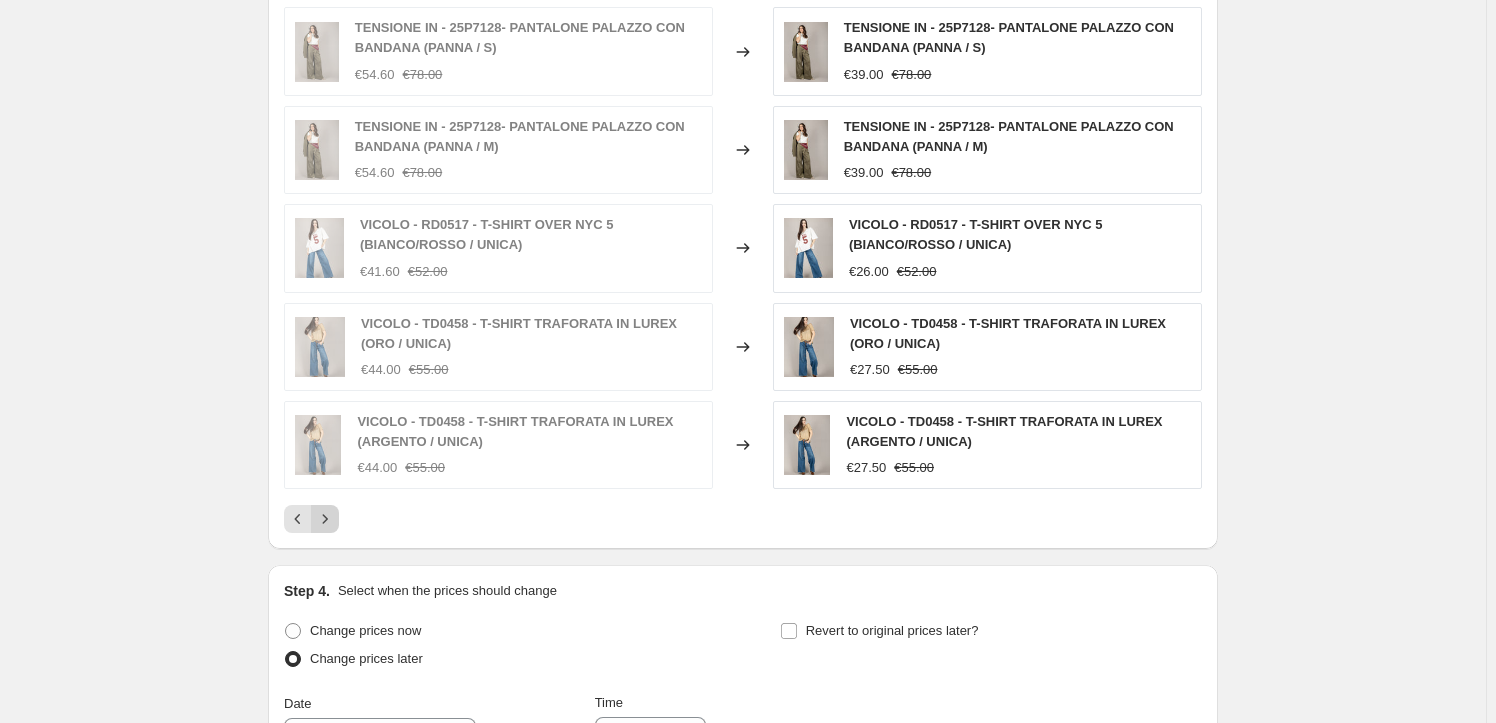 click 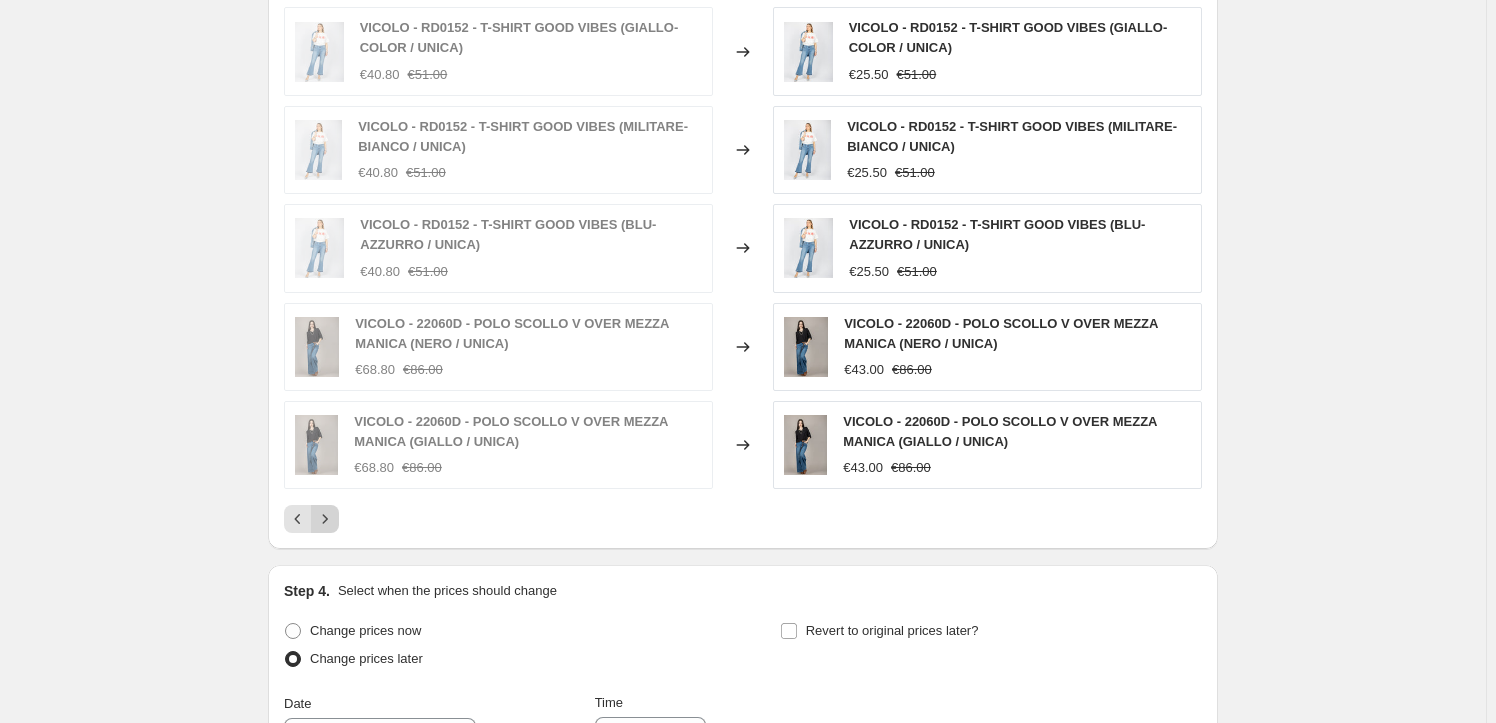 click 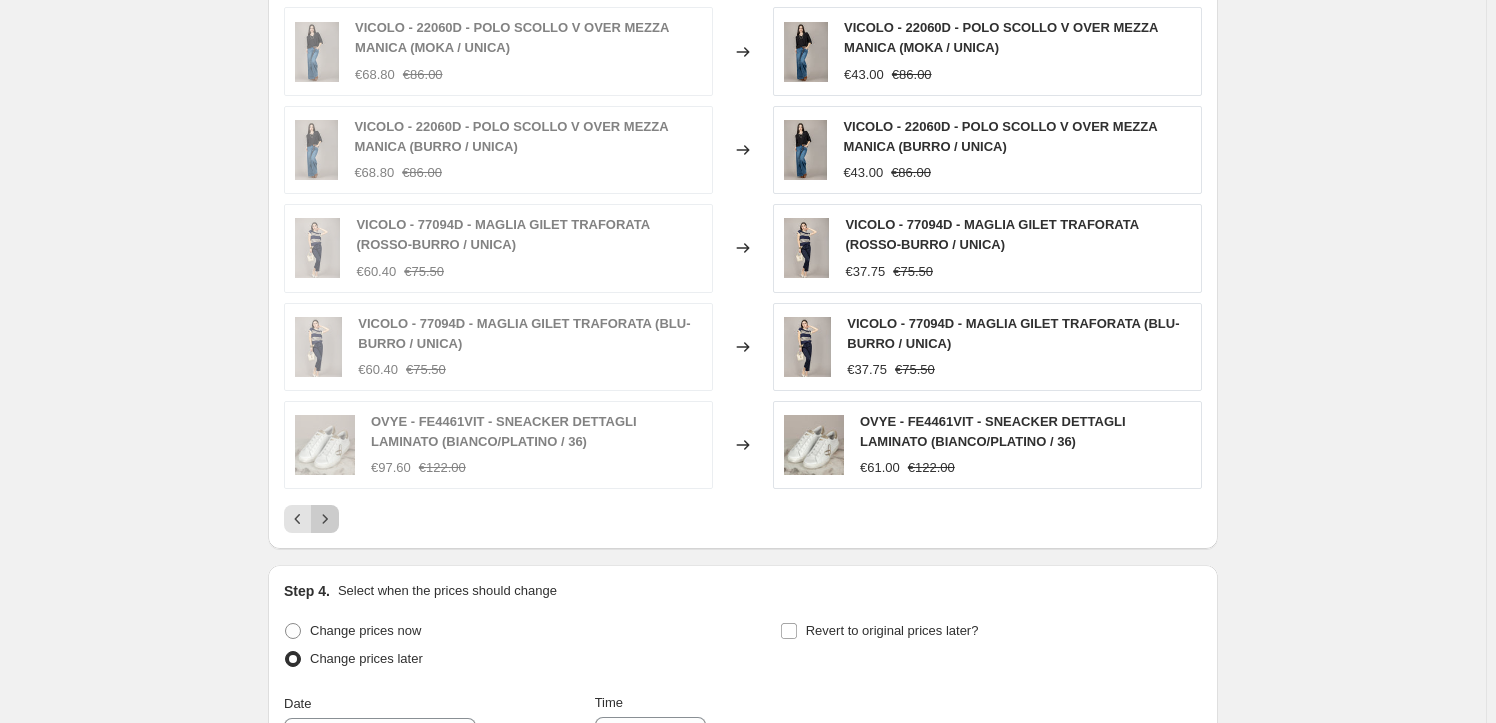 click 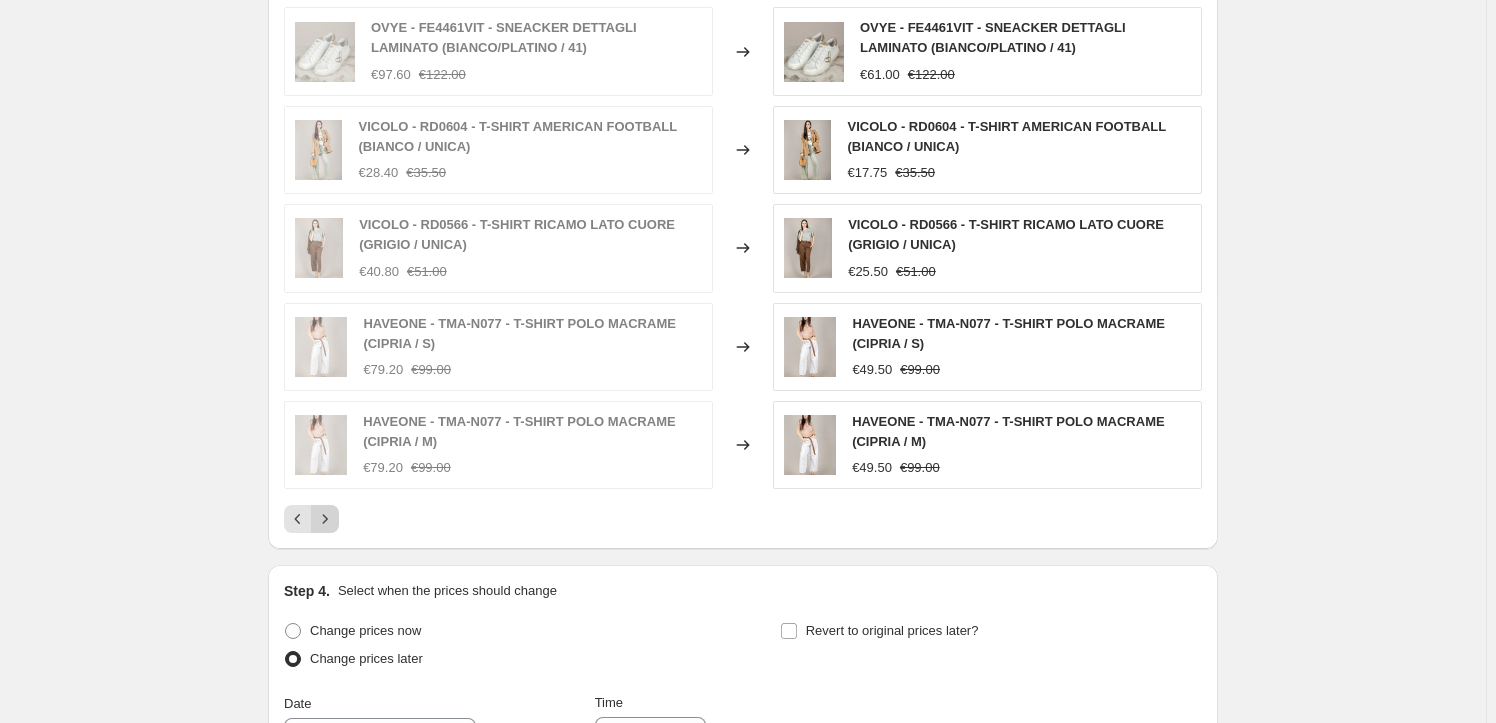 click 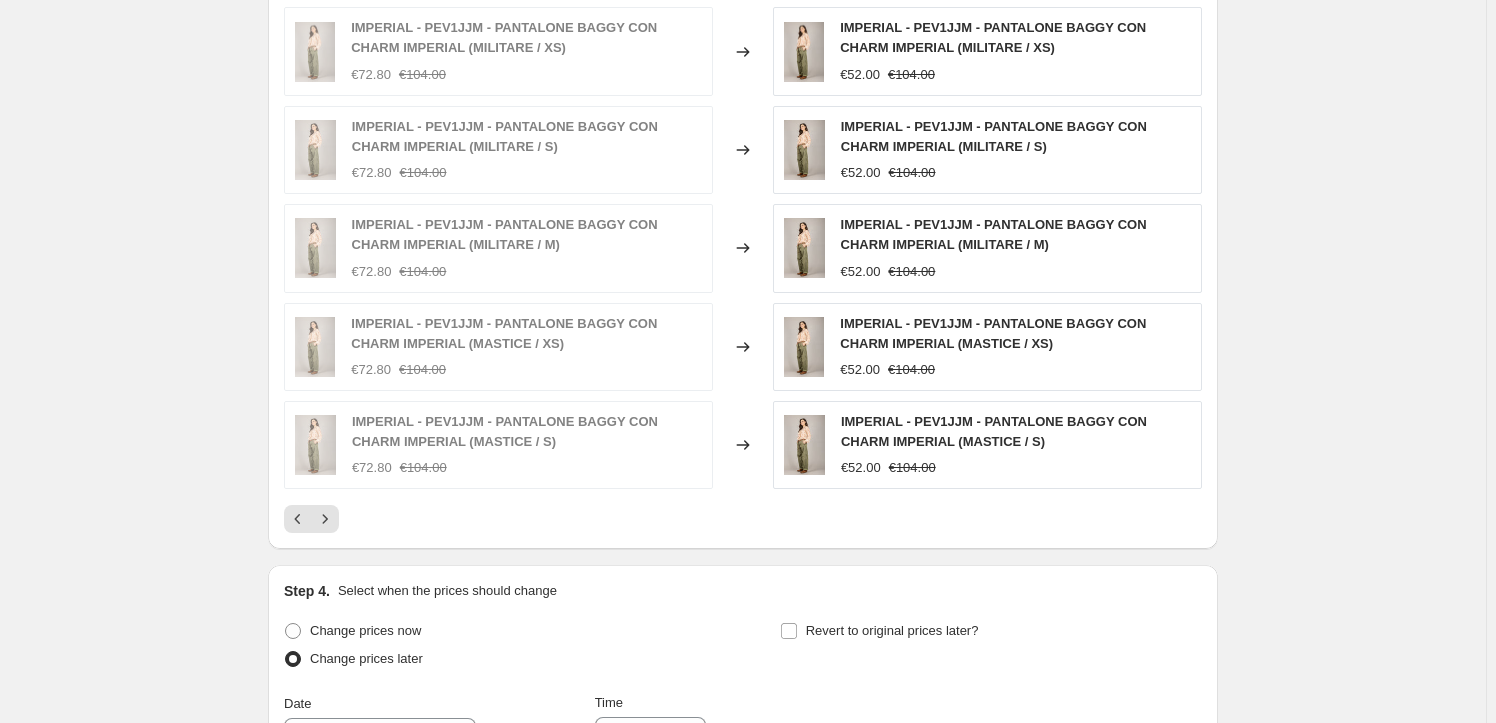click 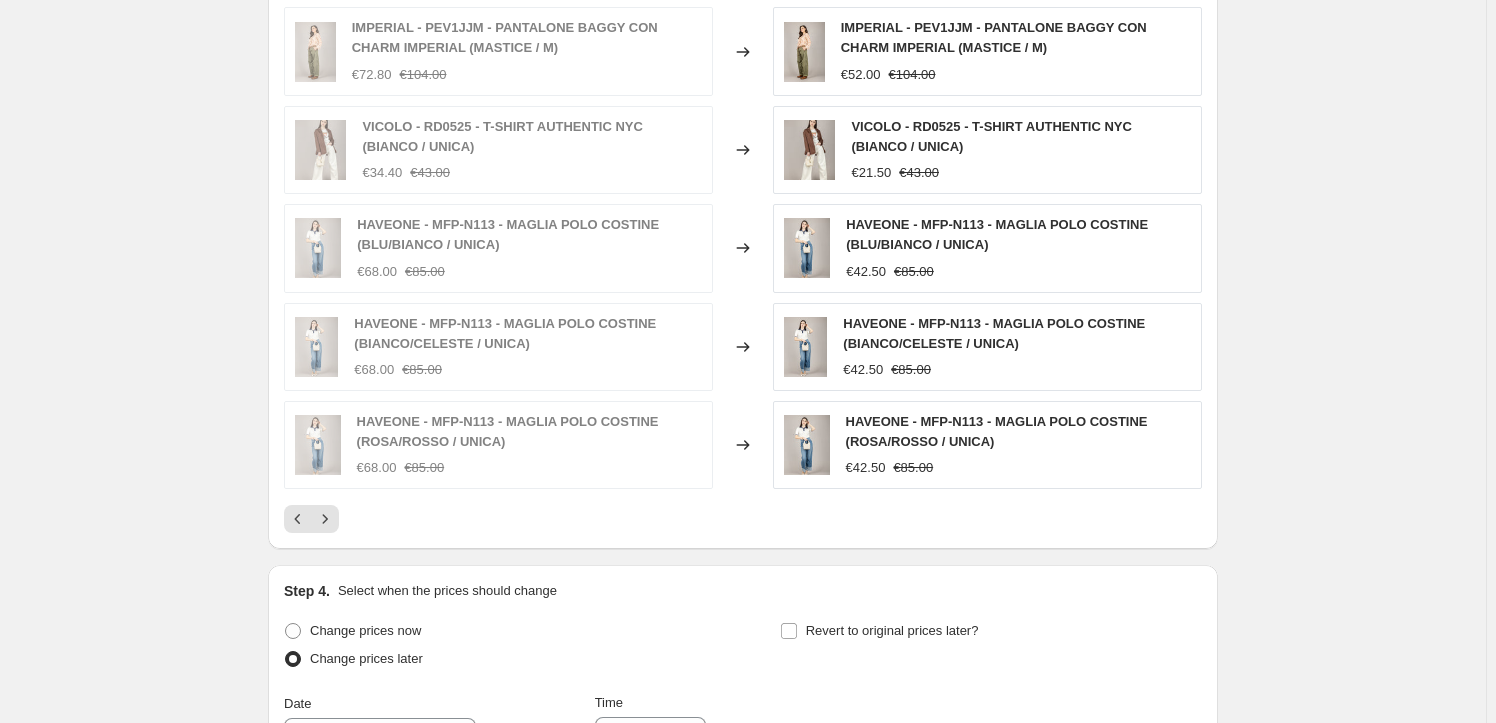 click 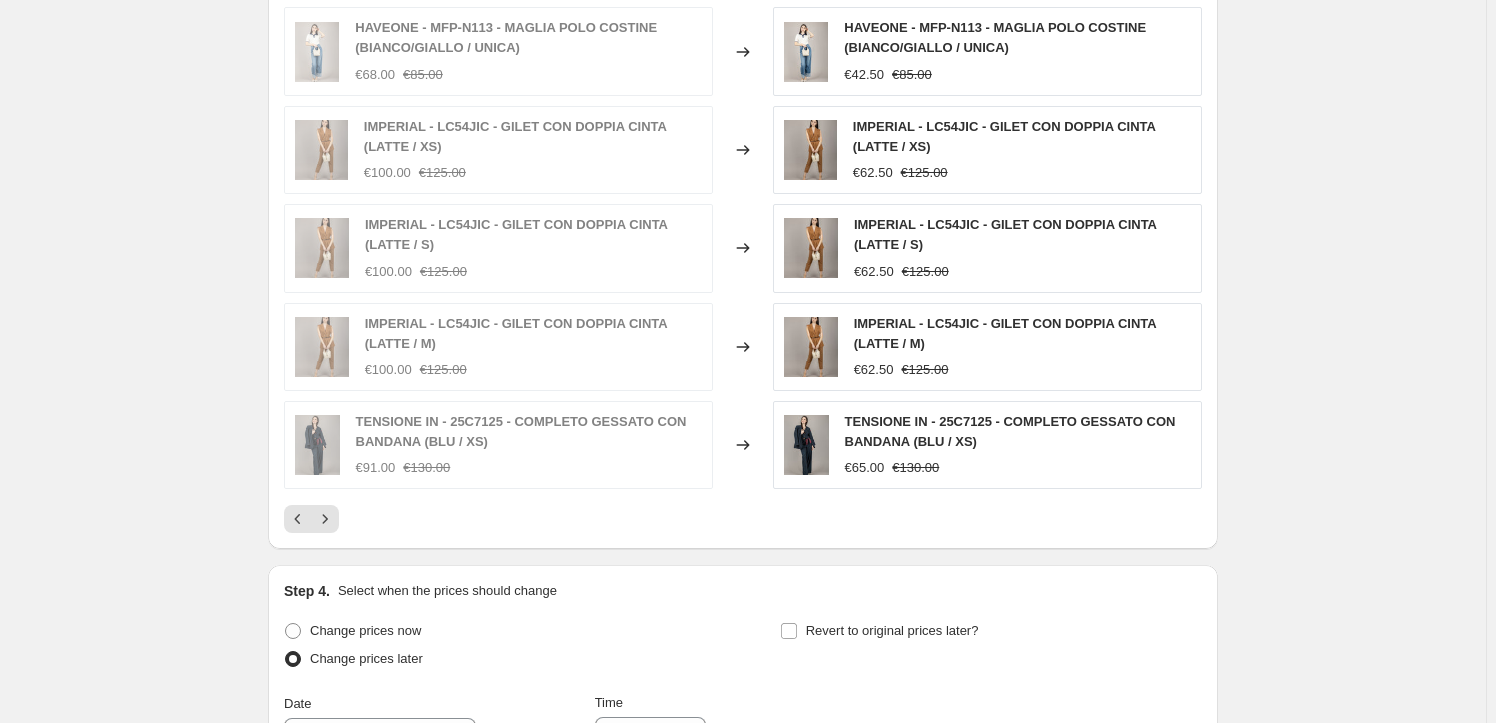 click 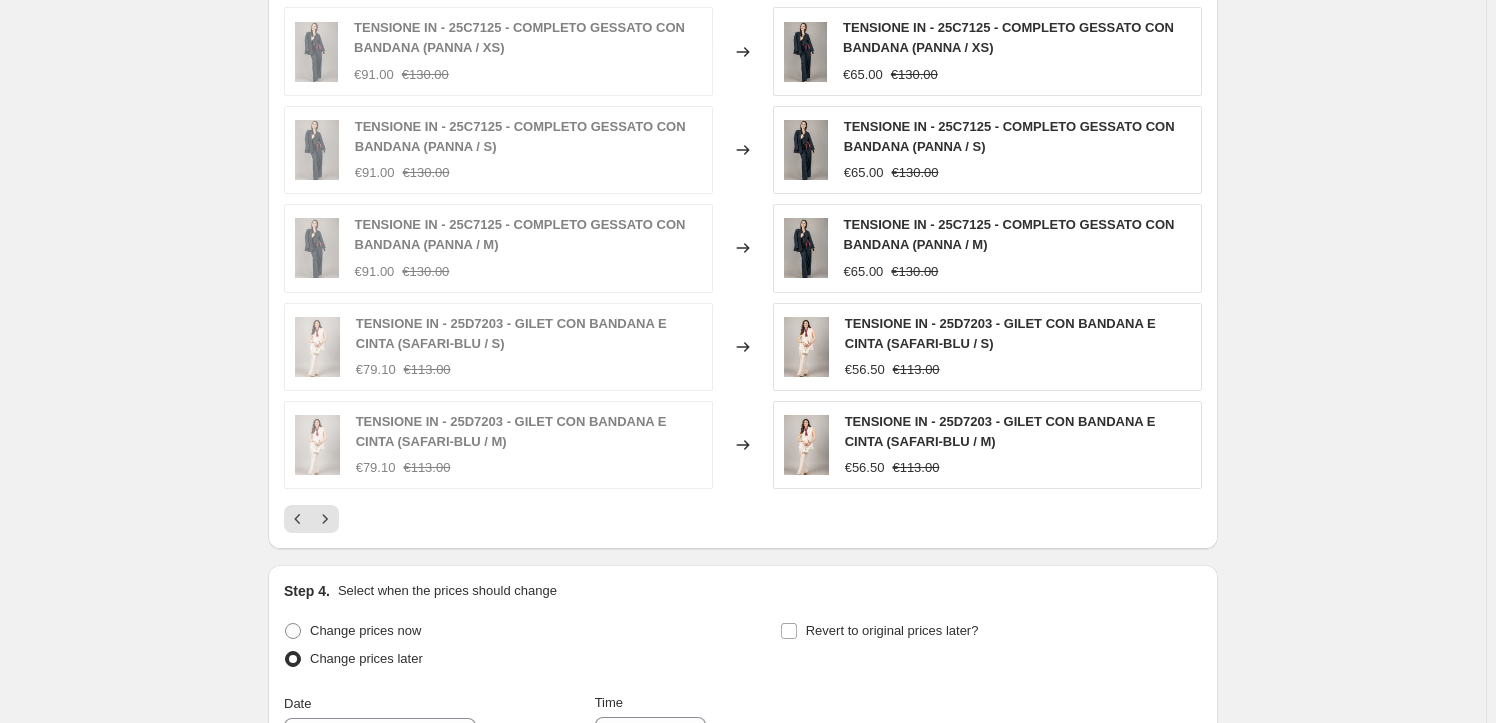 click 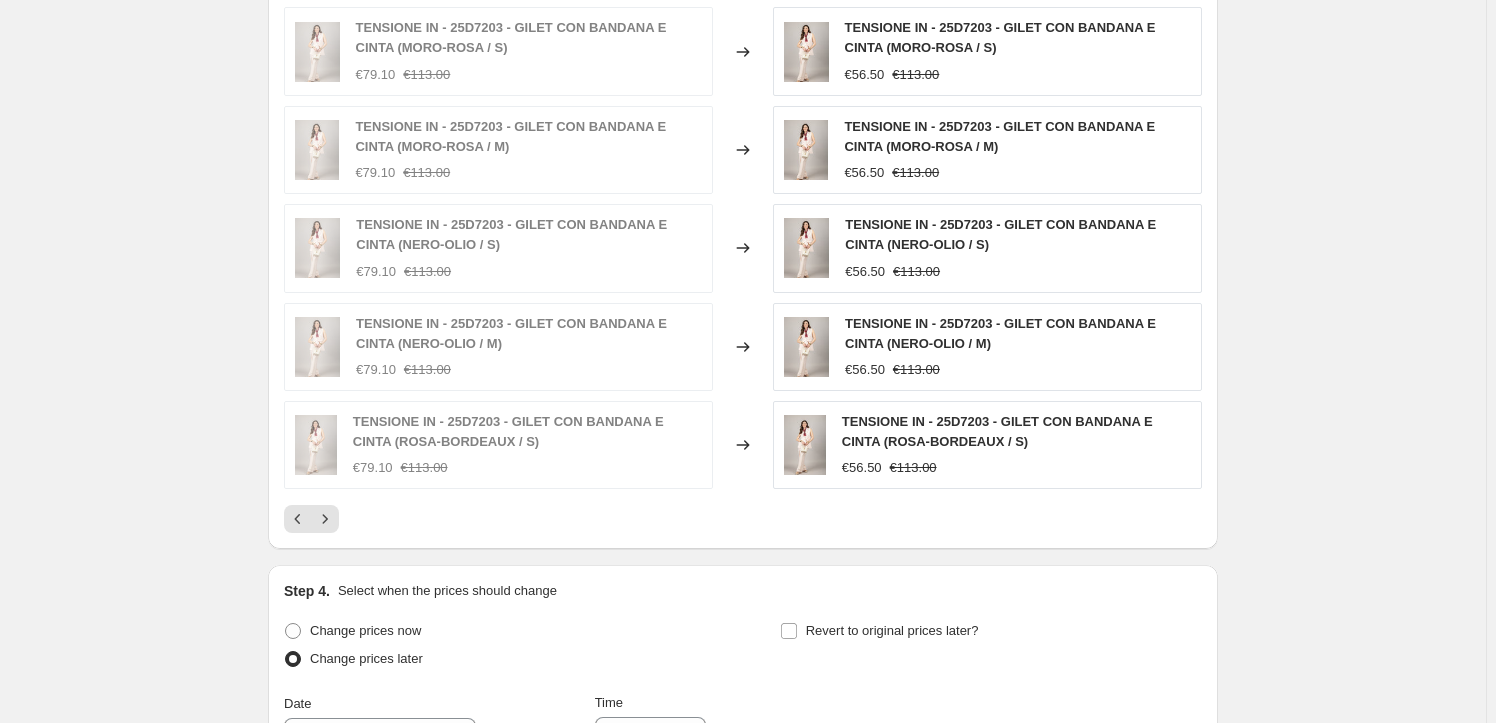 click 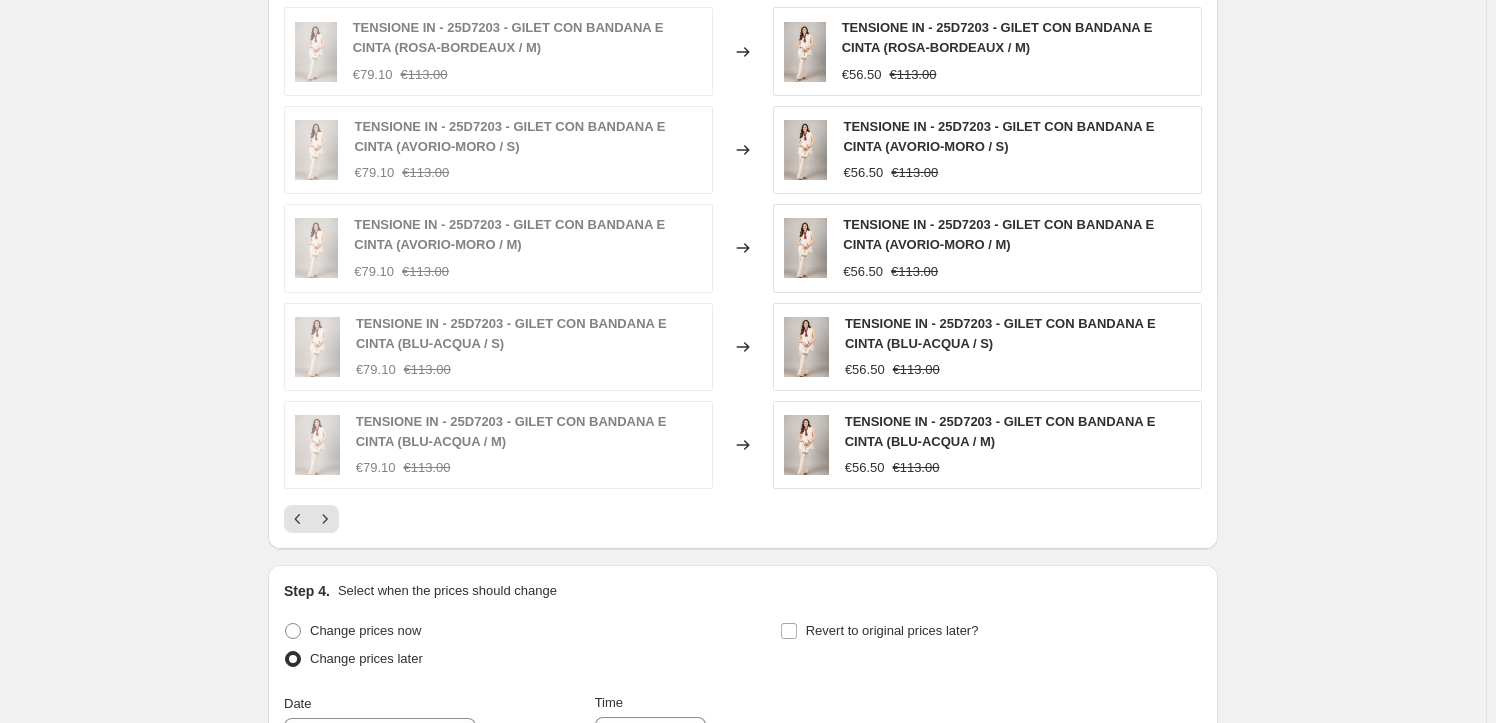 click 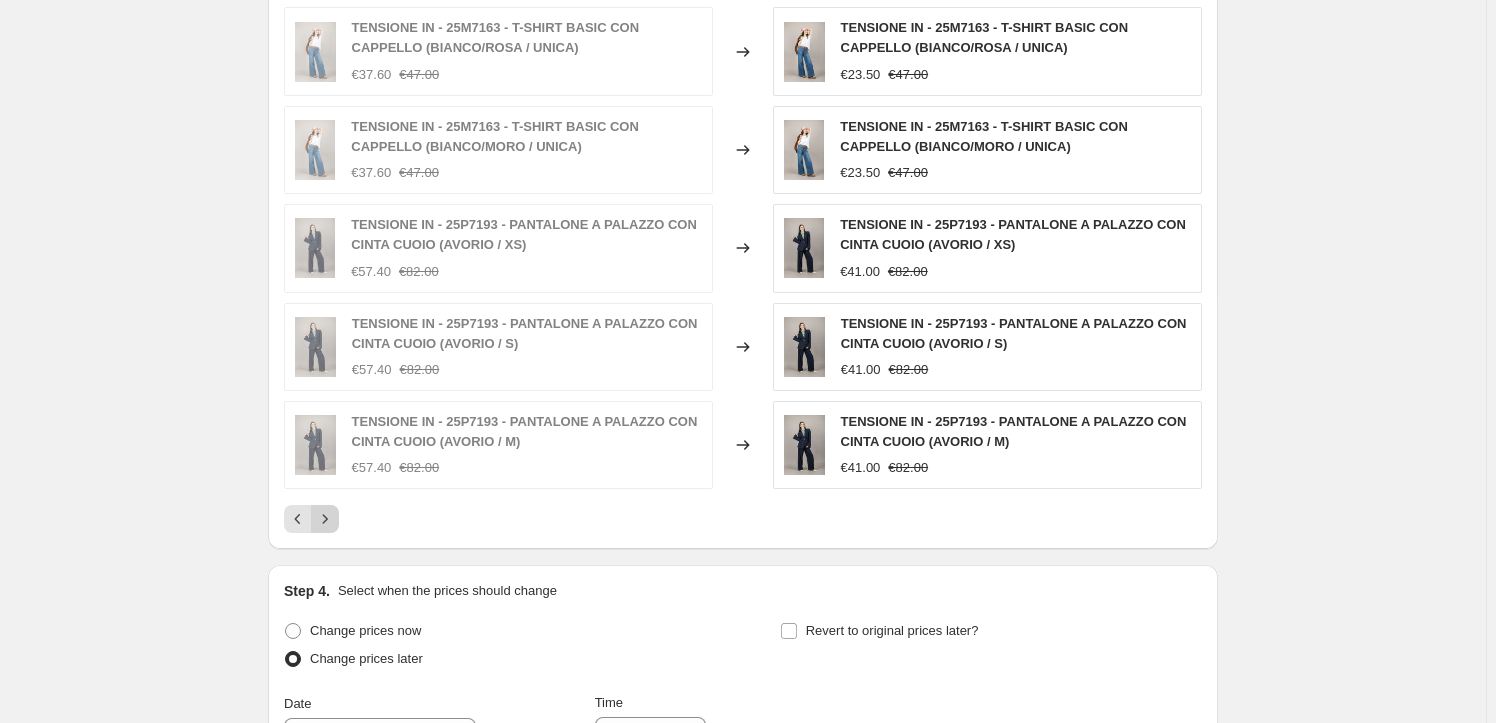 click 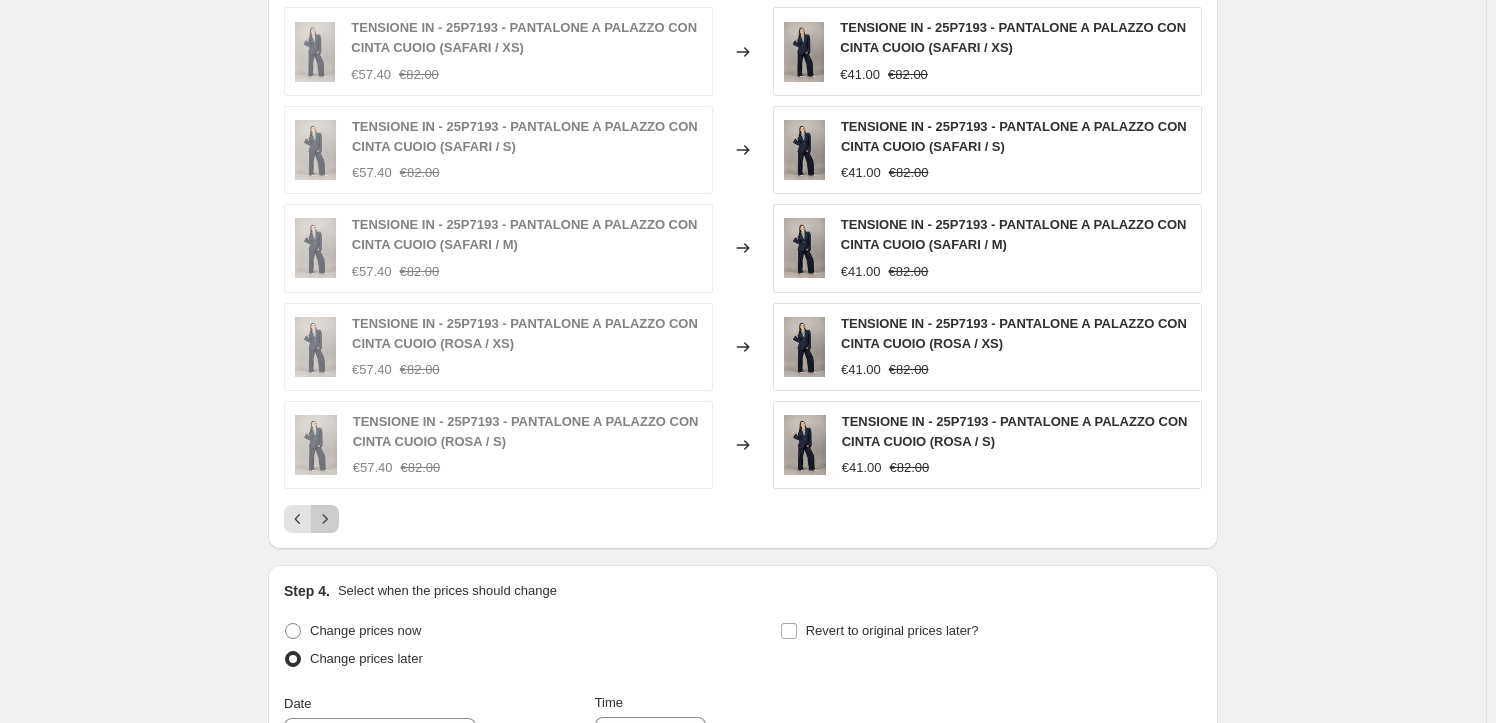 click 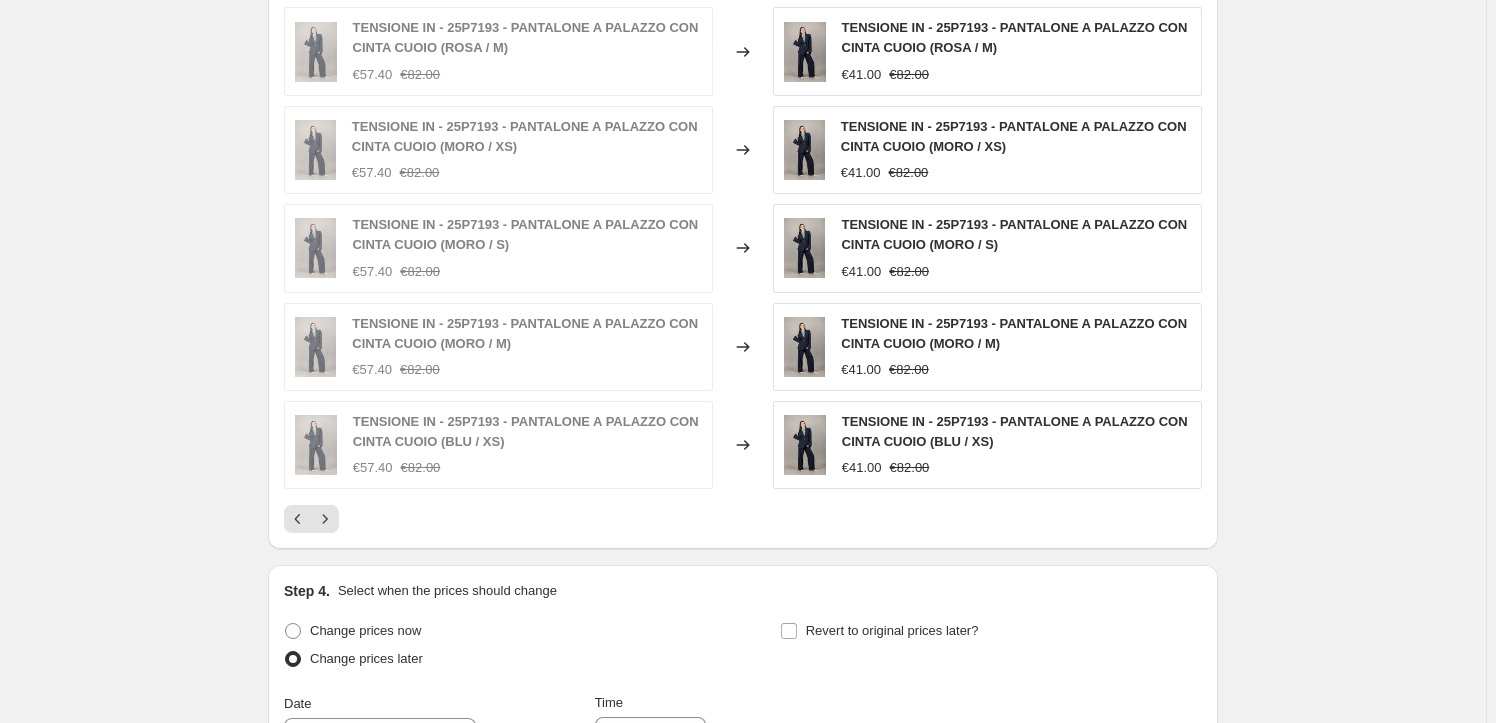 click 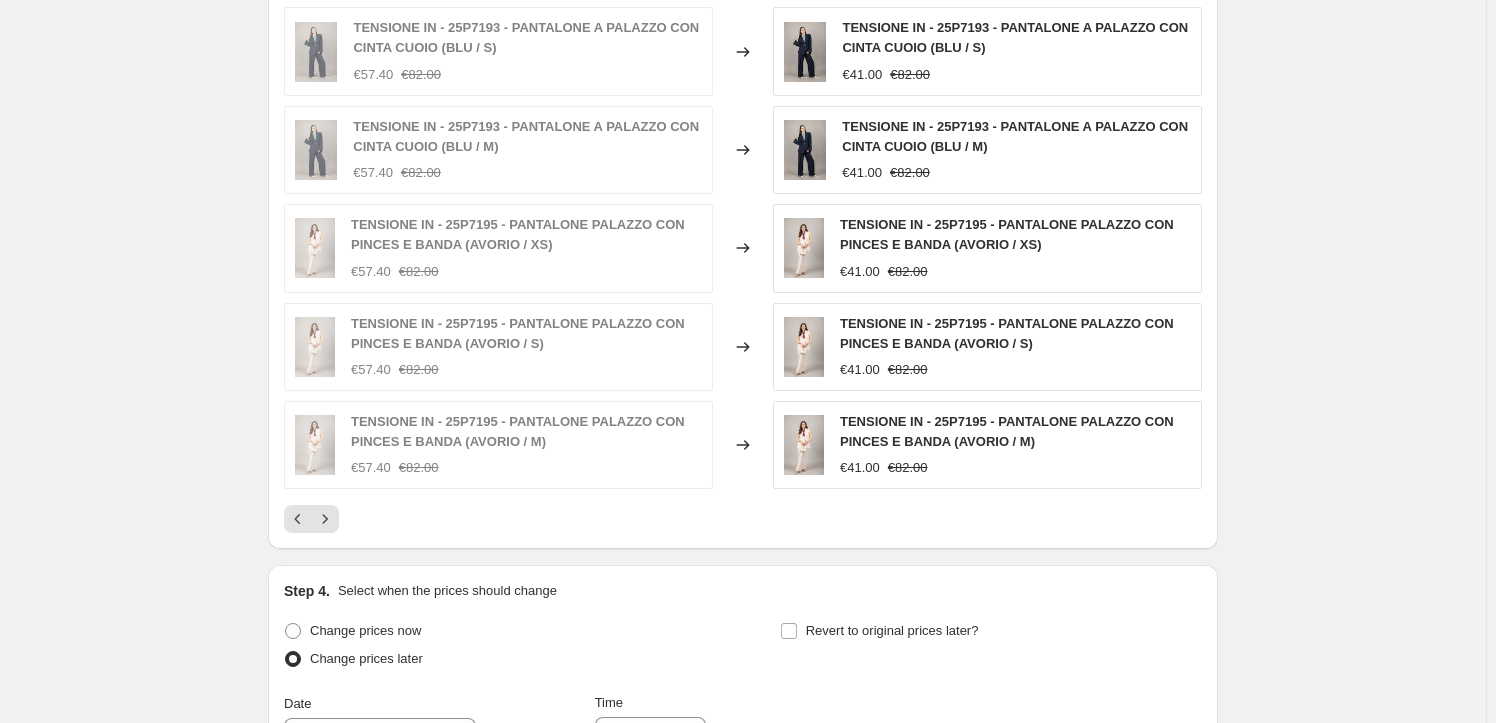 click 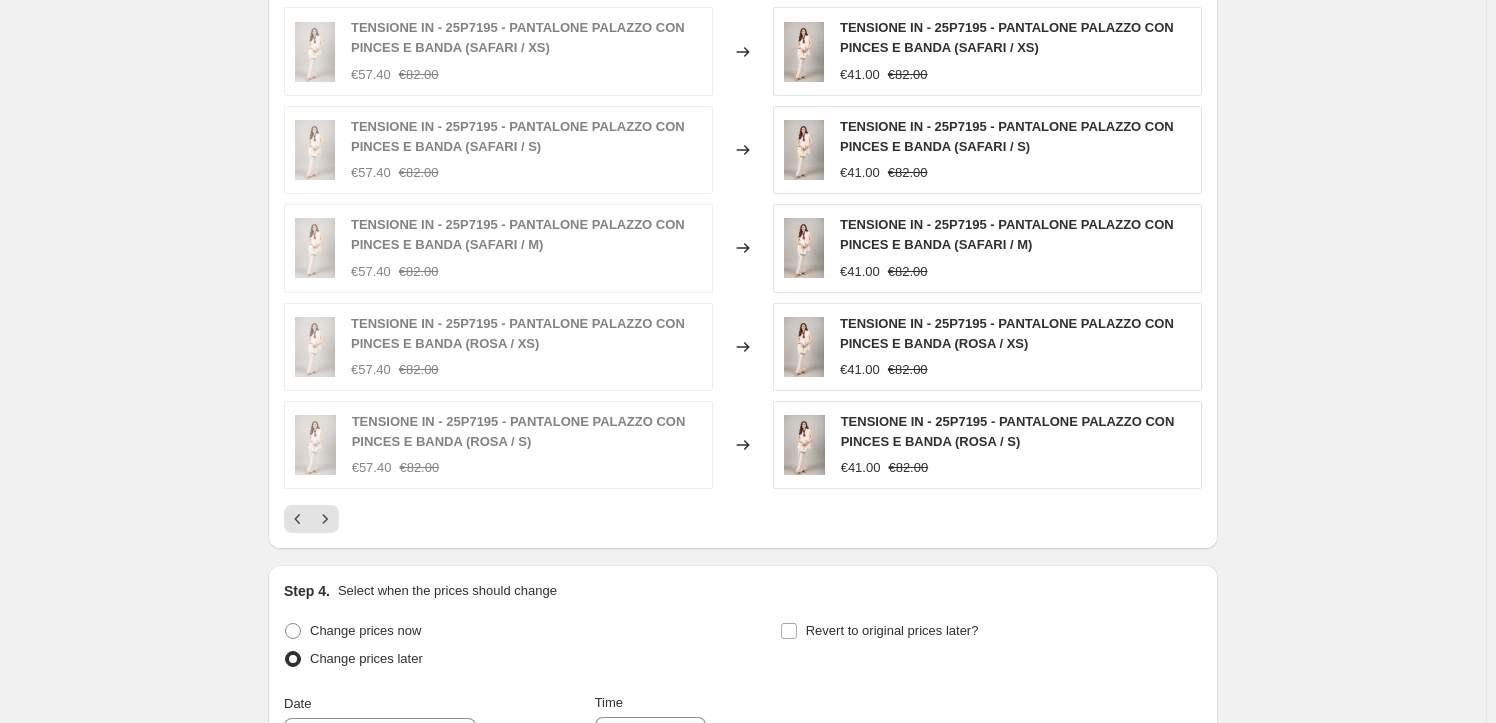 click 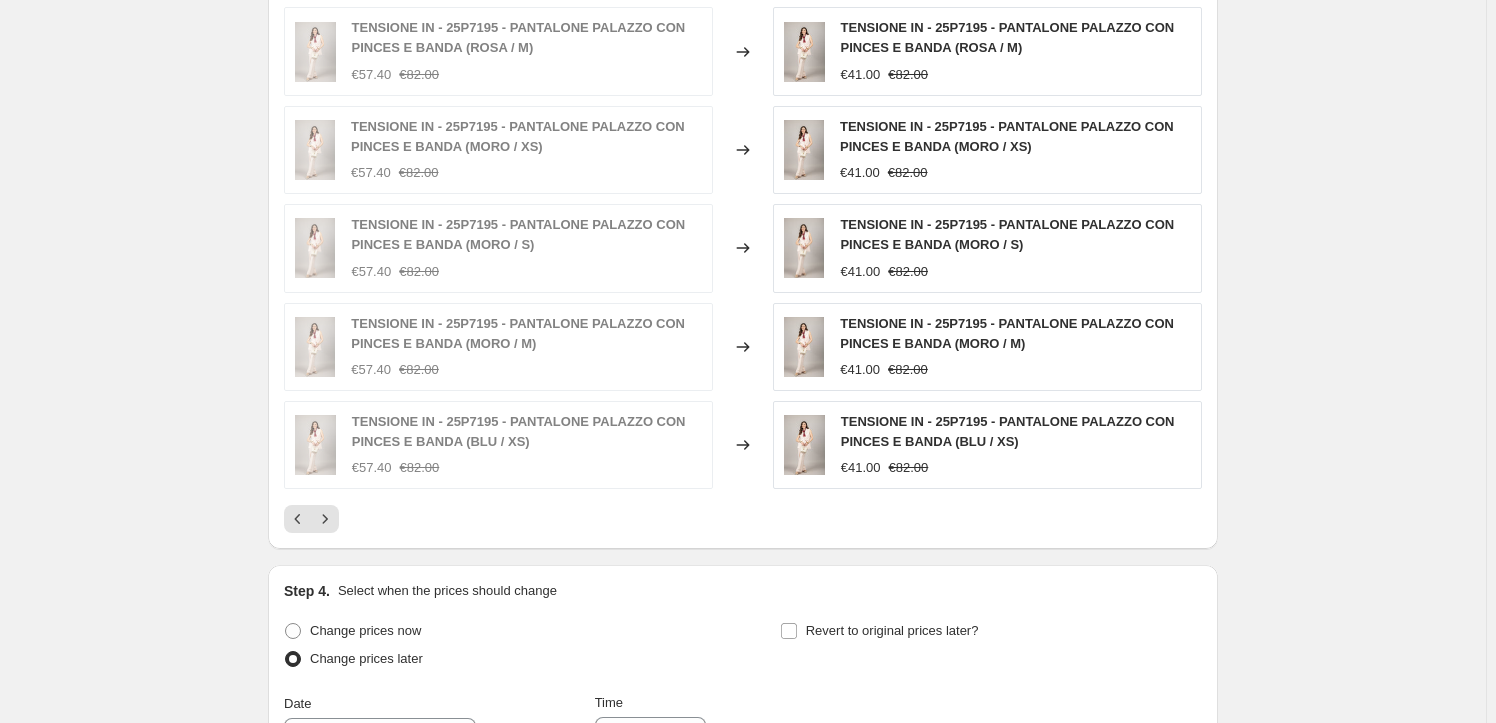 click 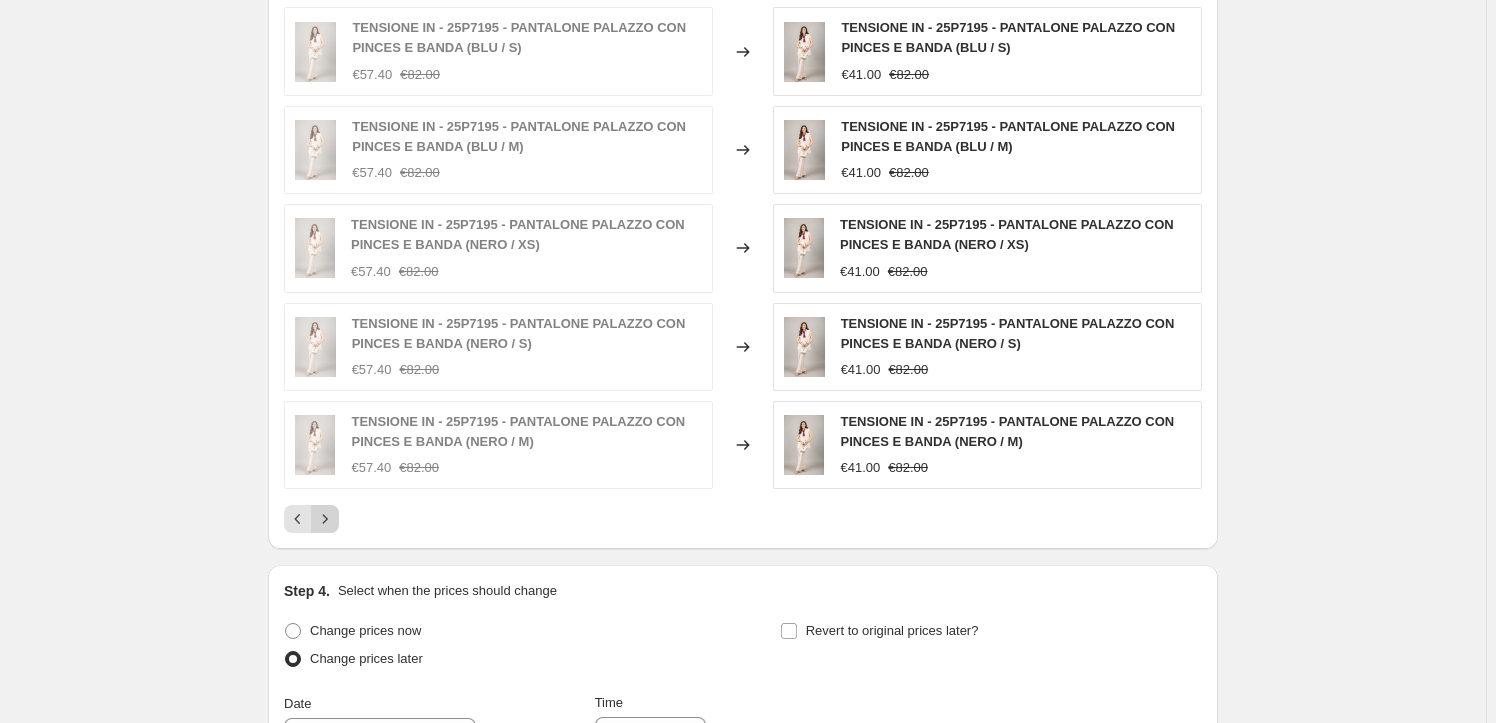 click 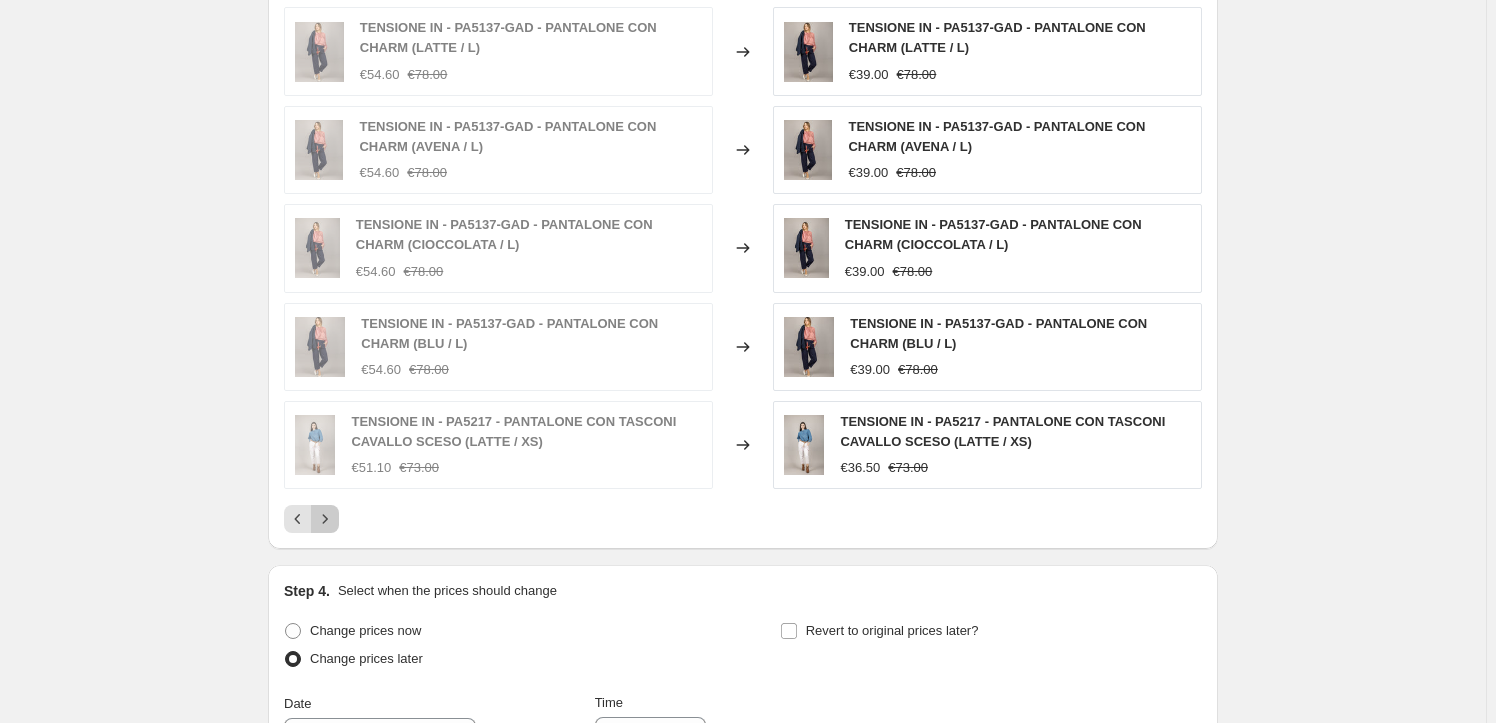 click 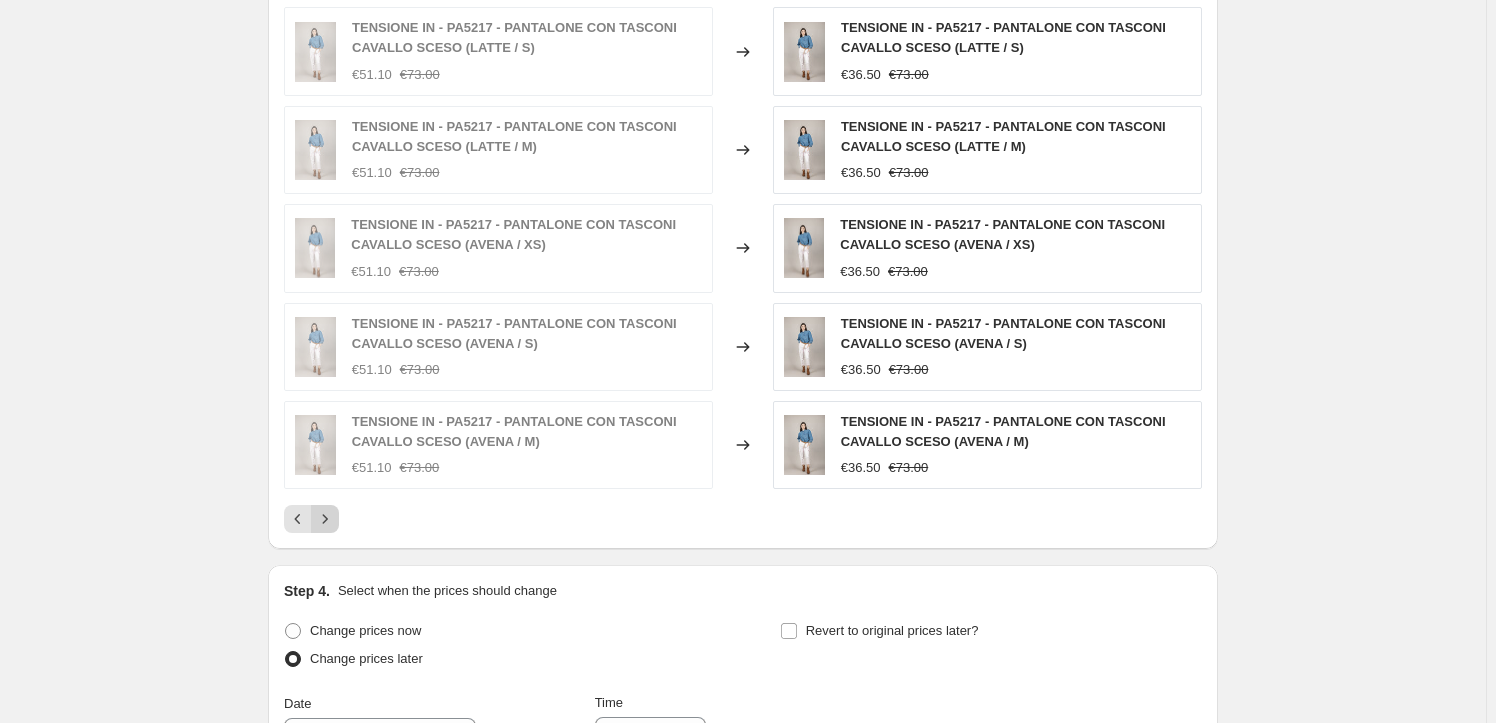 click 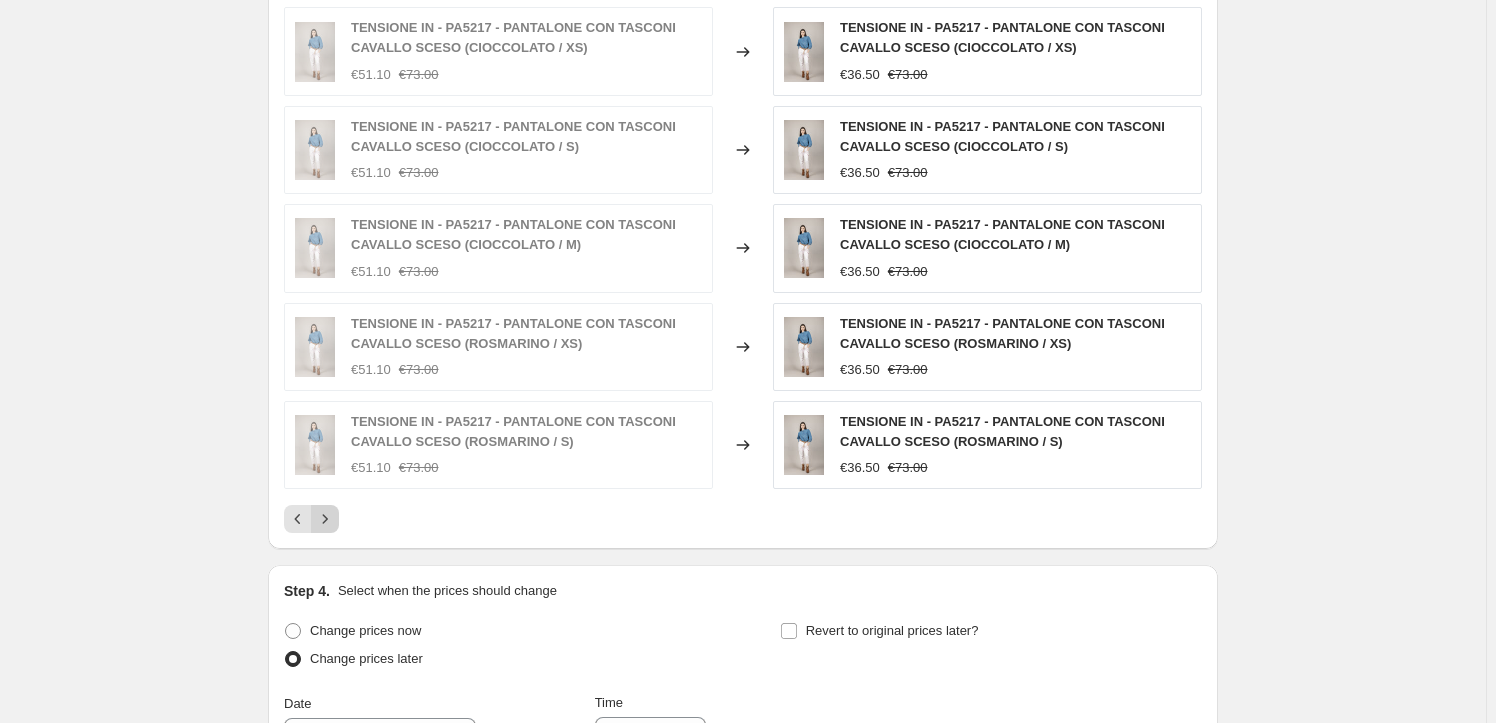 click 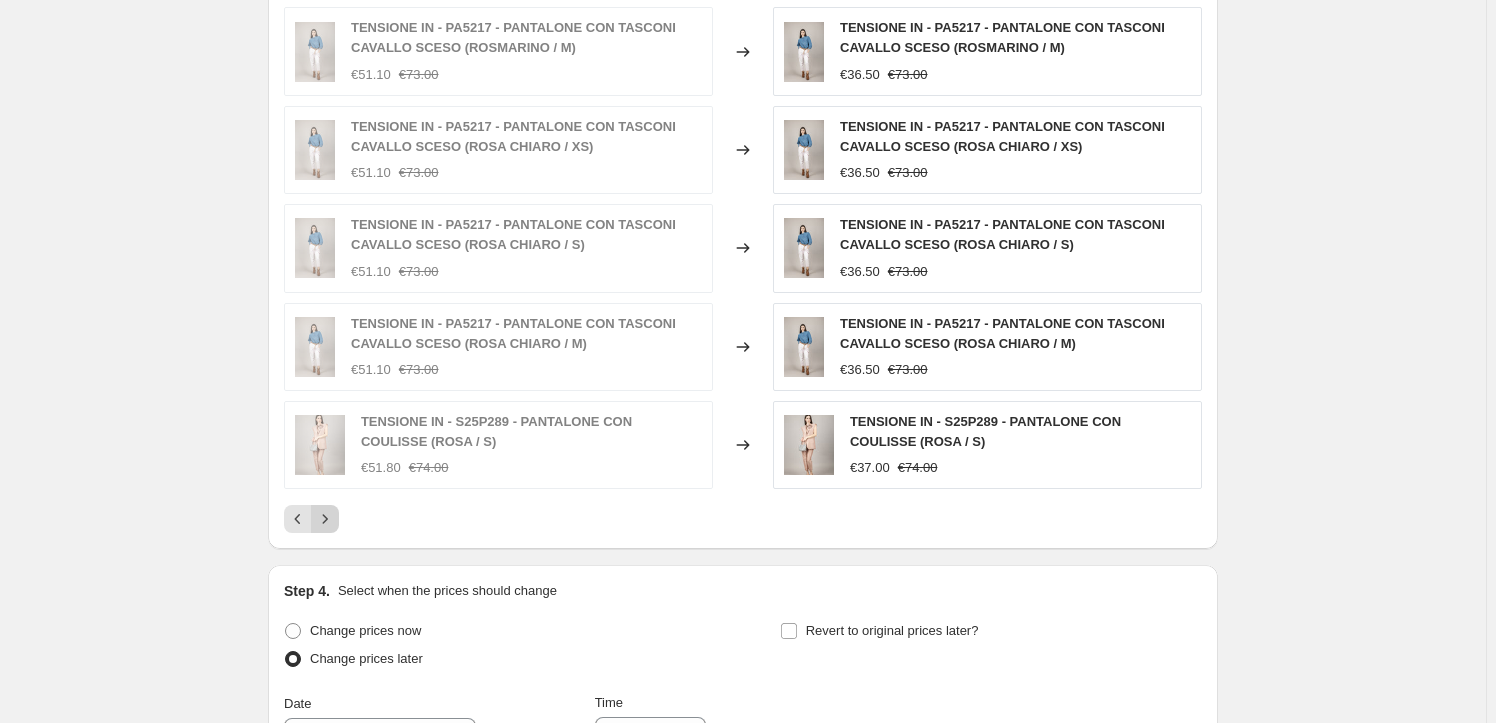 click 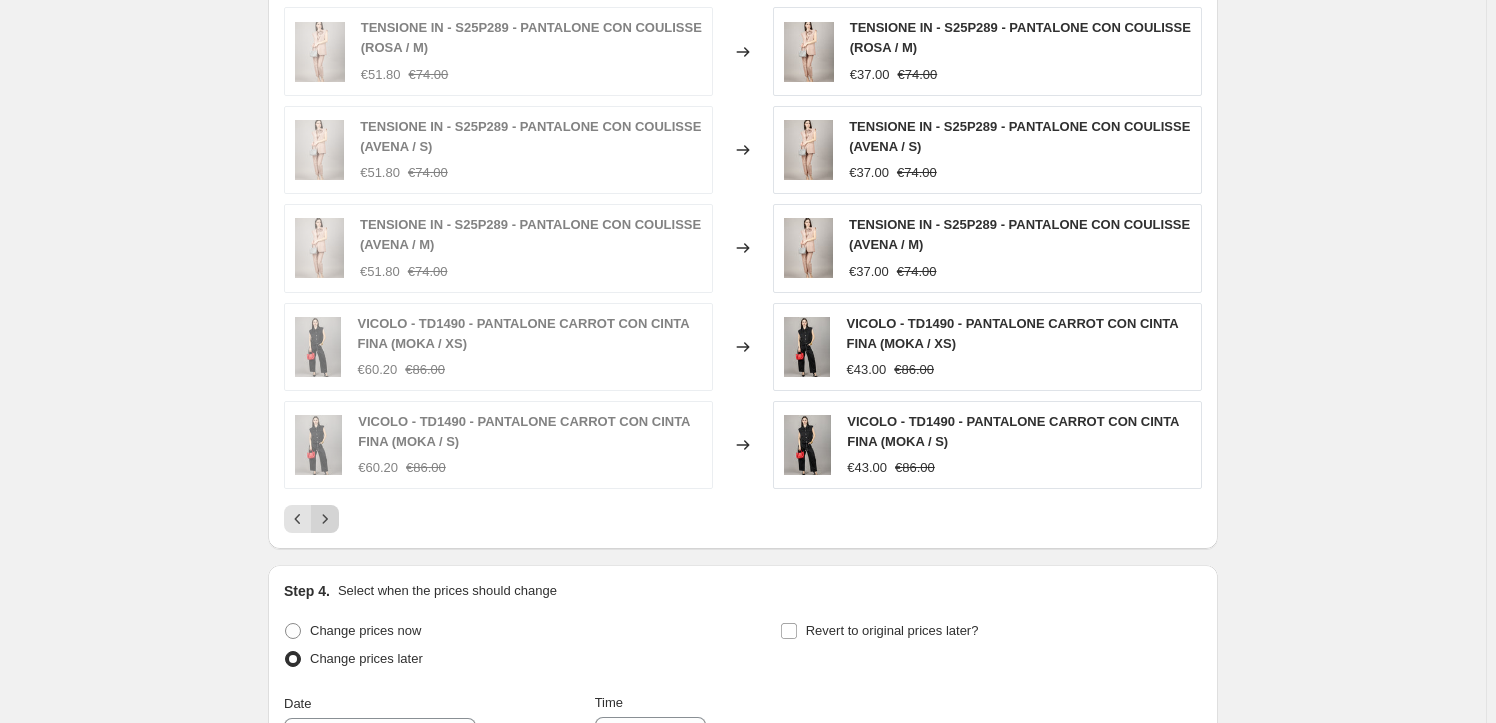 click 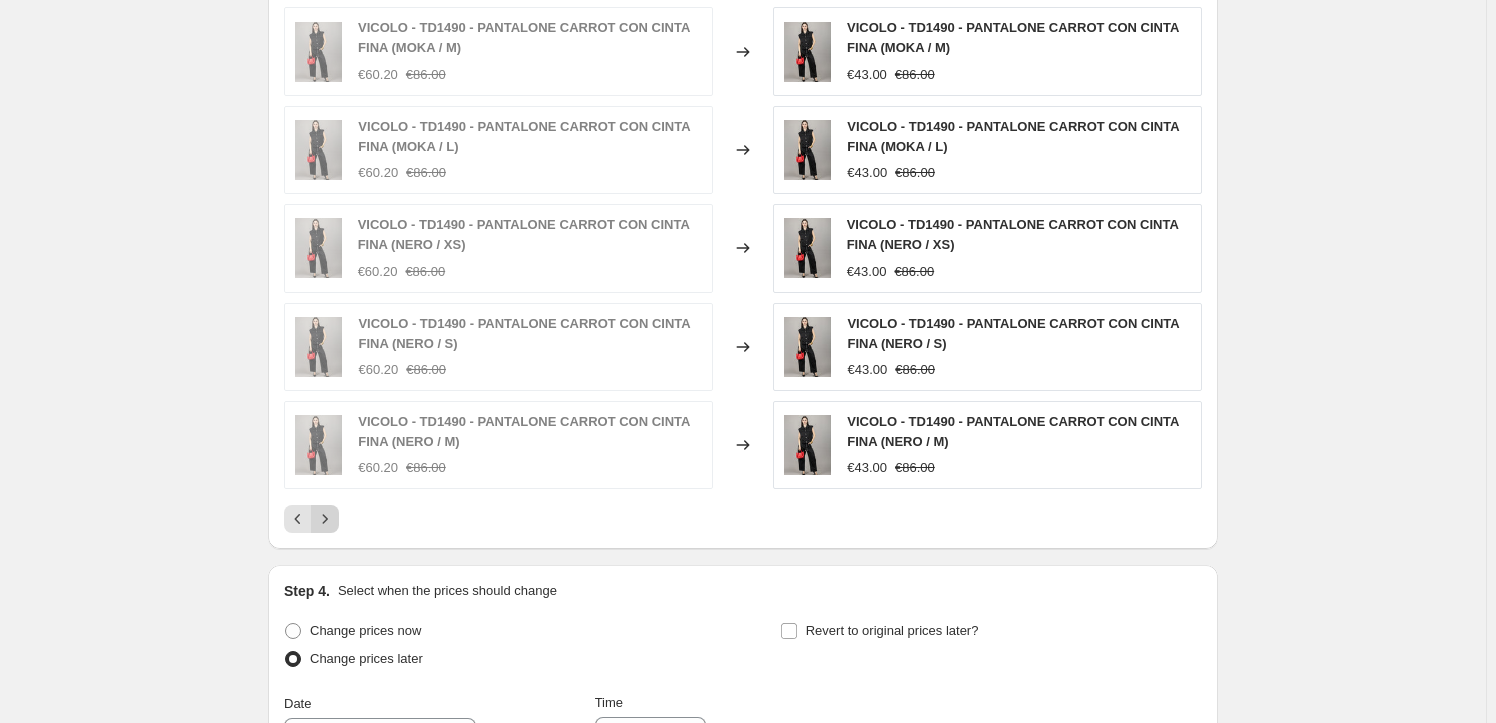 click 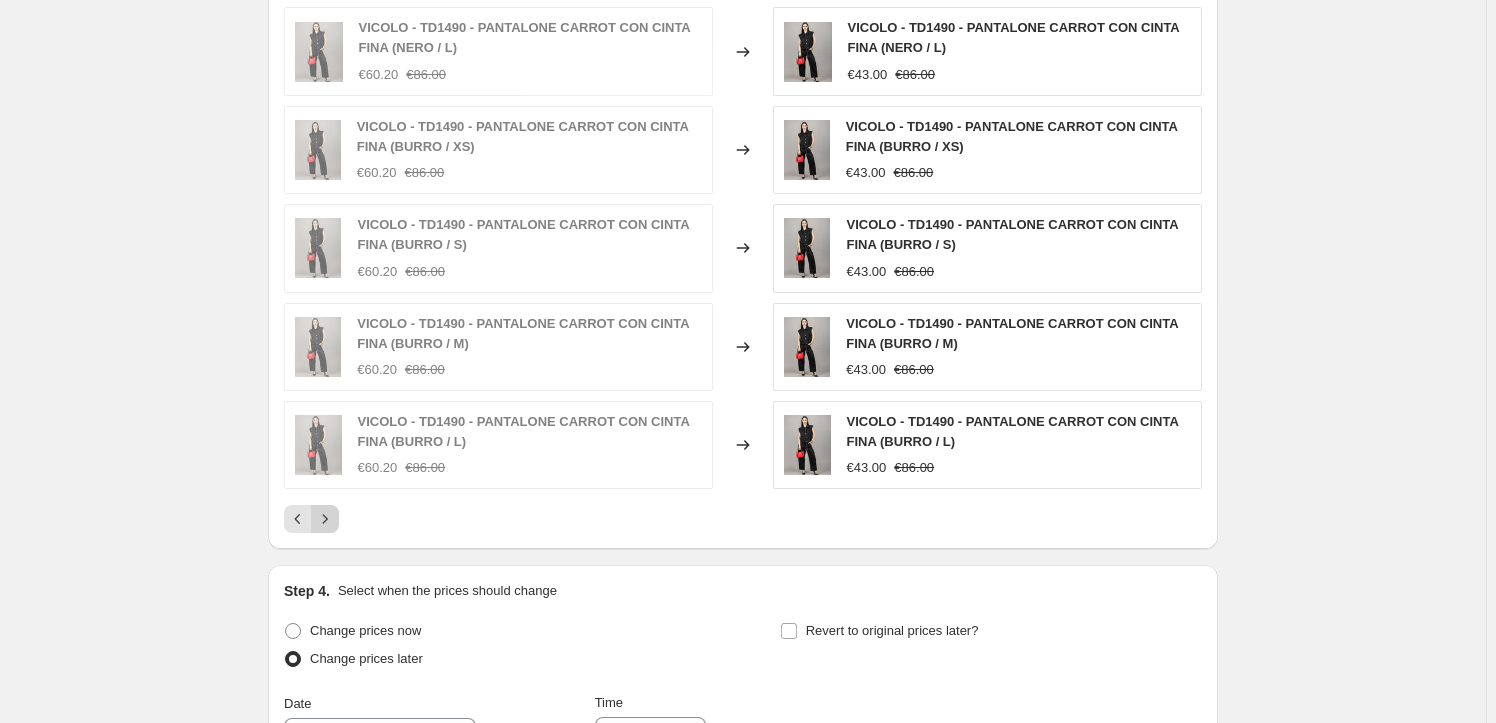 click 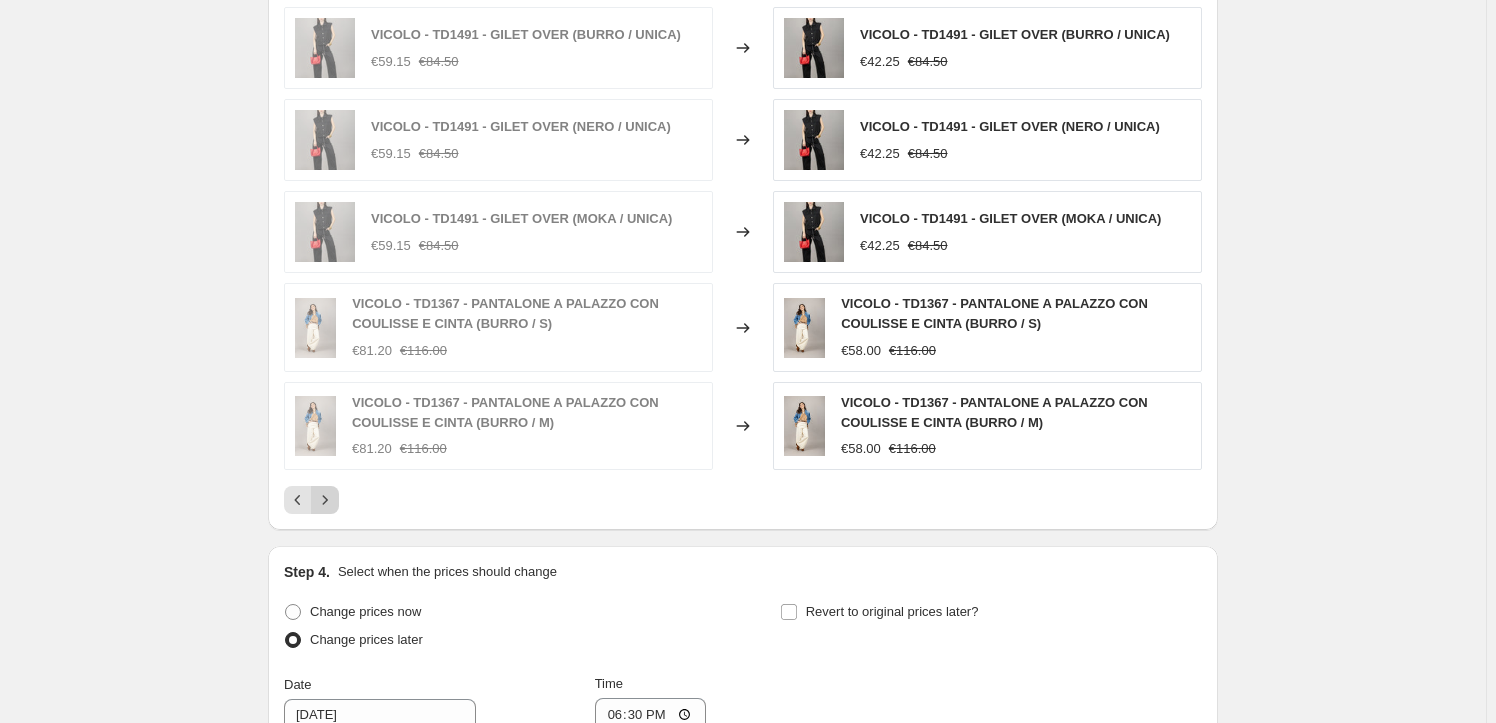 click on "PRICE CHANGE PREVIEW Over 250 product variants would be affected by this price change: VICOLO - TD1491 - GILET OVER (BURRO / UNICA) €59.15 €84.50 Changed to VICOLO - TD1491 - GILET OVER (BURRO / UNICA) €42.25 €84.50 VICOLO - TD1491 - GILET OVER (NERO / UNICA) €59.15 €84.50 Changed to VICOLO - TD1491 - GILET OVER (NERO / UNICA) €42.25 €84.50 VICOLO - TD1491 - GILET OVER (MOKA / UNICA) €59.15 €84.50 Changed to VICOLO - TD1491 - GILET OVER (MOKA / UNICA) €42.25 €84.50 VICOLO - TD1367 - PANTALONE A PALAZZO CON COULISSE E CINTA (BURRO / S) €81.20 €116.00 Changed to VICOLO - TD1367 - PANTALONE A PALAZZO CON COULISSE E CINTA (BURRO / S) €58.00 €116.00 VICOLO - TD1367 - PANTALONE A PALAZZO CON COULISSE E CINTA (BURRO / M) €81.20 €116.00 Changed to VICOLO - TD1367 - PANTALONE A PALAZZO CON COULISSE E CINTA (BURRO / M) €58.00 €116.00" at bounding box center (743, 234) 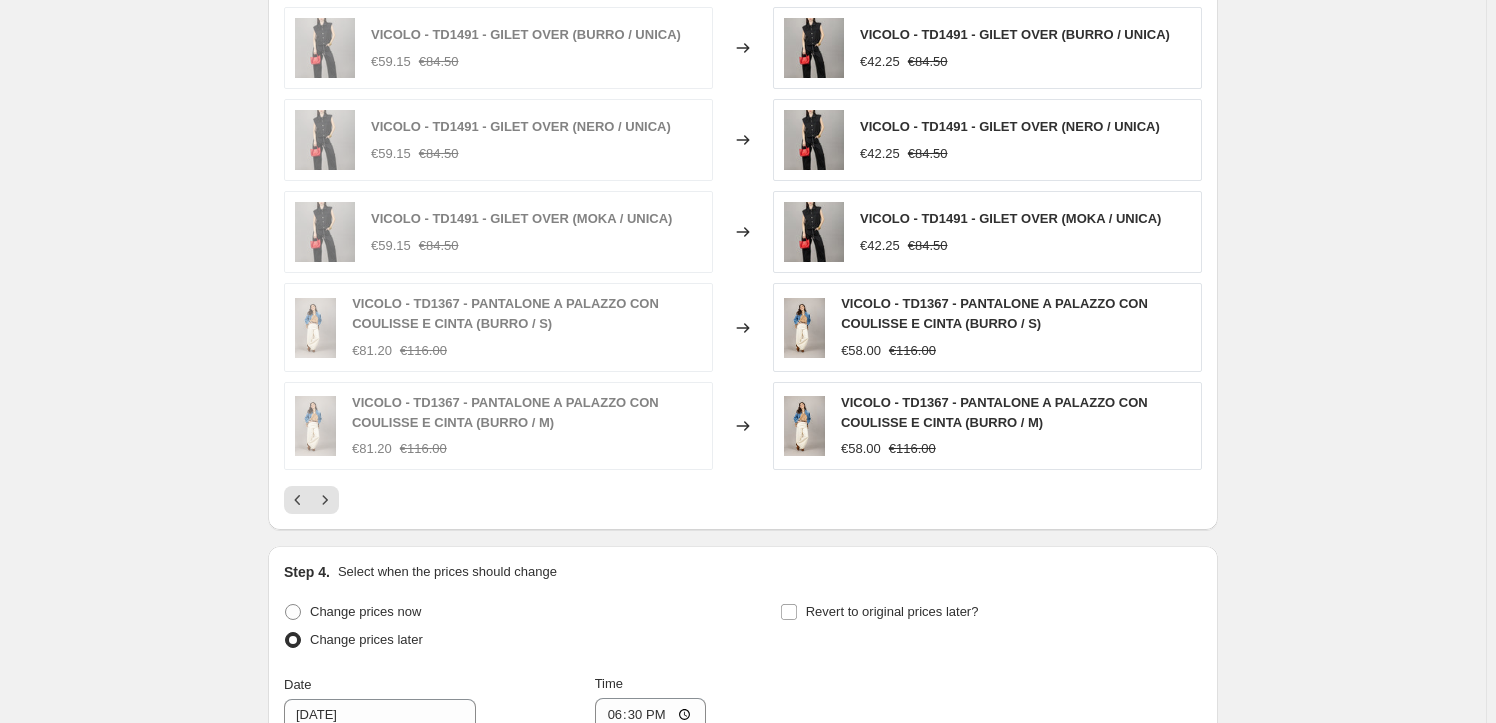 click 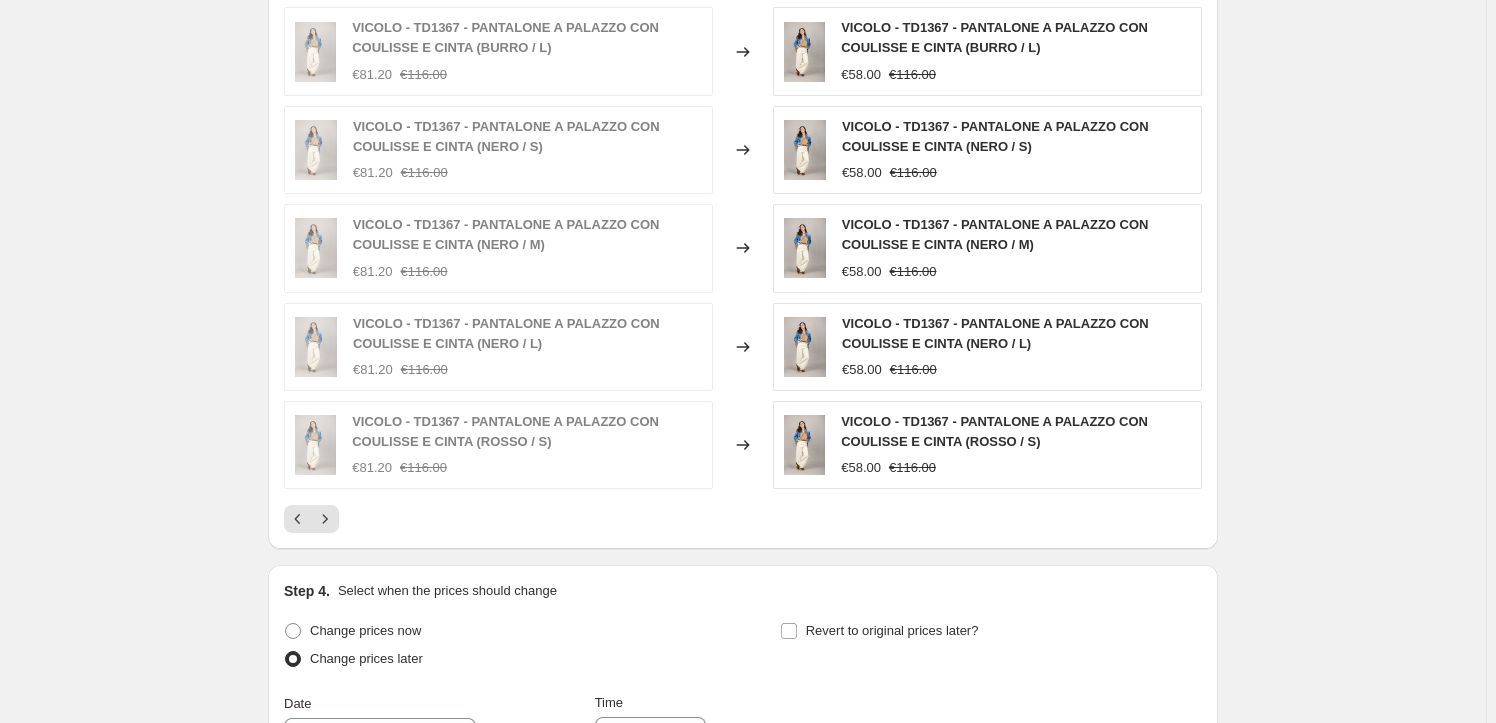 click on "VICOLO - TD1367 - PANTALONE A PALAZZO CON COULISSE E CINTA (BURRO / L) €81.20 €116.00 Changed to VICOLO - TD1367 - PANTALONE A PALAZZO CON COULISSE E CINTA (BURRO / L) €58.00 €116.00 VICOLO - TD1367 - PANTALONE A PALAZZO CON COULISSE E CINTA (NERO / S) €81.20 €116.00 Changed to VICOLO - TD1367 - PANTALONE A PALAZZO CON COULISSE E CINTA (NERO / S) €58.00 €116.00 VICOLO - TD1367 - PANTALONE A PALAZZO CON COULISSE E CINTA (NERO / M) €81.20 €116.00 Changed to VICOLO - TD1367 - PANTALONE A PALAZZO CON COULISSE E CINTA (NERO / M) €58.00 €116.00 VICOLO - TD1367 - PANTALONE A PALAZZO CON COULISSE E CINTA (NERO / L) €81.20 €116.00 Changed to VICOLO - TD1367 - PANTALONE A PALAZZO CON COULISSE E CINTA (NERO / L) €58.00 €116.00 VICOLO - TD1367 - PANTALONE A PALAZZO CON COULISSE E CINTA (ROSSO / S) €81.20 €116.00 Changed to VICOLO - TD1367 - PANTALONE A PALAZZO CON COULISSE E CINTA (ROSSO / S) €58.00 €116.00" at bounding box center [743, 270] 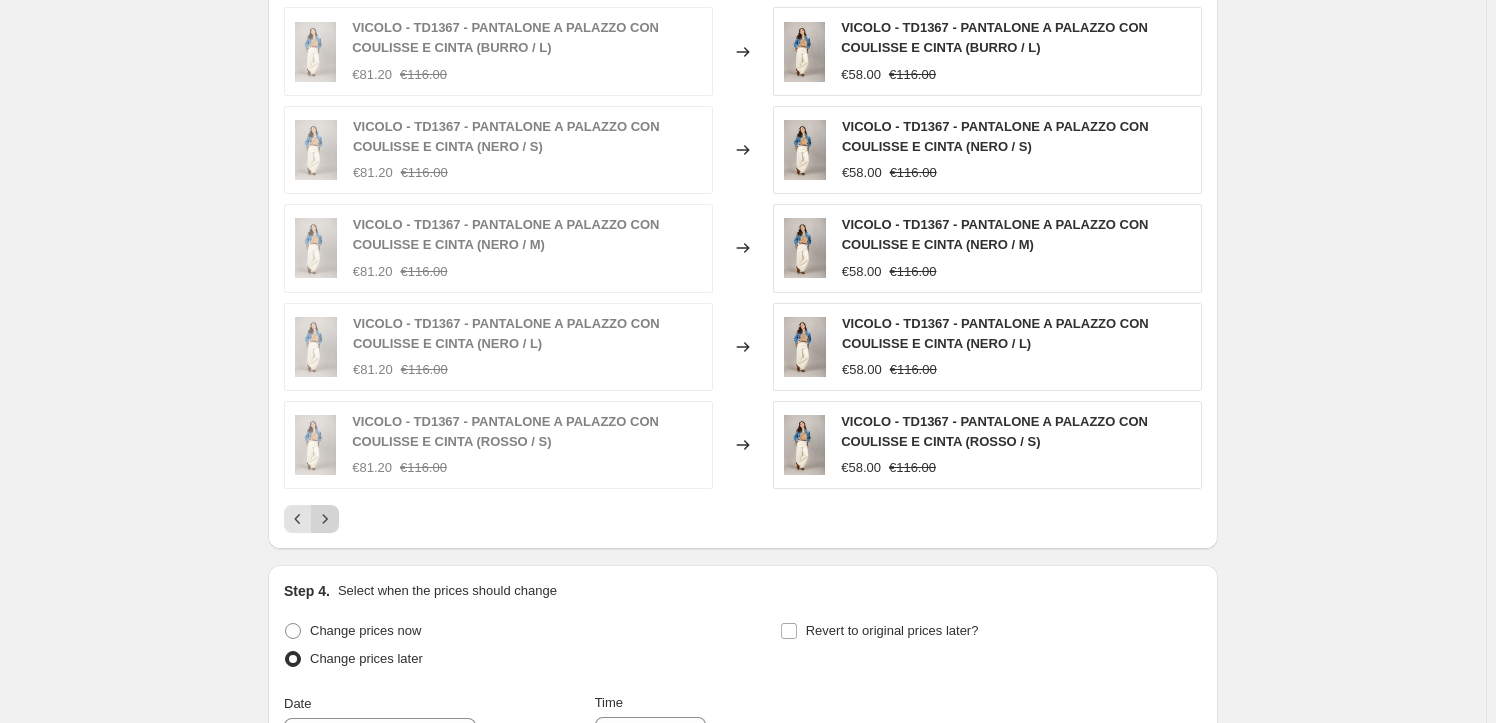 click 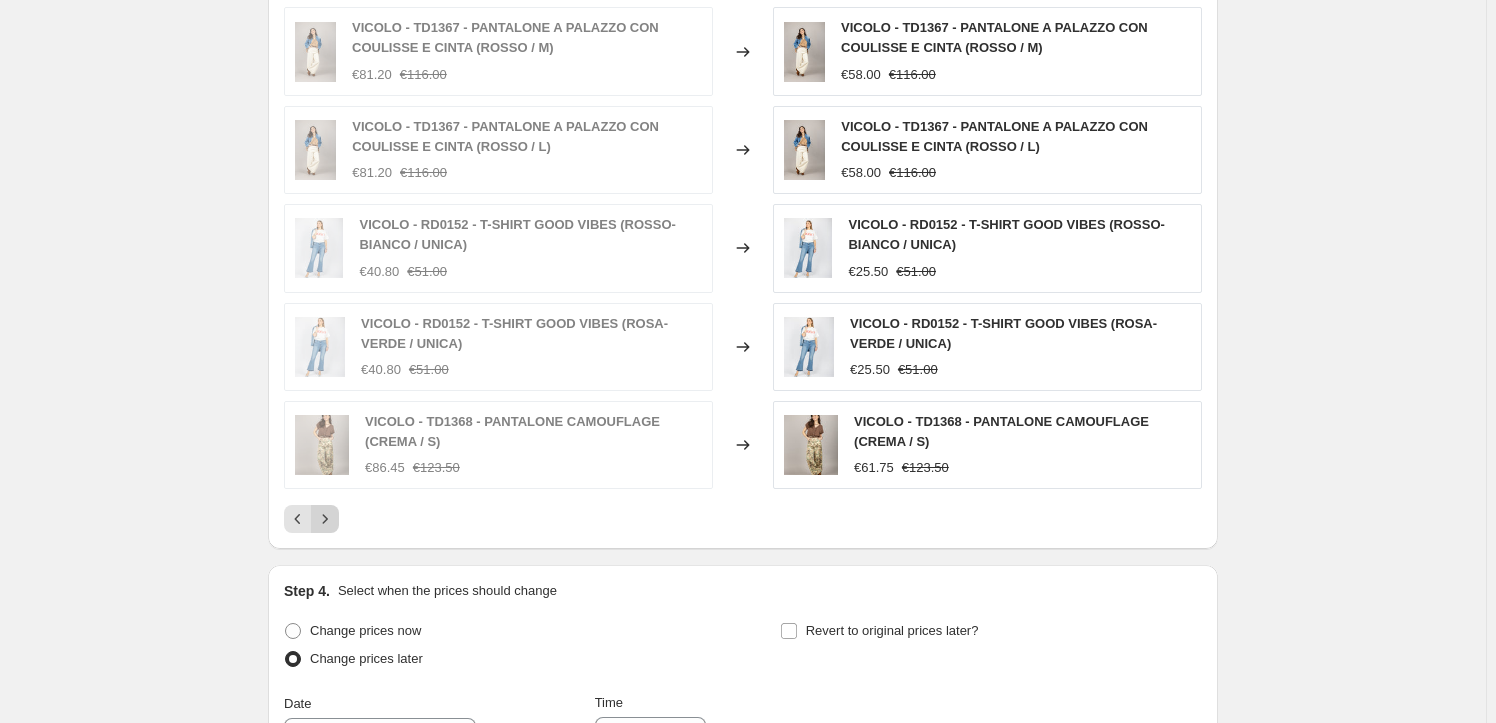 click 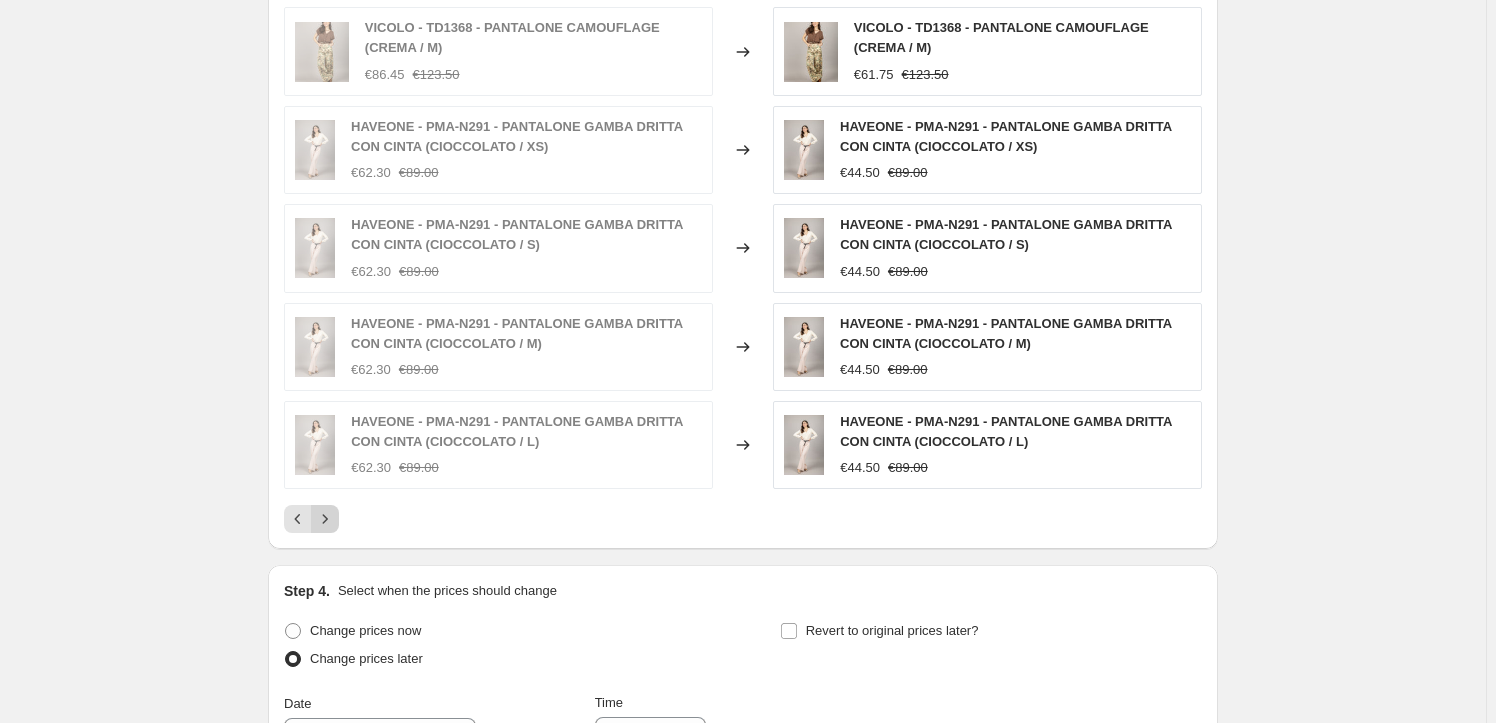 click 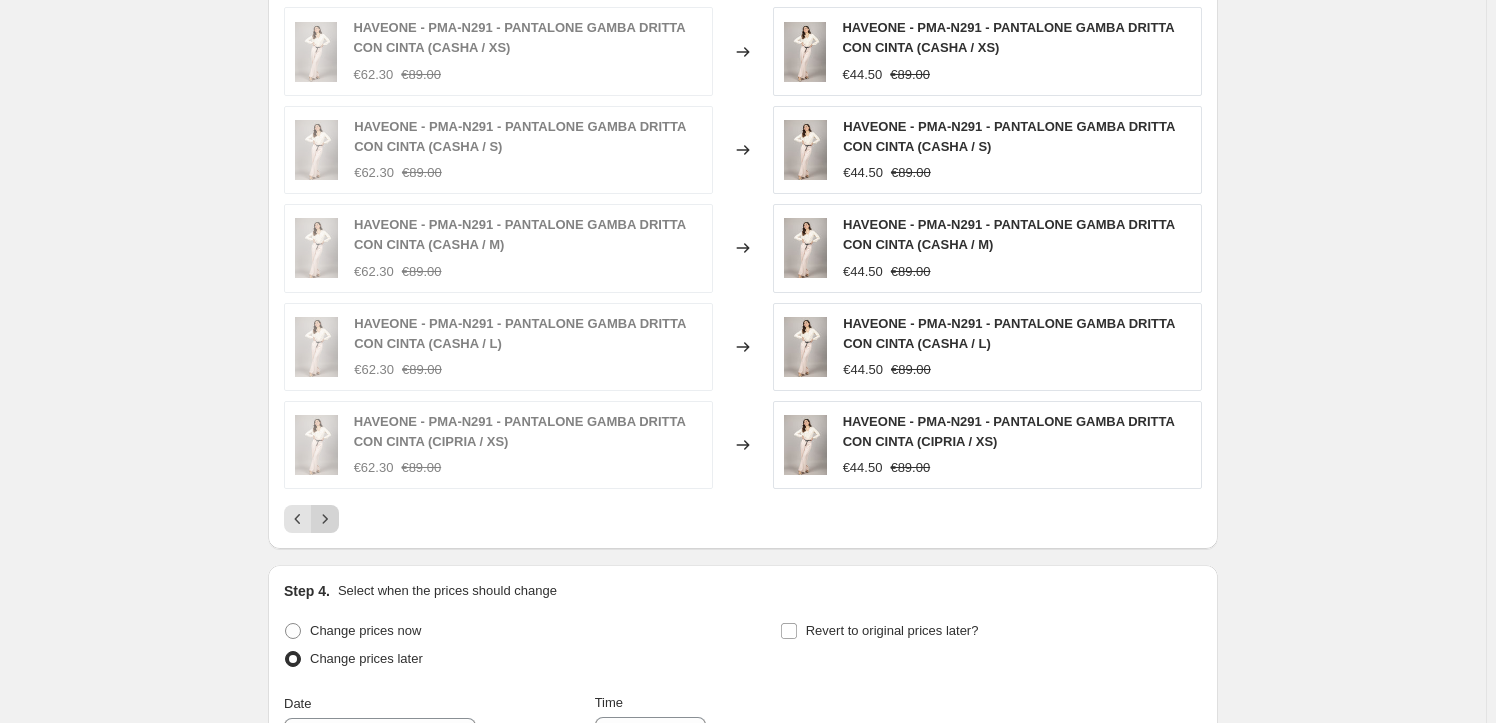 click 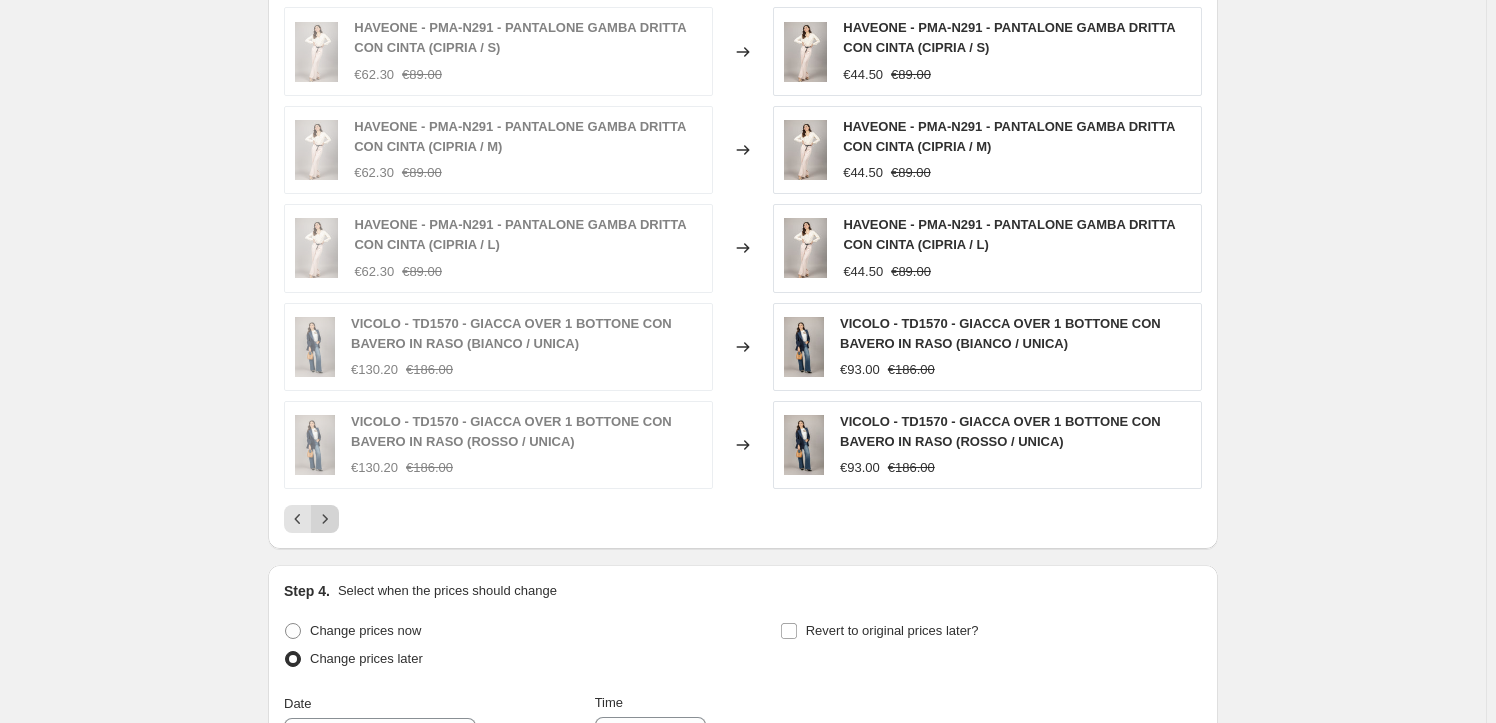 click 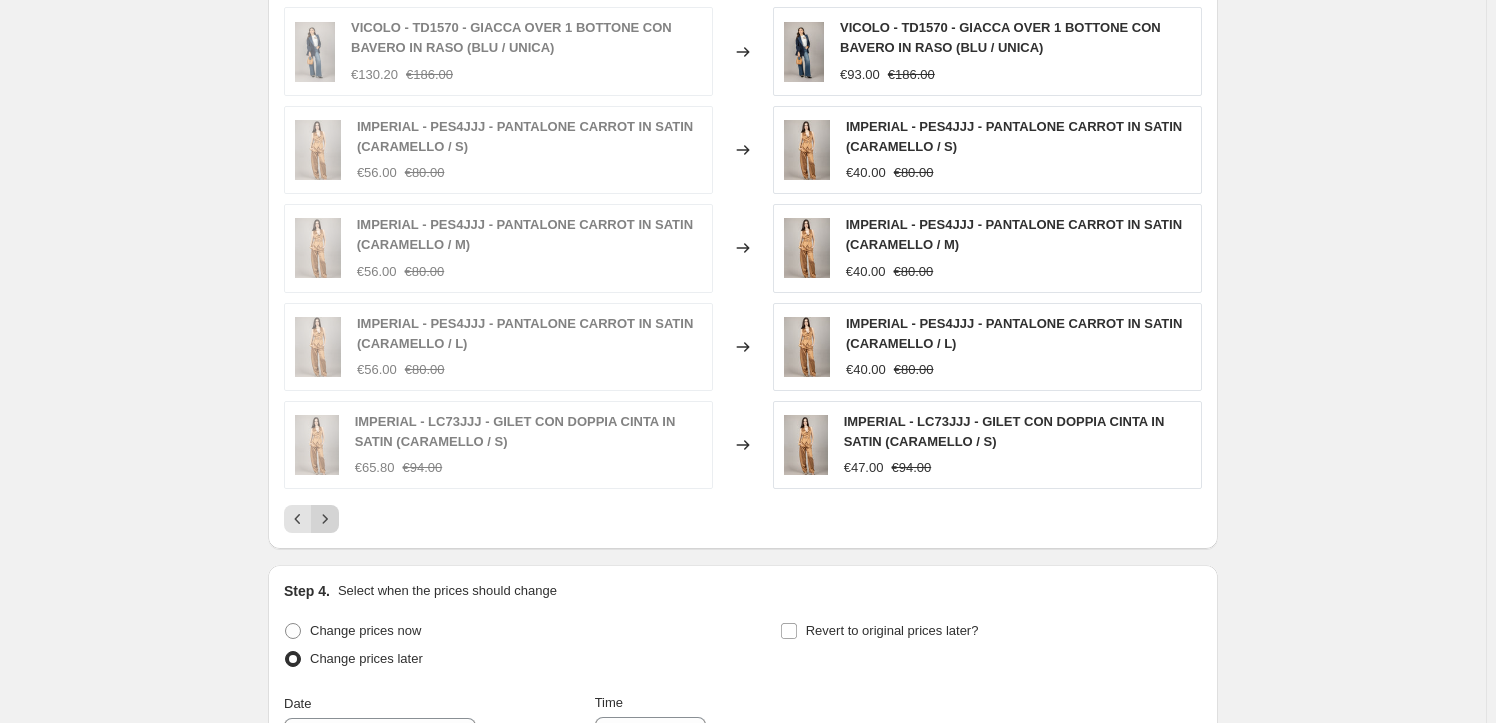 click 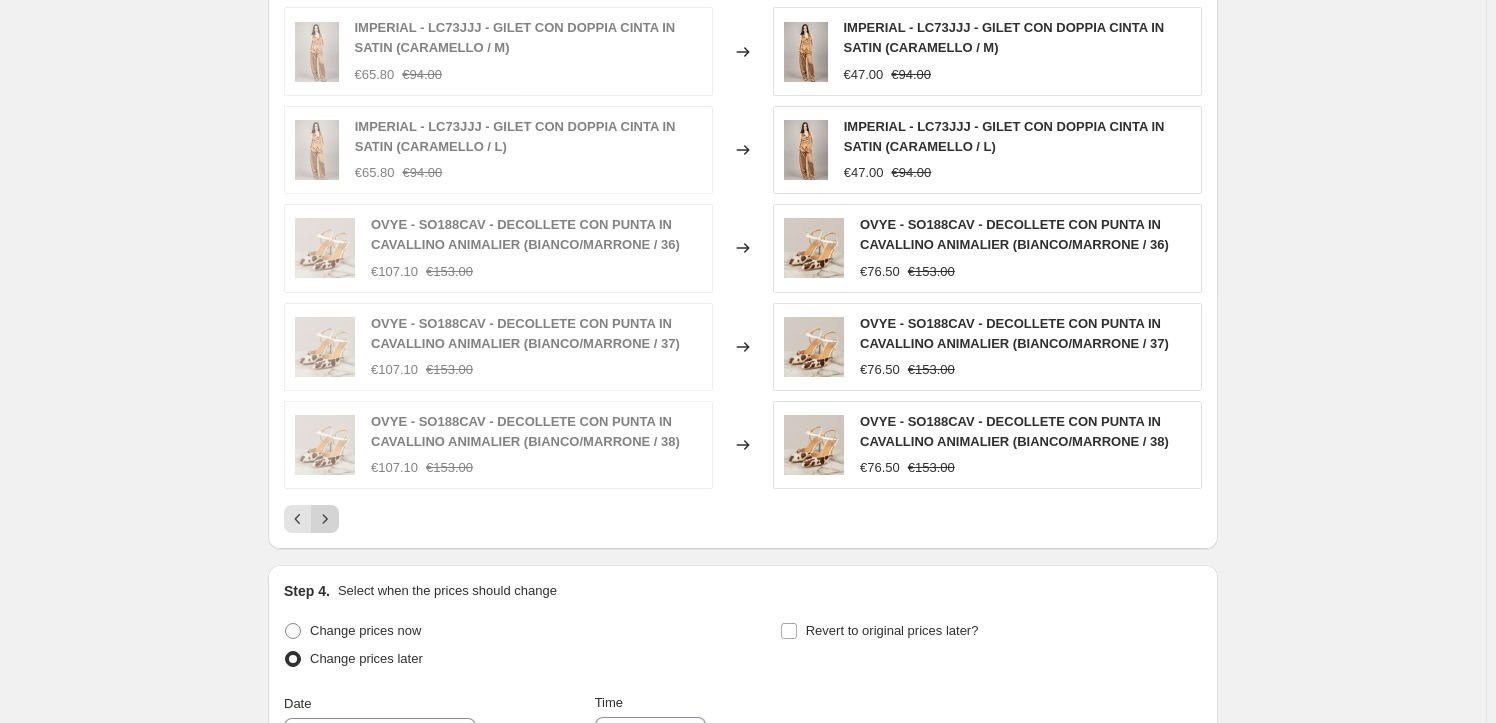 click 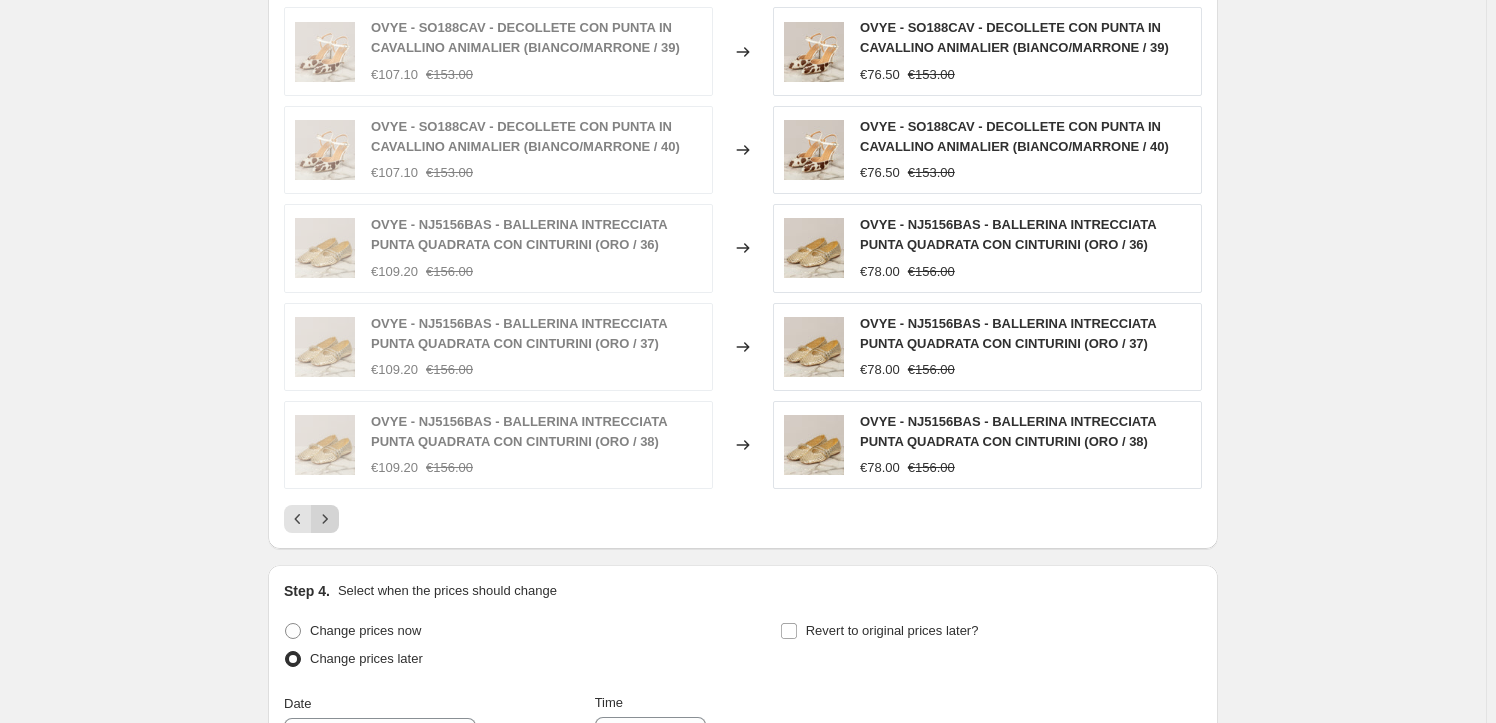 click 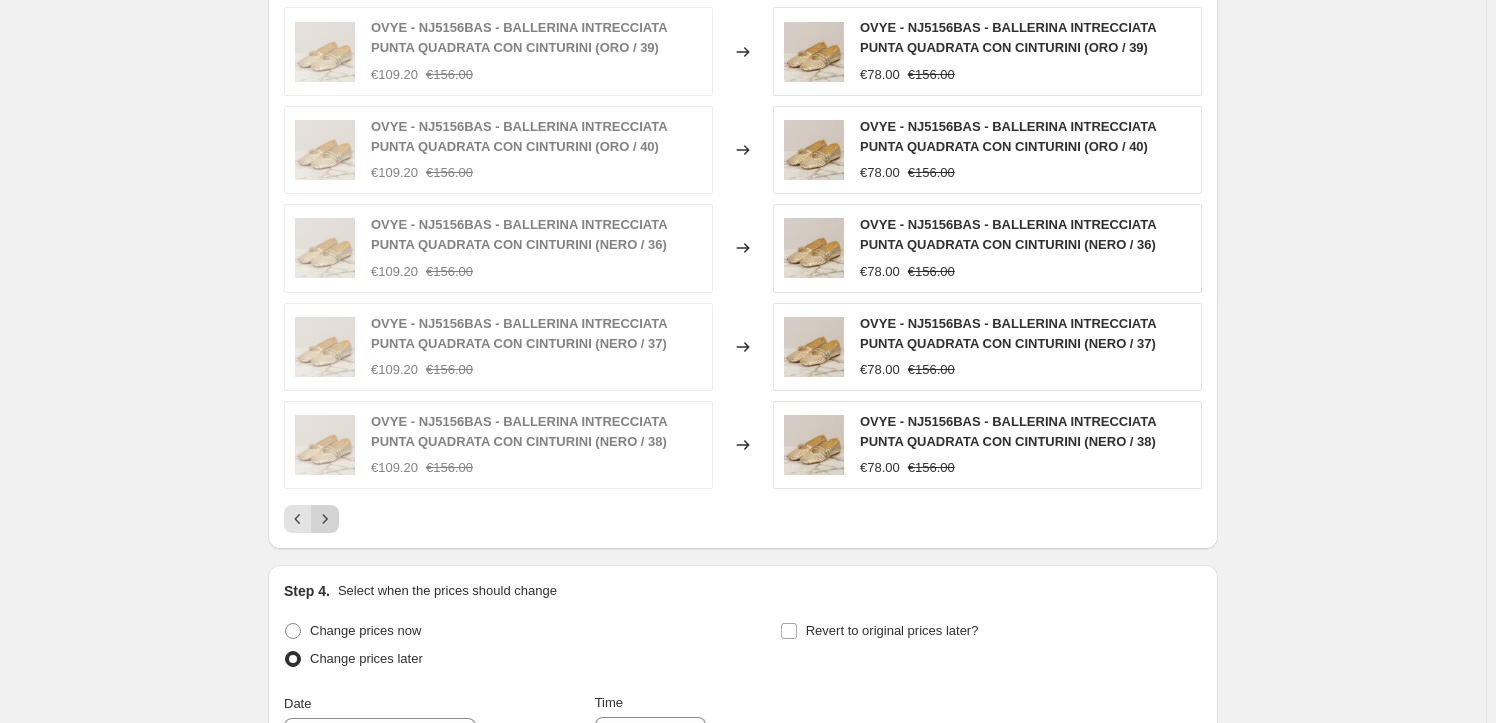 click 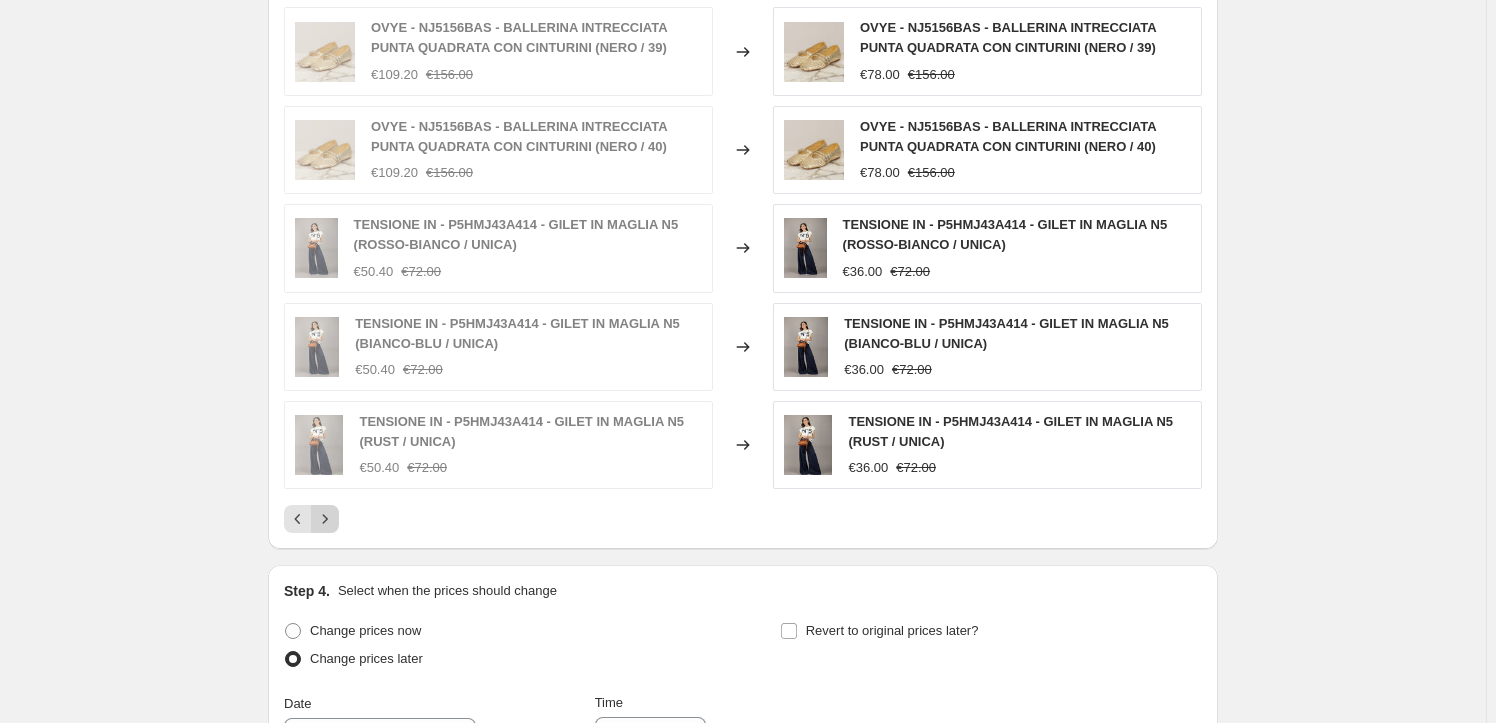 click 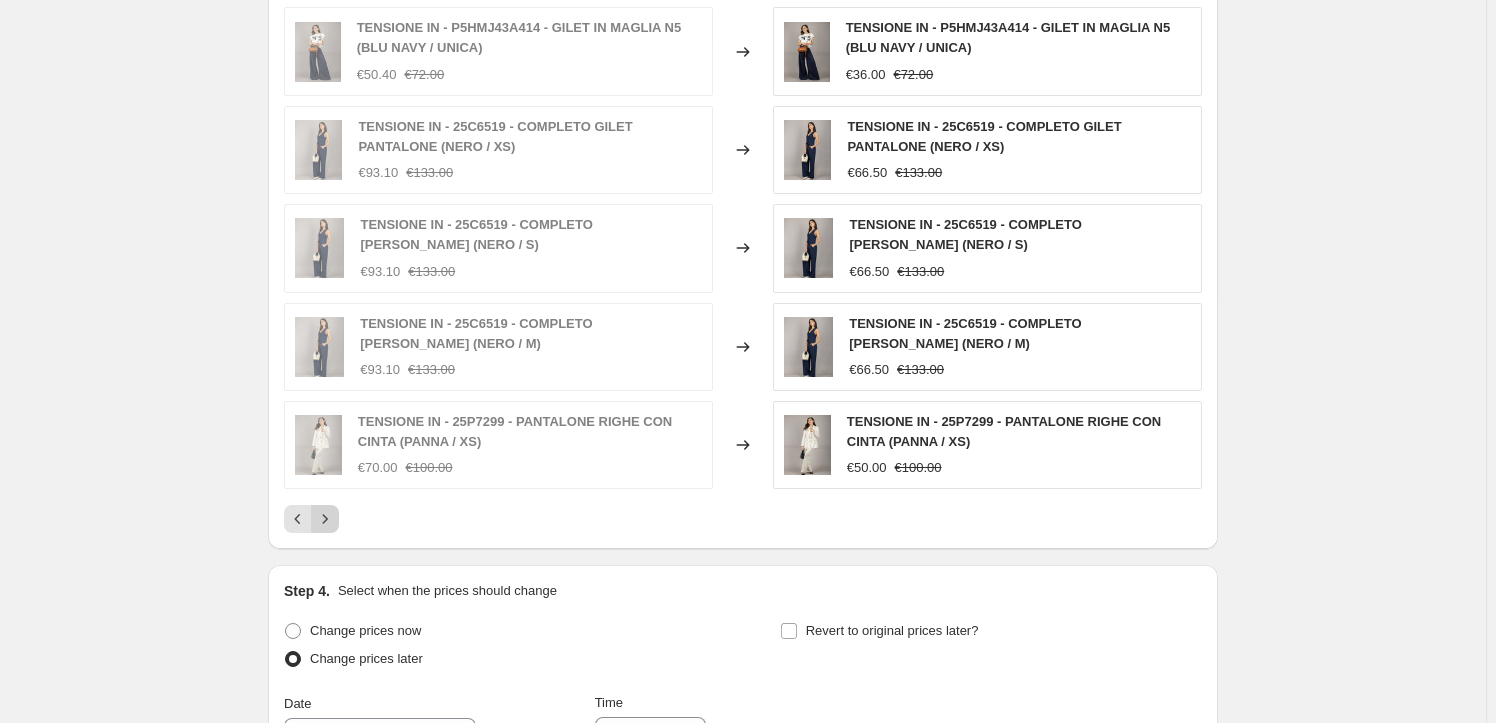 click 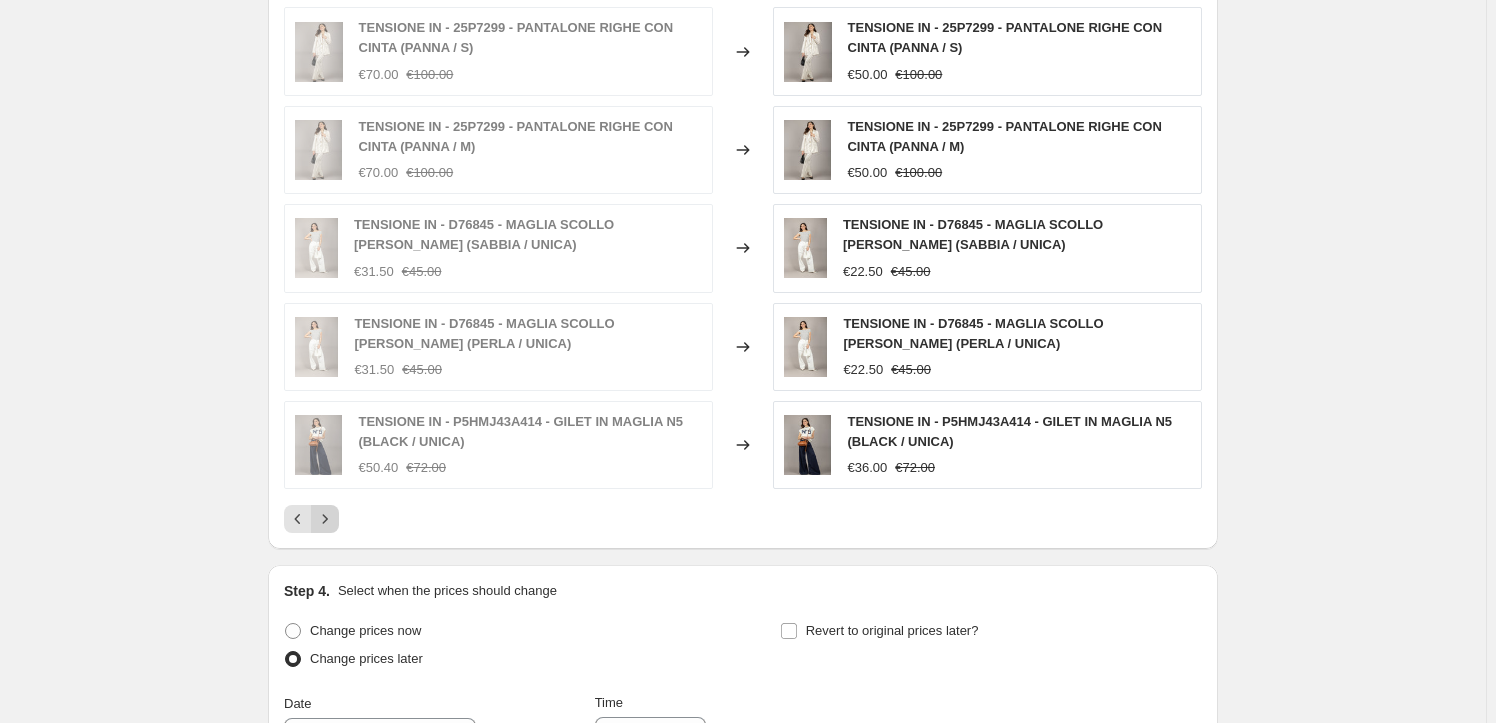 click 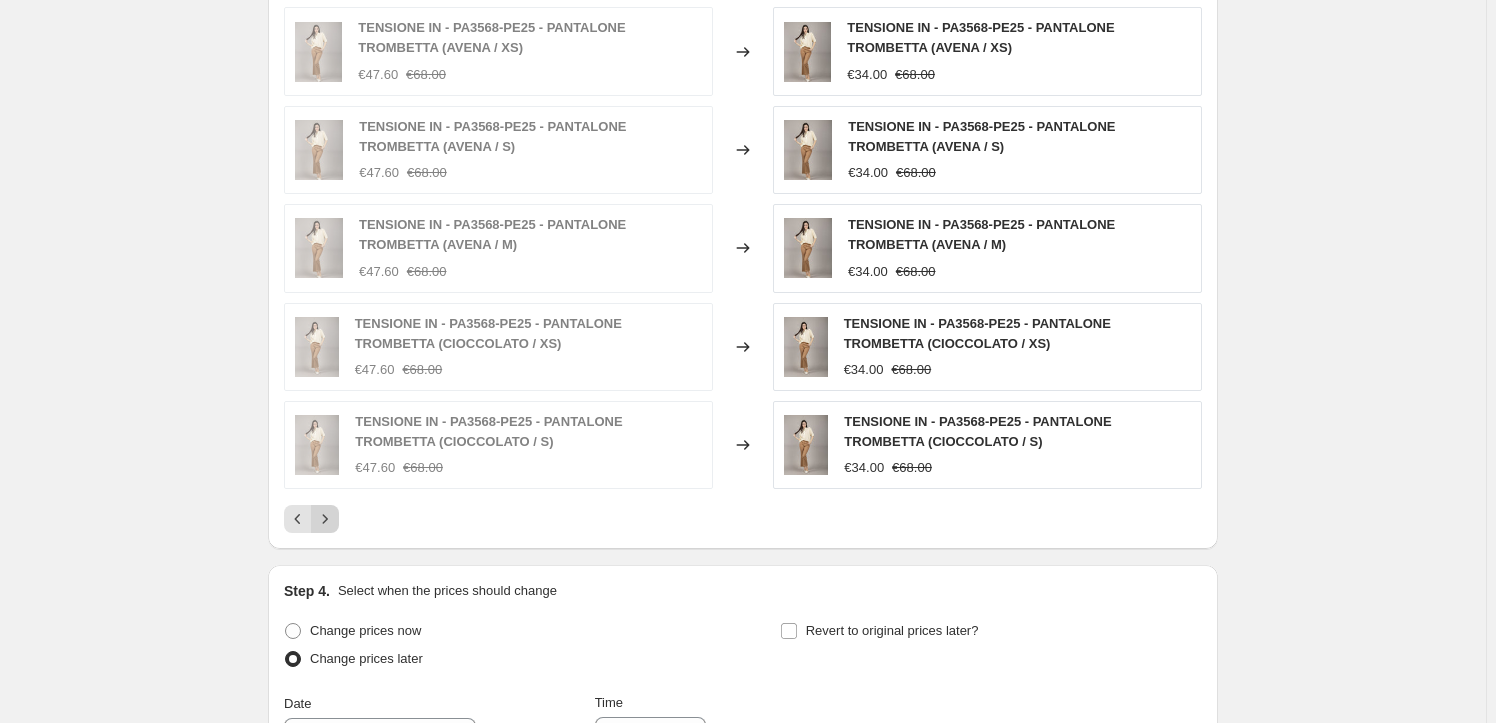 click 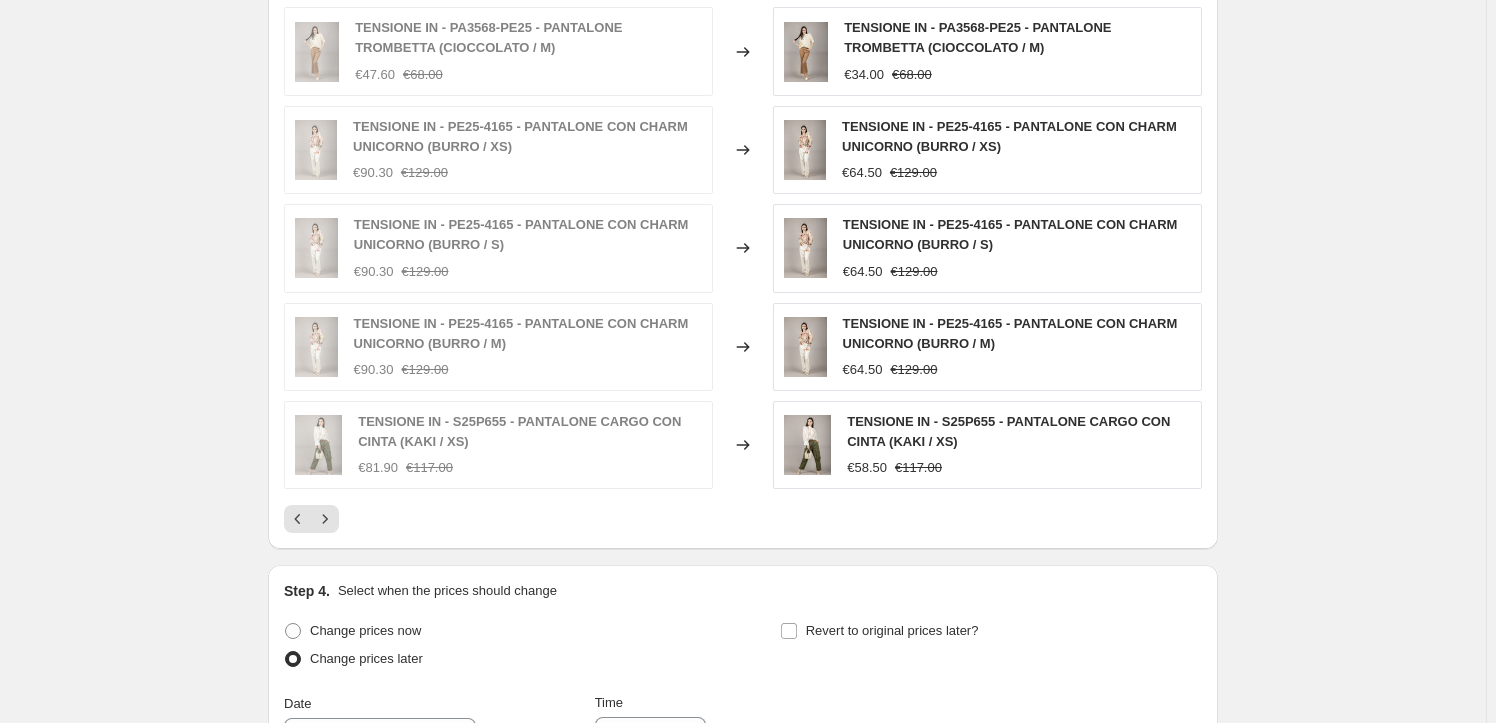 click 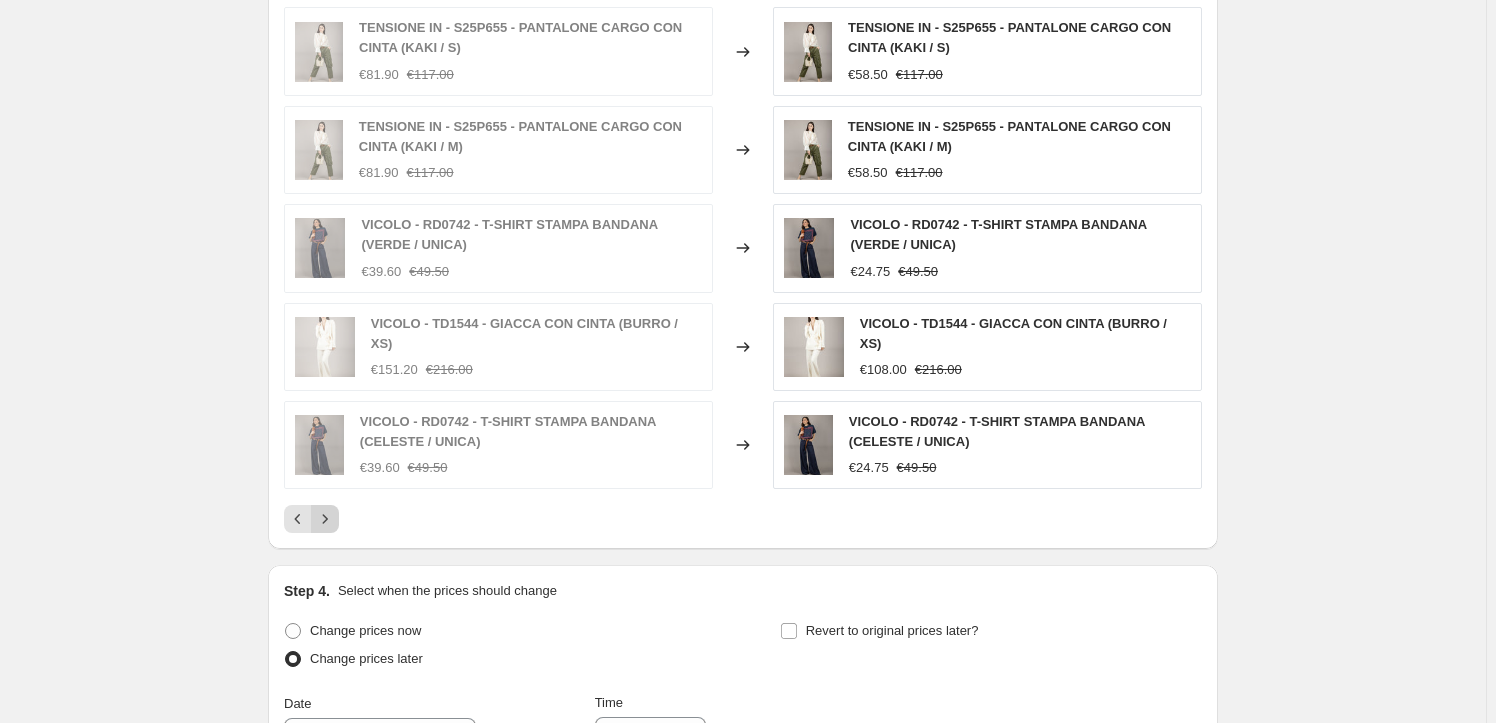 click 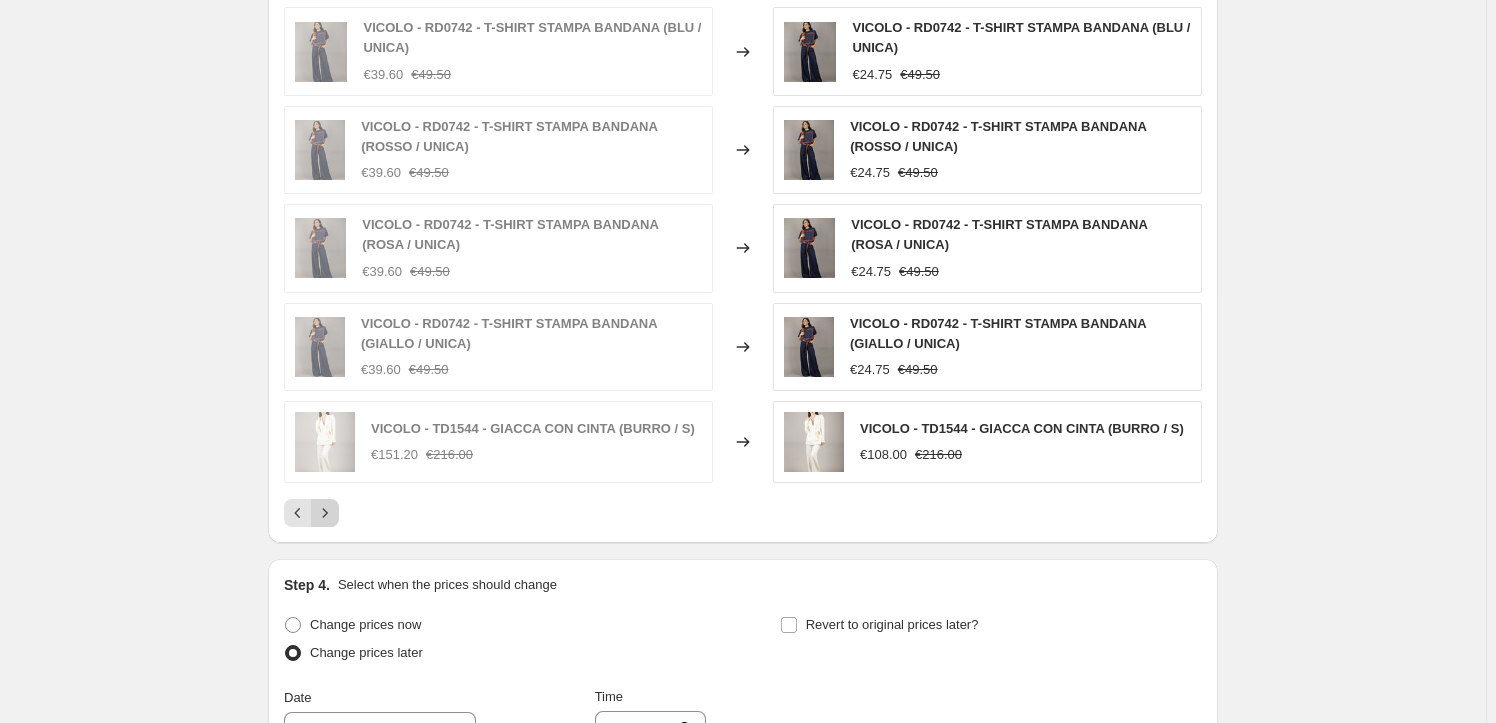click 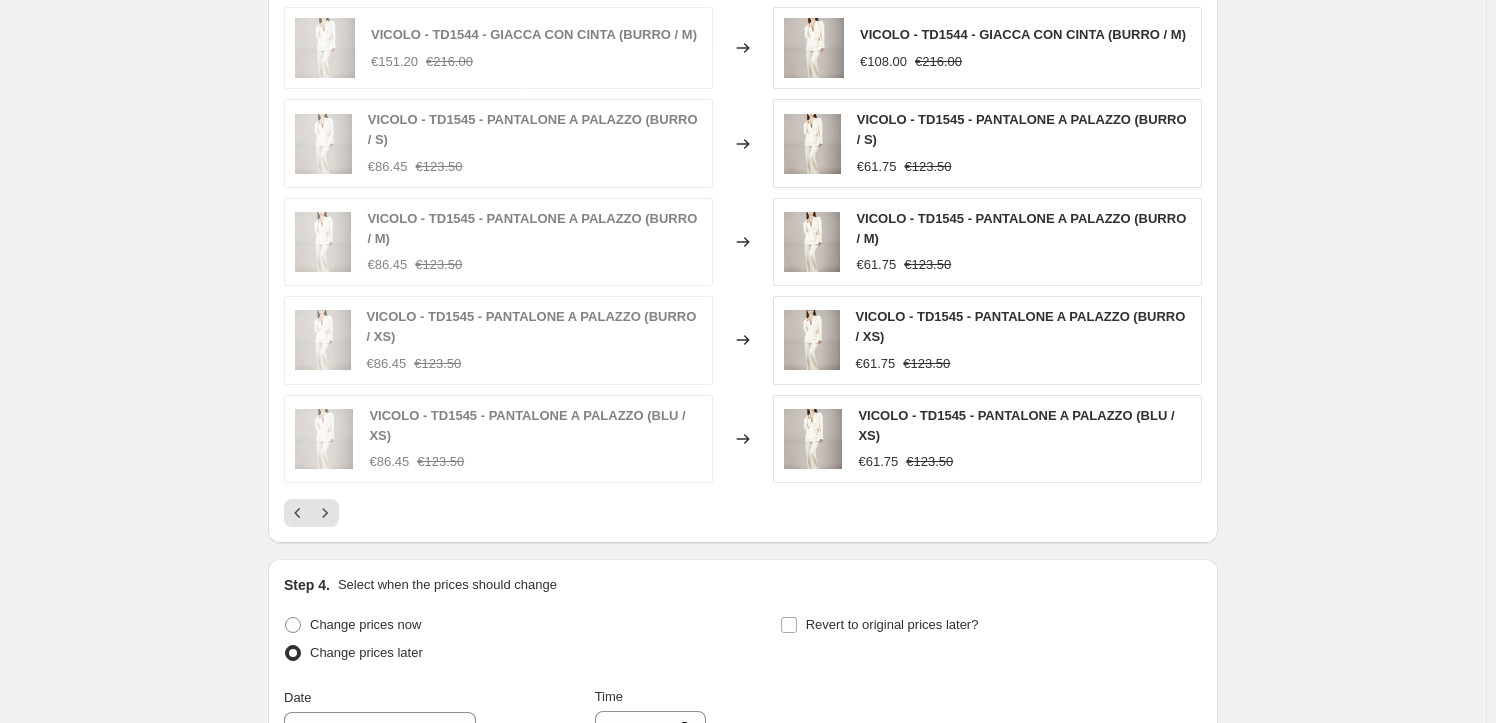 click 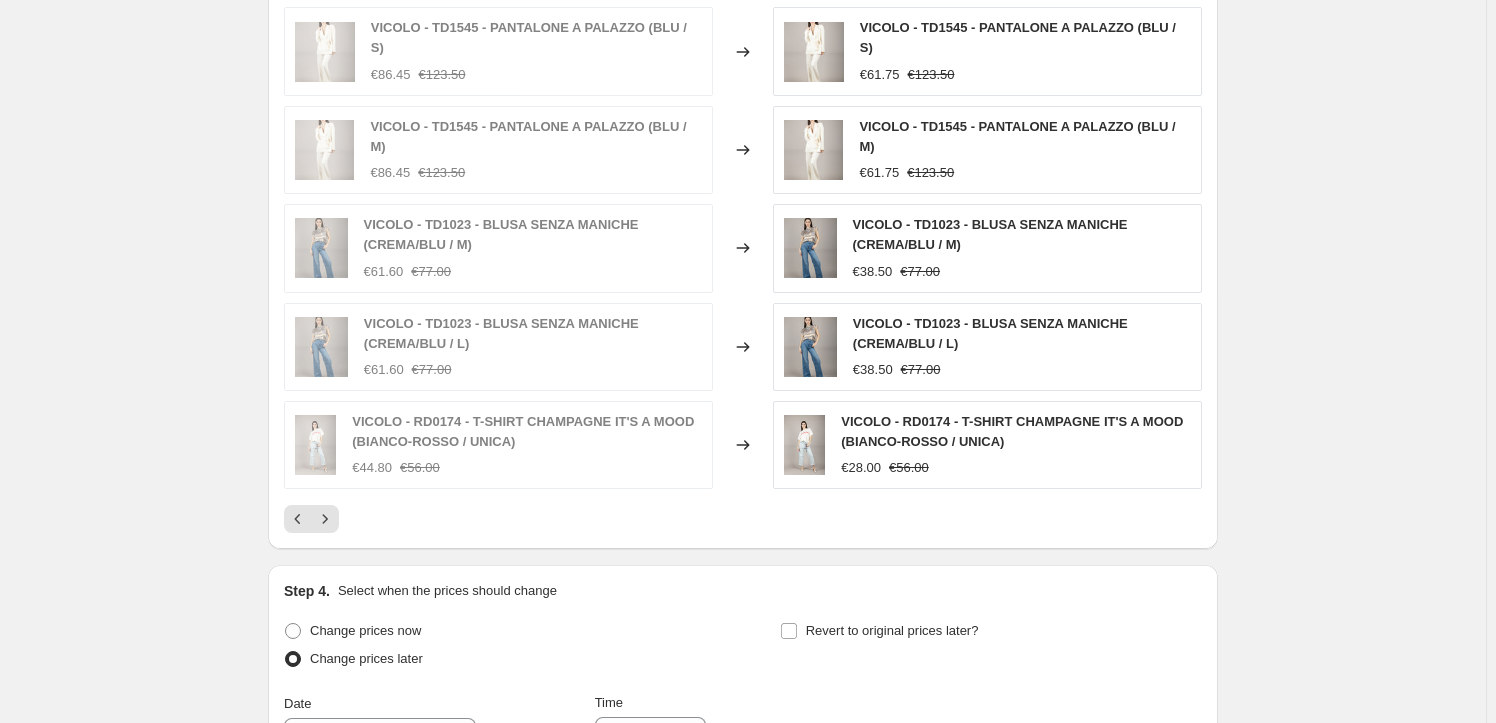 click 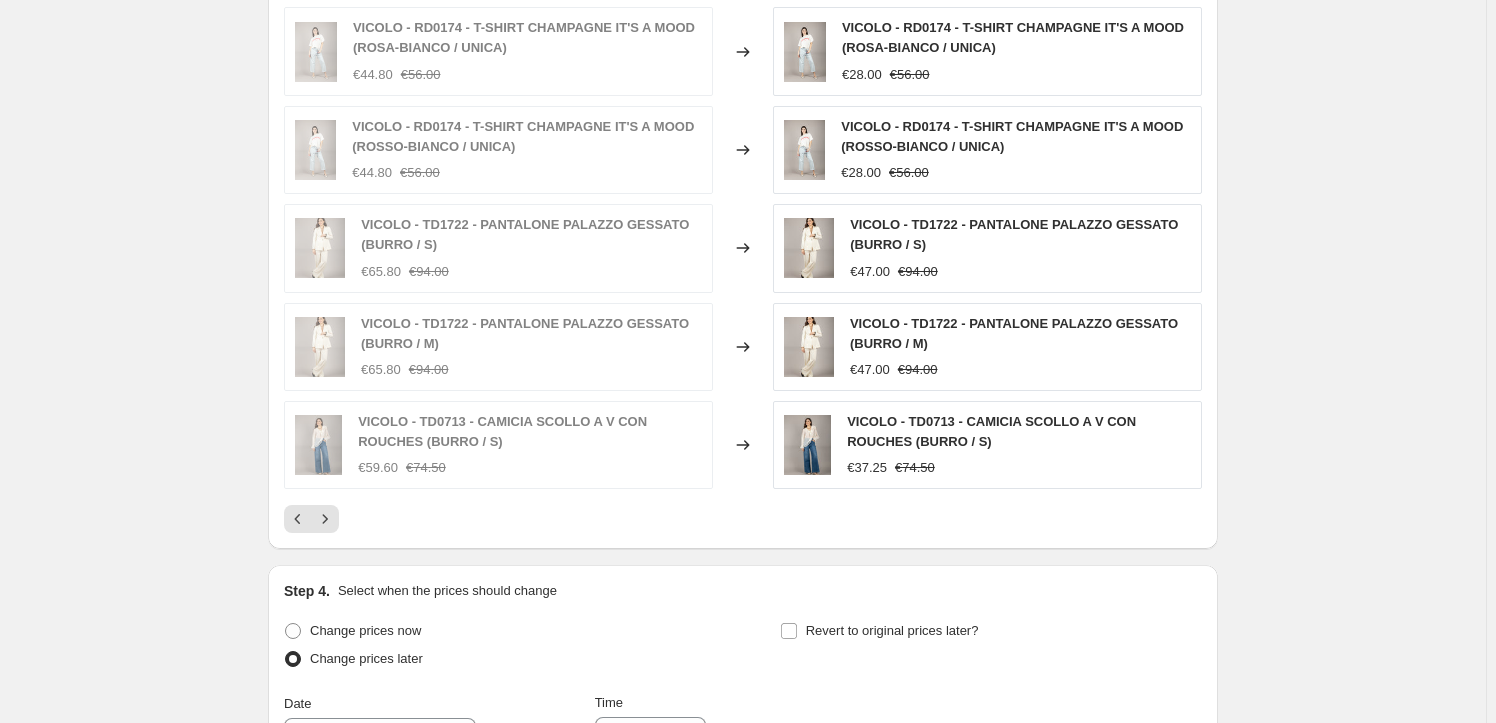 click 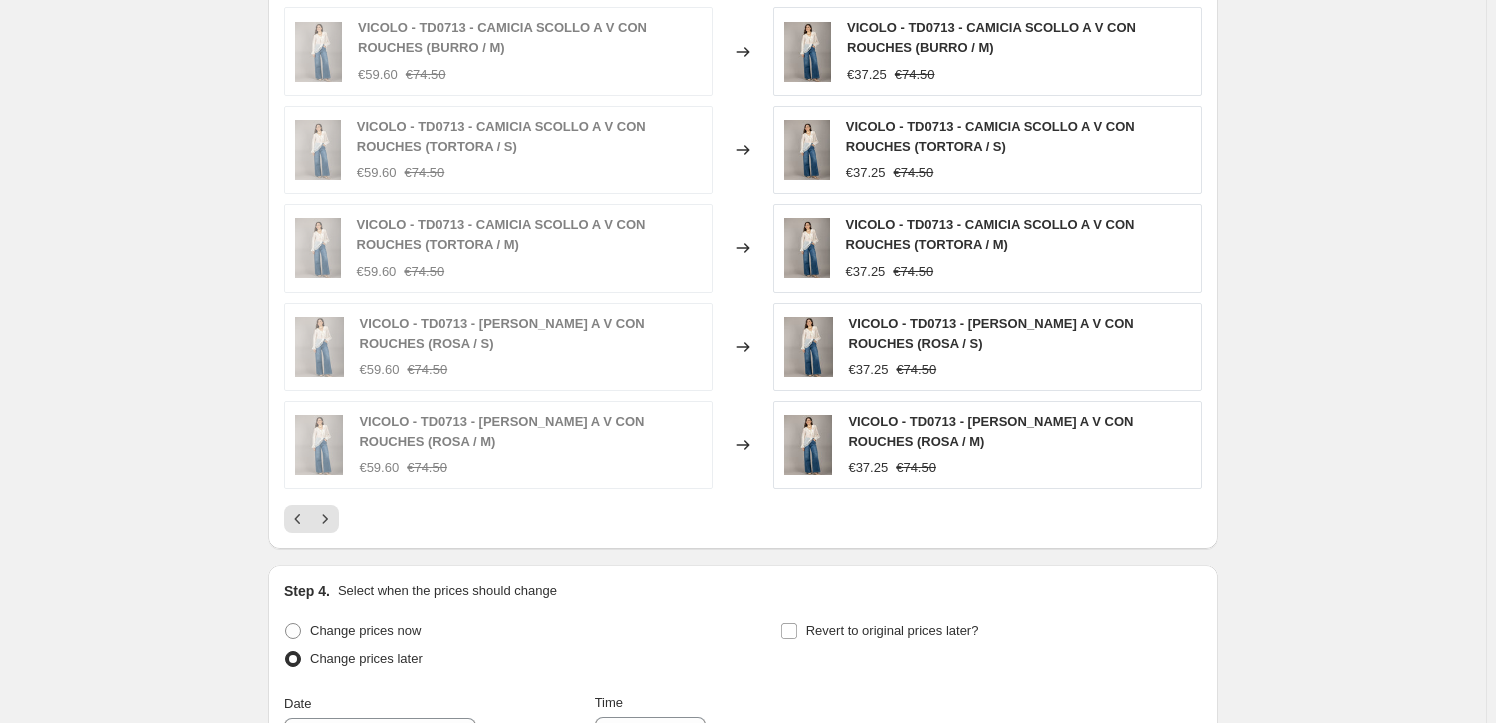 click 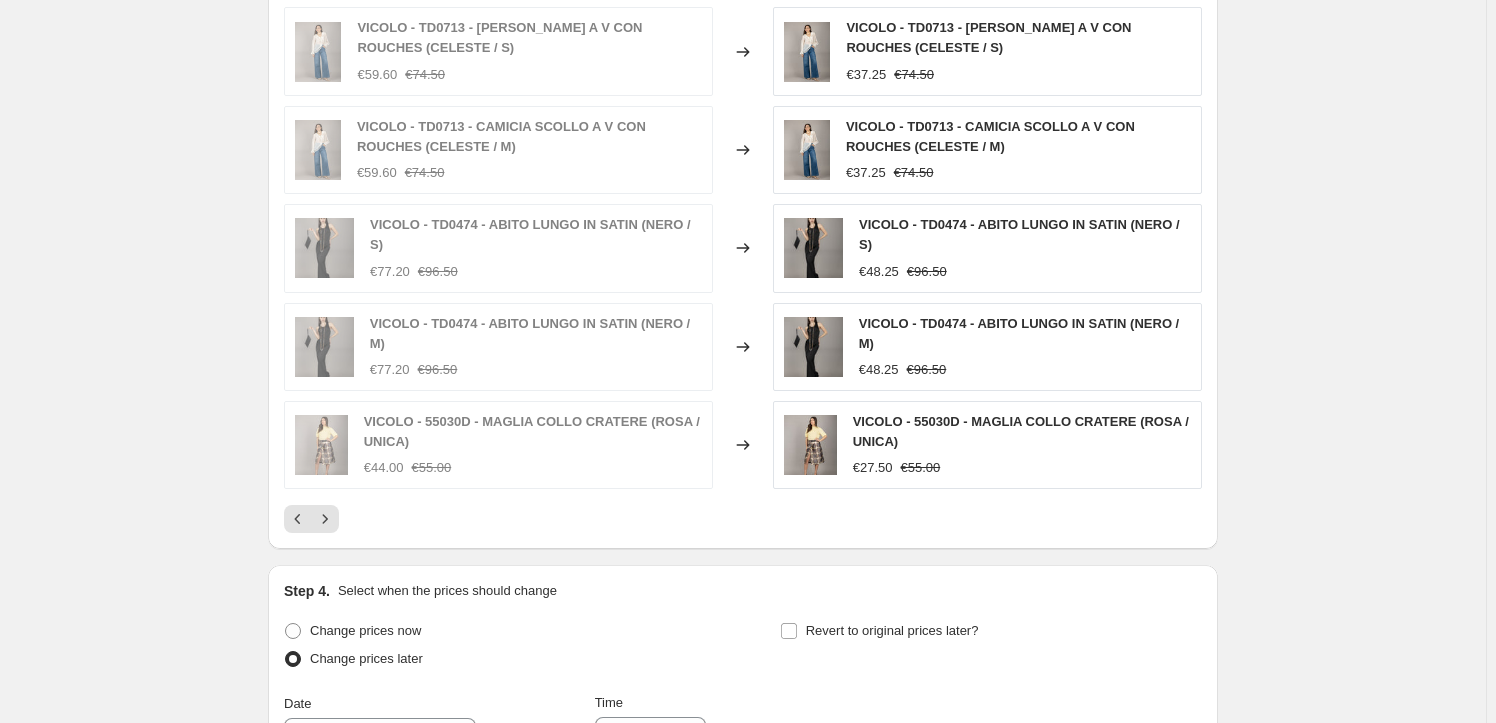 click 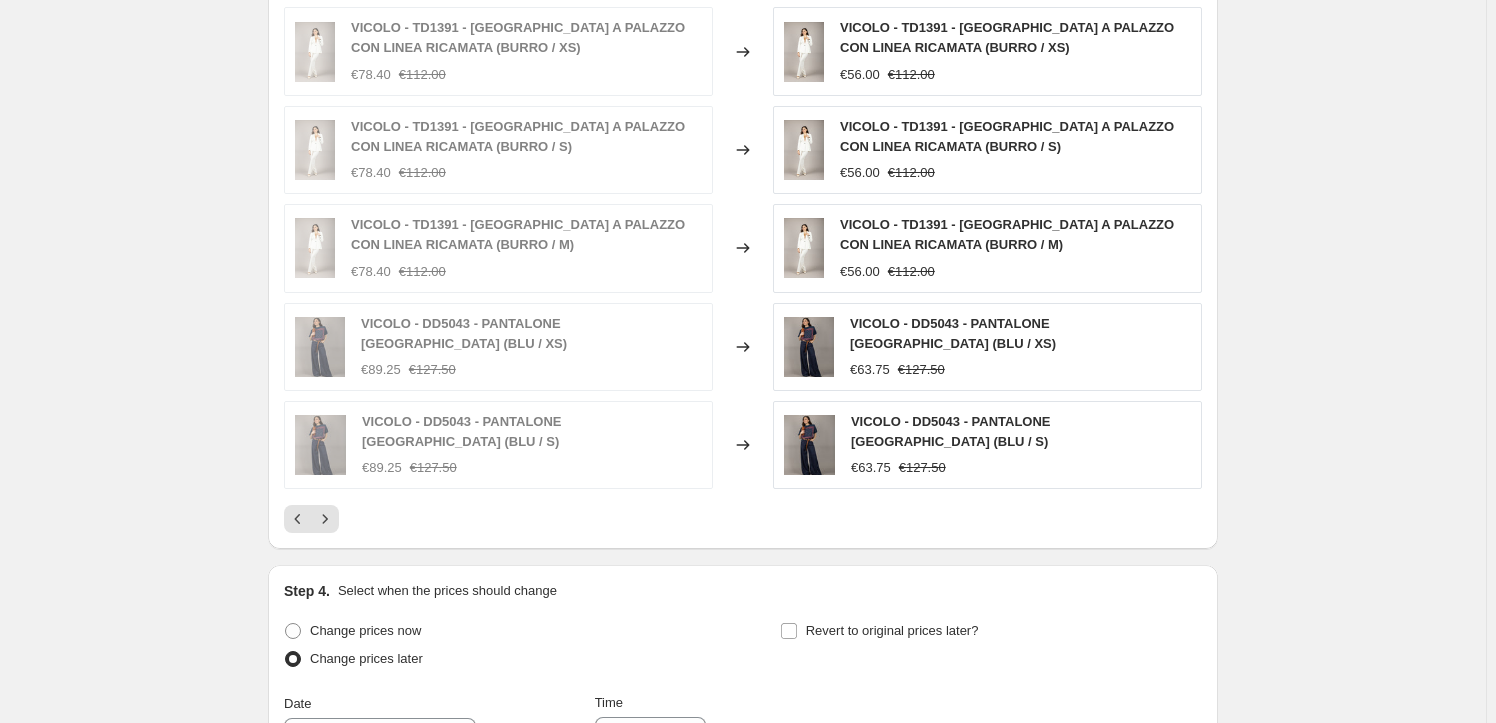 click 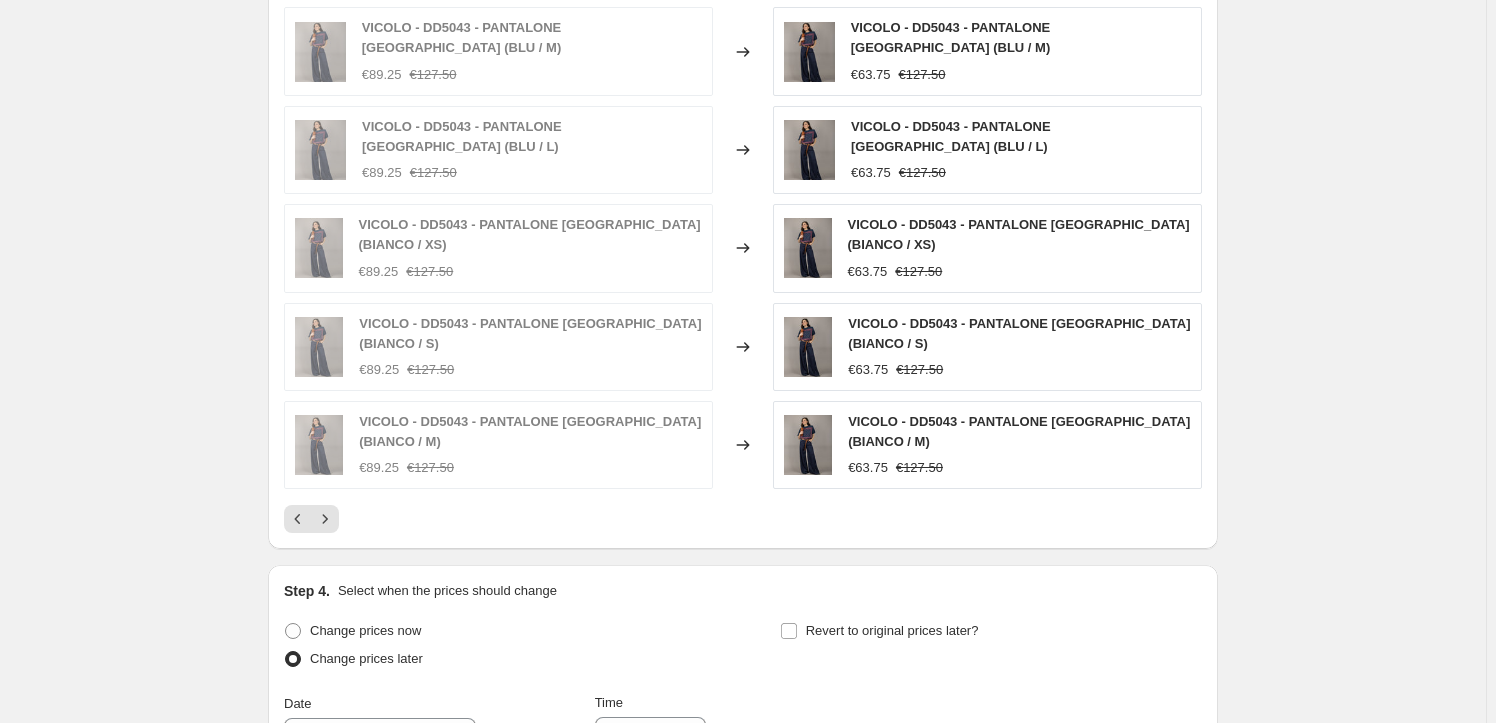 click 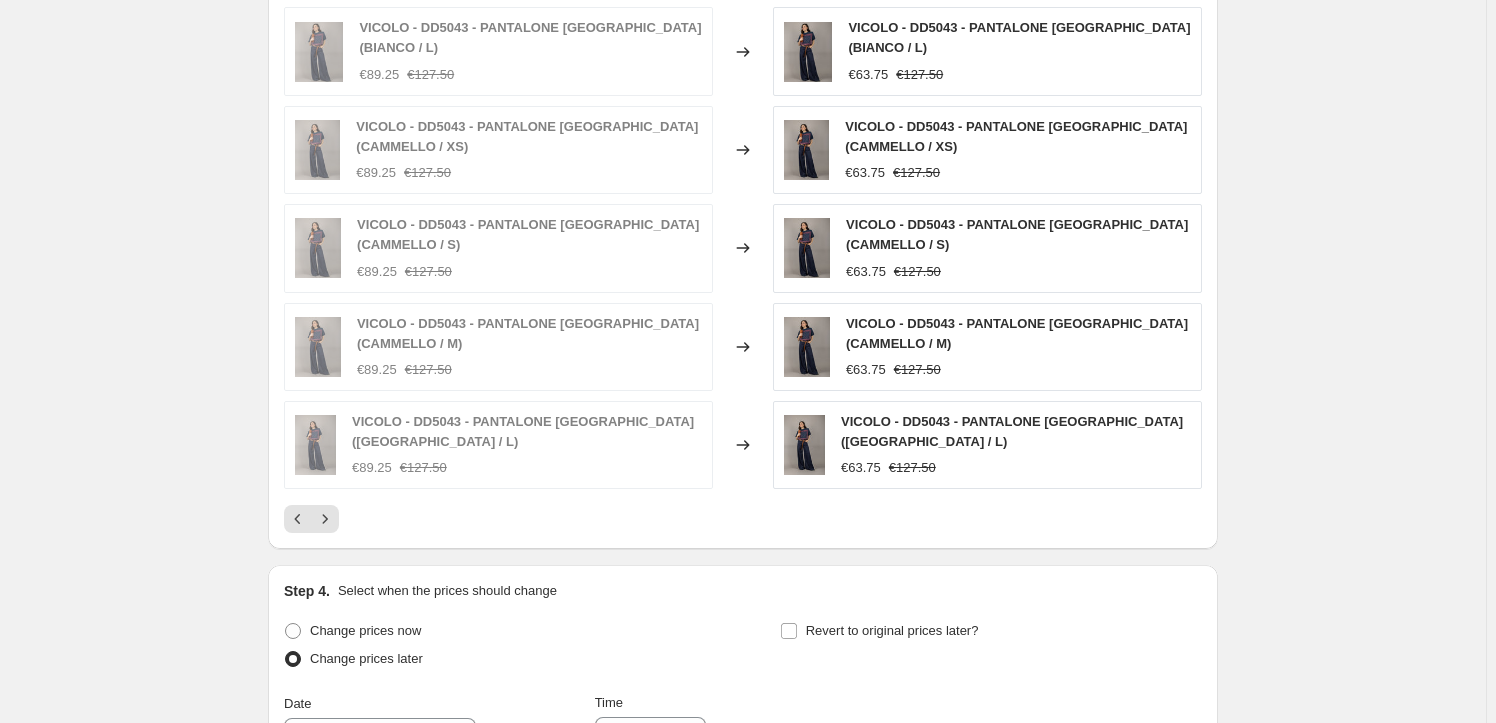 click 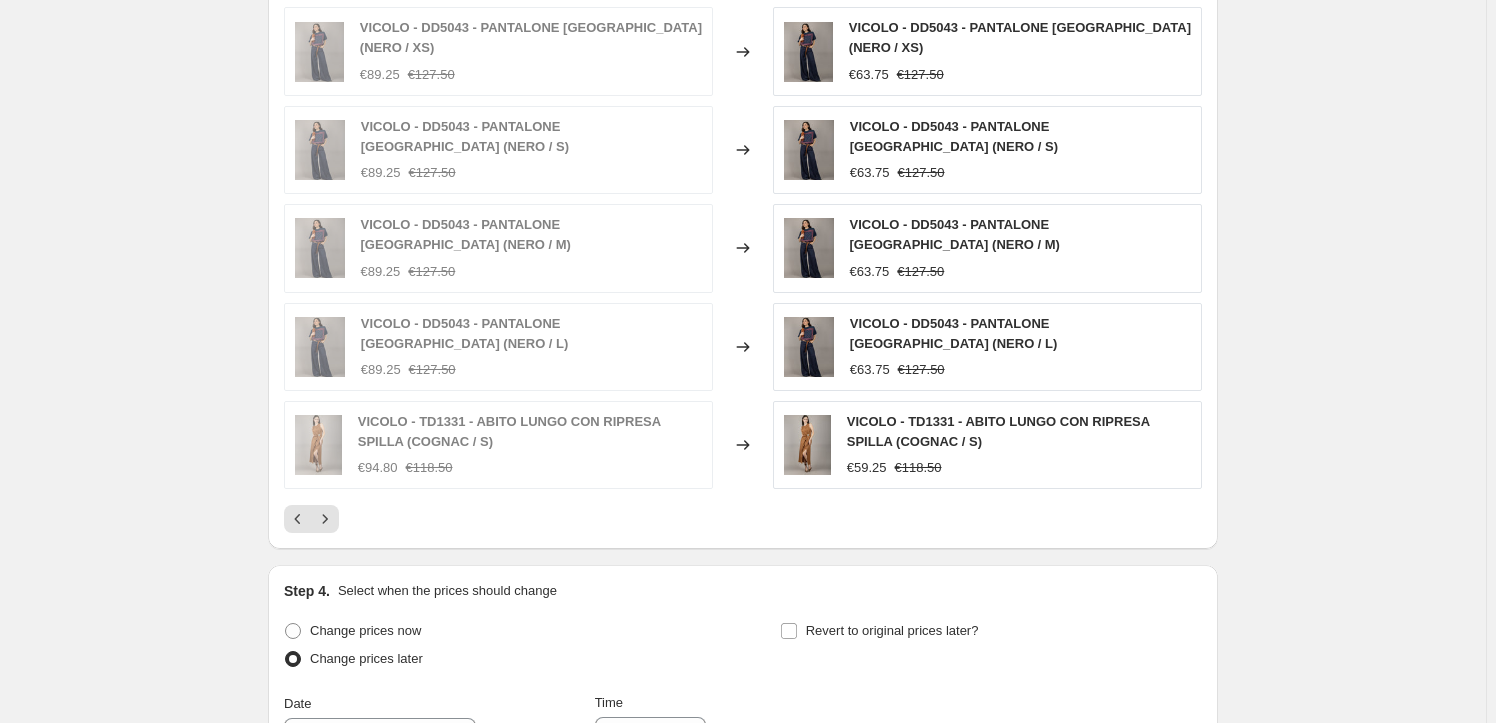 click 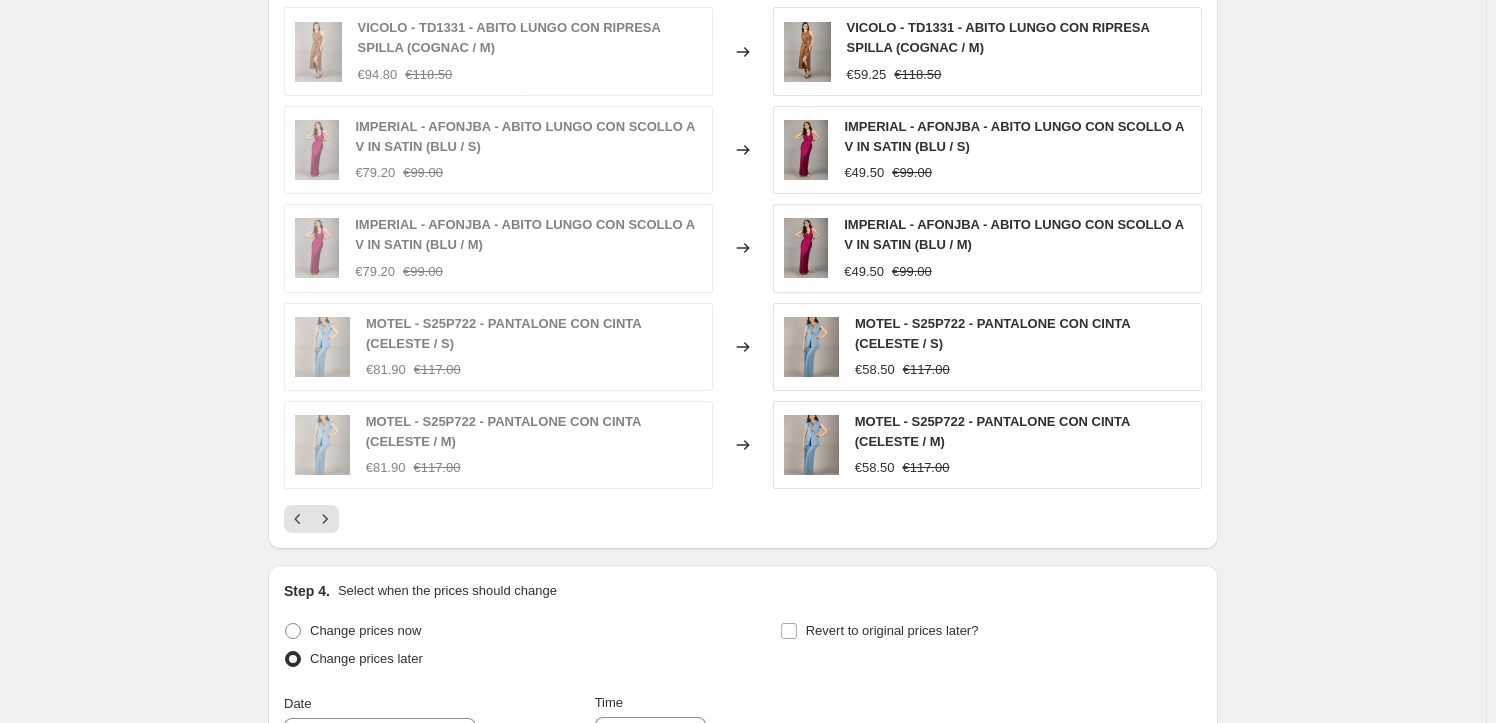 click 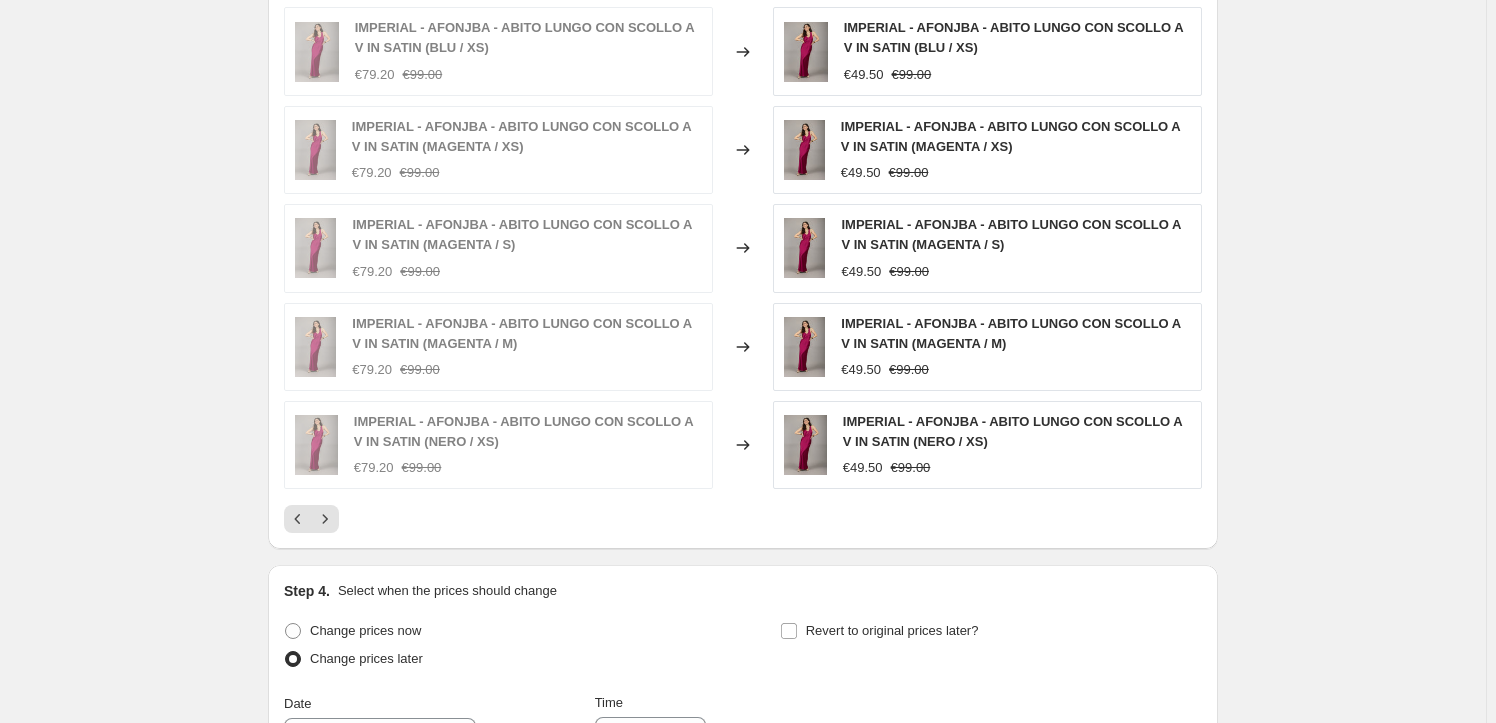 click on "PRICE CHANGE PREVIEW Over 250 product variants would be affected by this price change: IMPERIAL - AFONJBA - ABITO LUNGO CON SCOLLO A V IN SATIN (BLU / XS) €79.20 €99.00 Changed to IMPERIAL - AFONJBA - ABITO LUNGO CON SCOLLO A V IN SATIN (BLU / XS) €49.50 €99.00 IMPERIAL - AFONJBA - ABITO LUNGO CON SCOLLO A V IN SATIN (MAGENTA / XS) €79.20 €99.00 Changed to IMPERIAL - AFONJBA - ABITO LUNGO CON SCOLLO A V IN SATIN (MAGENTA / XS) €49.50 €99.00 IMPERIAL - AFONJBA - ABITO LUNGO CON SCOLLO A V IN SATIN (MAGENTA / S) €79.20 €99.00 Changed to IMPERIAL - AFONJBA - ABITO LUNGO CON SCOLLO A V IN SATIN (MAGENTA / S) €49.50 €99.00 IMPERIAL - AFONJBA - ABITO LUNGO CON SCOLLO A V IN SATIN (MAGENTA / M) €79.20 €99.00 Changed to IMPERIAL - AFONJBA - ABITO LUNGO CON SCOLLO A V IN SATIN (MAGENTA / M) €49.50 €99.00 IMPERIAL - AFONJBA - ABITO LUNGO CON SCOLLO A V IN SATIN (NERO / XS) €79.20 €99.00 Changed to IMPERIAL - AFONJBA - ABITO LUNGO CON SCOLLO A V IN SATIN (NERO / XS) €49.50 €99.00" at bounding box center (743, 243) 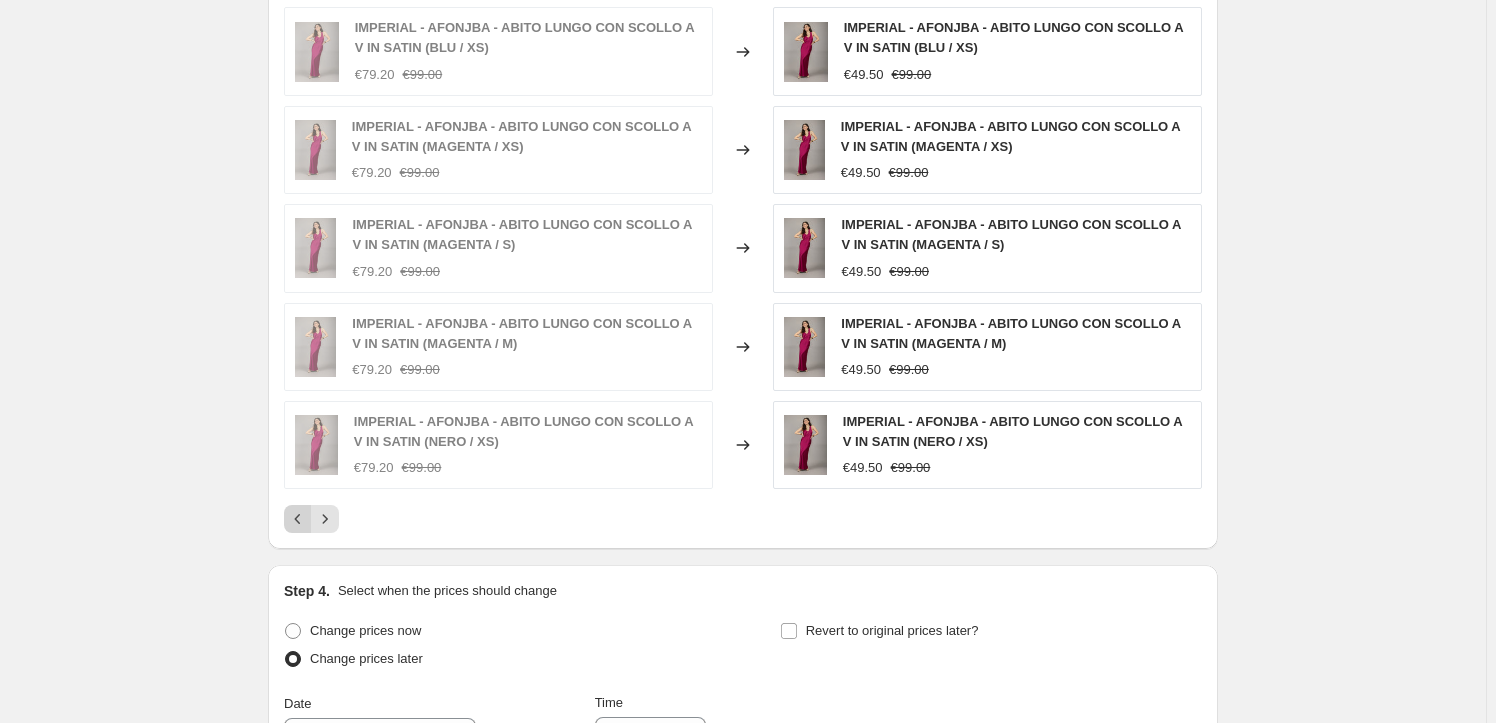 click 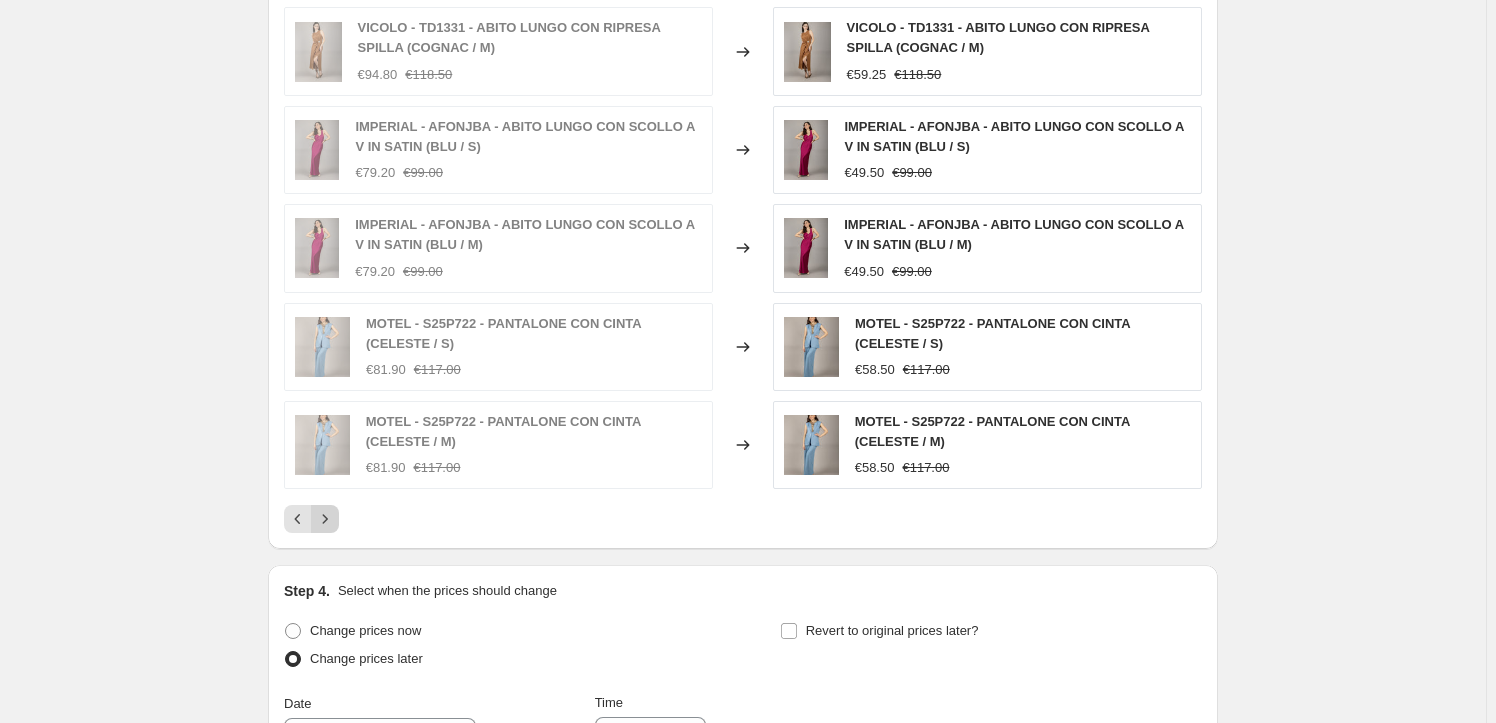 click 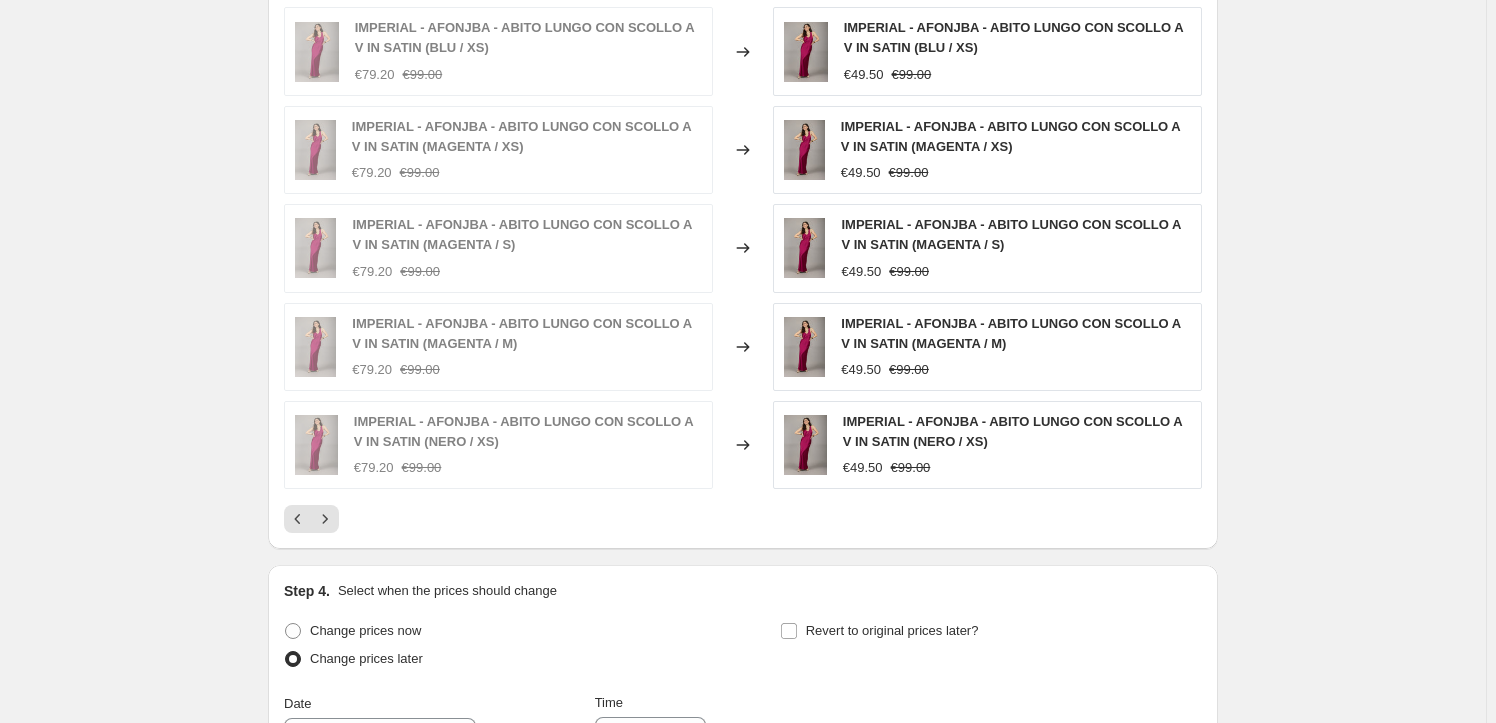 click 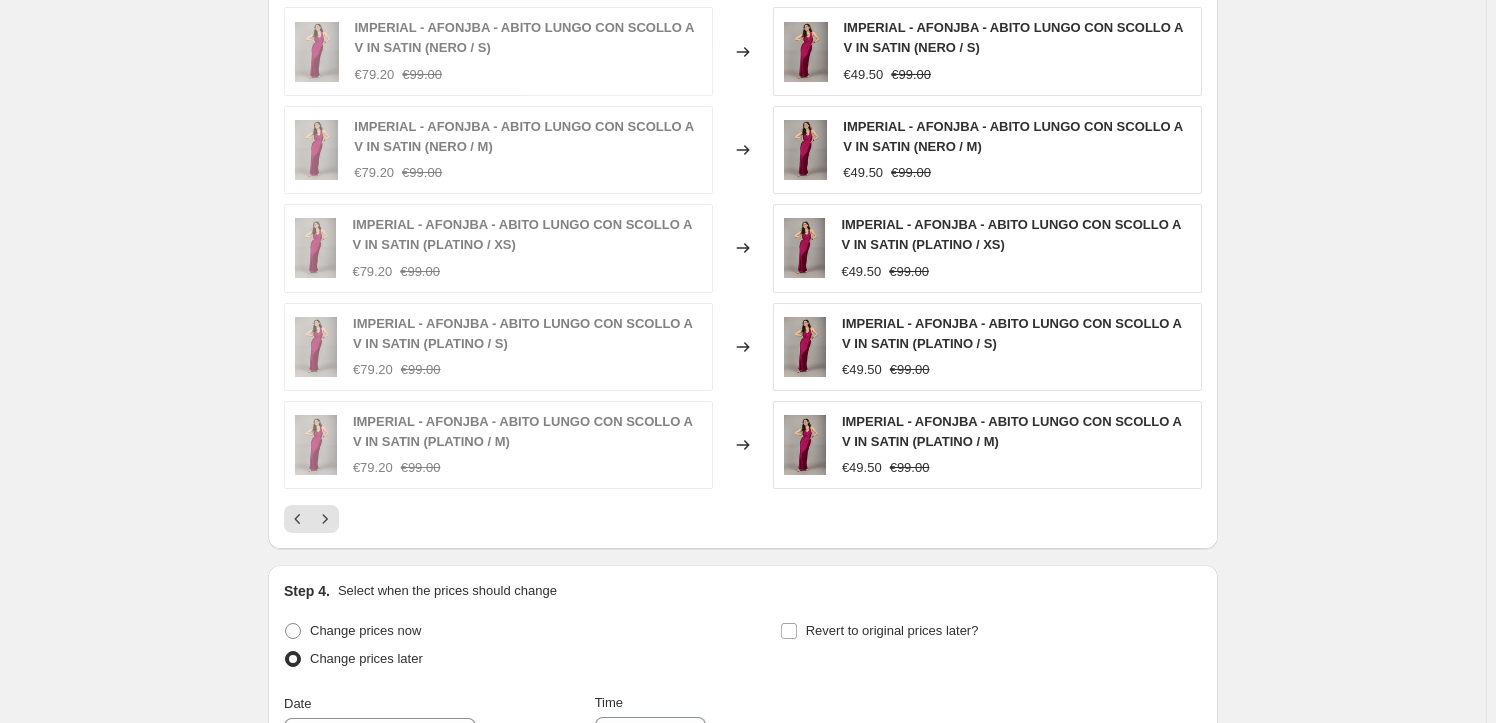 click 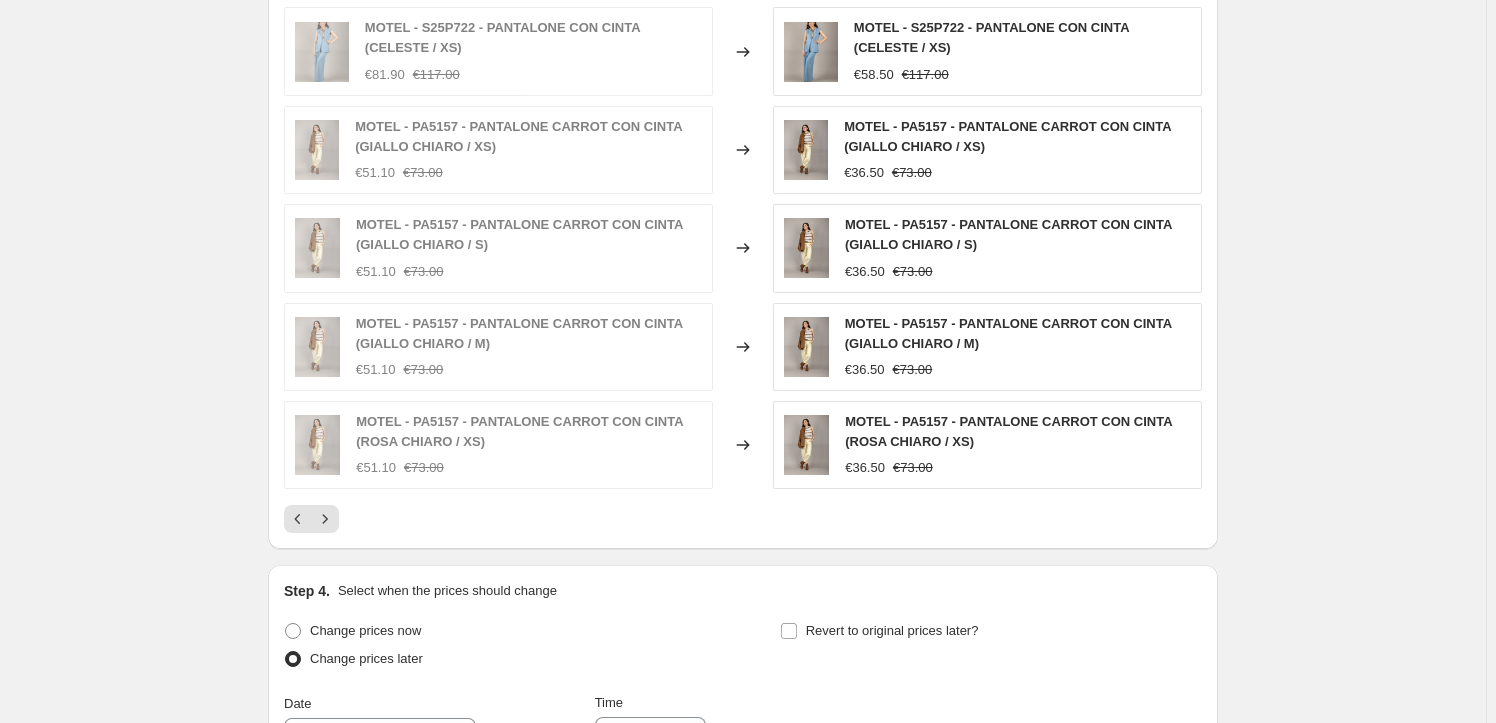 click 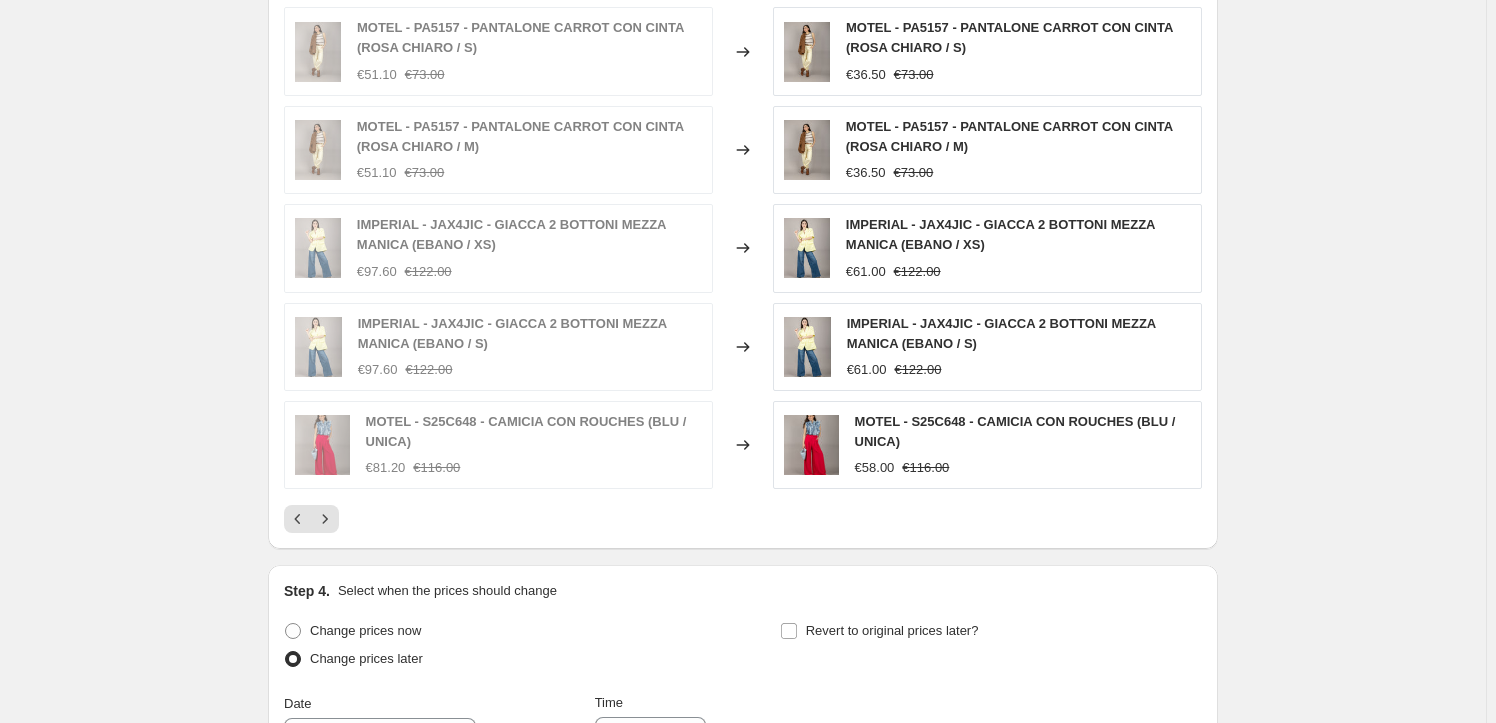 click 